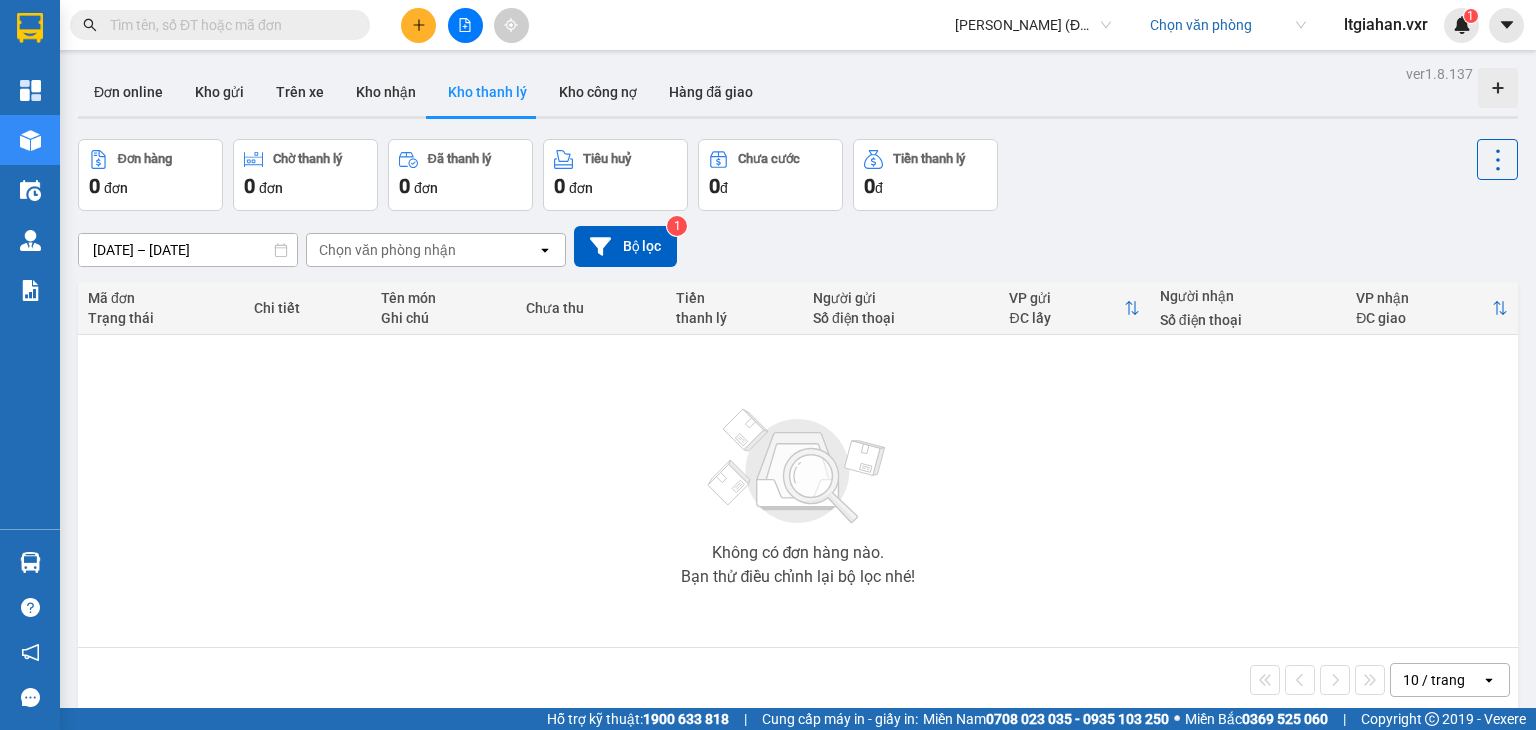 scroll, scrollTop: 0, scrollLeft: 0, axis: both 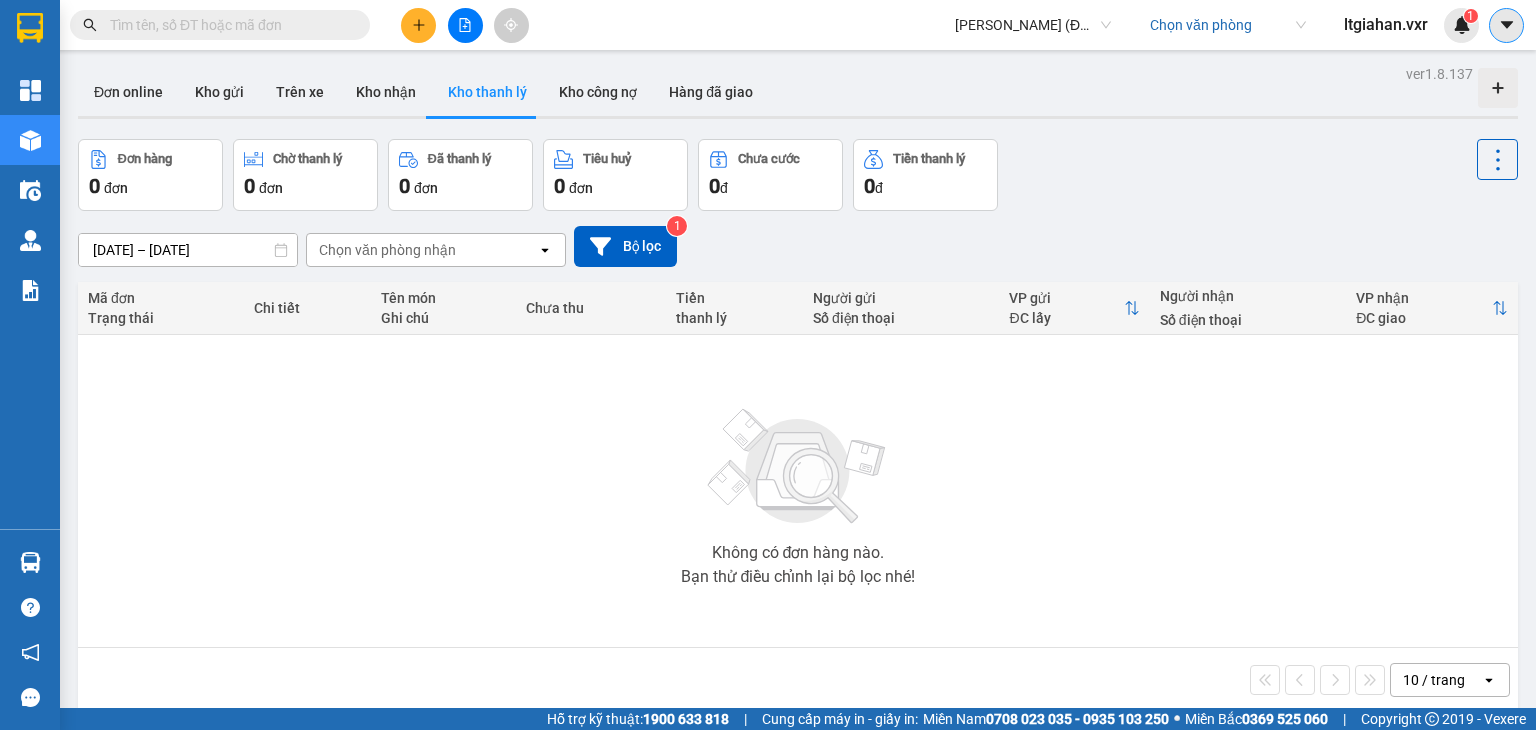 click 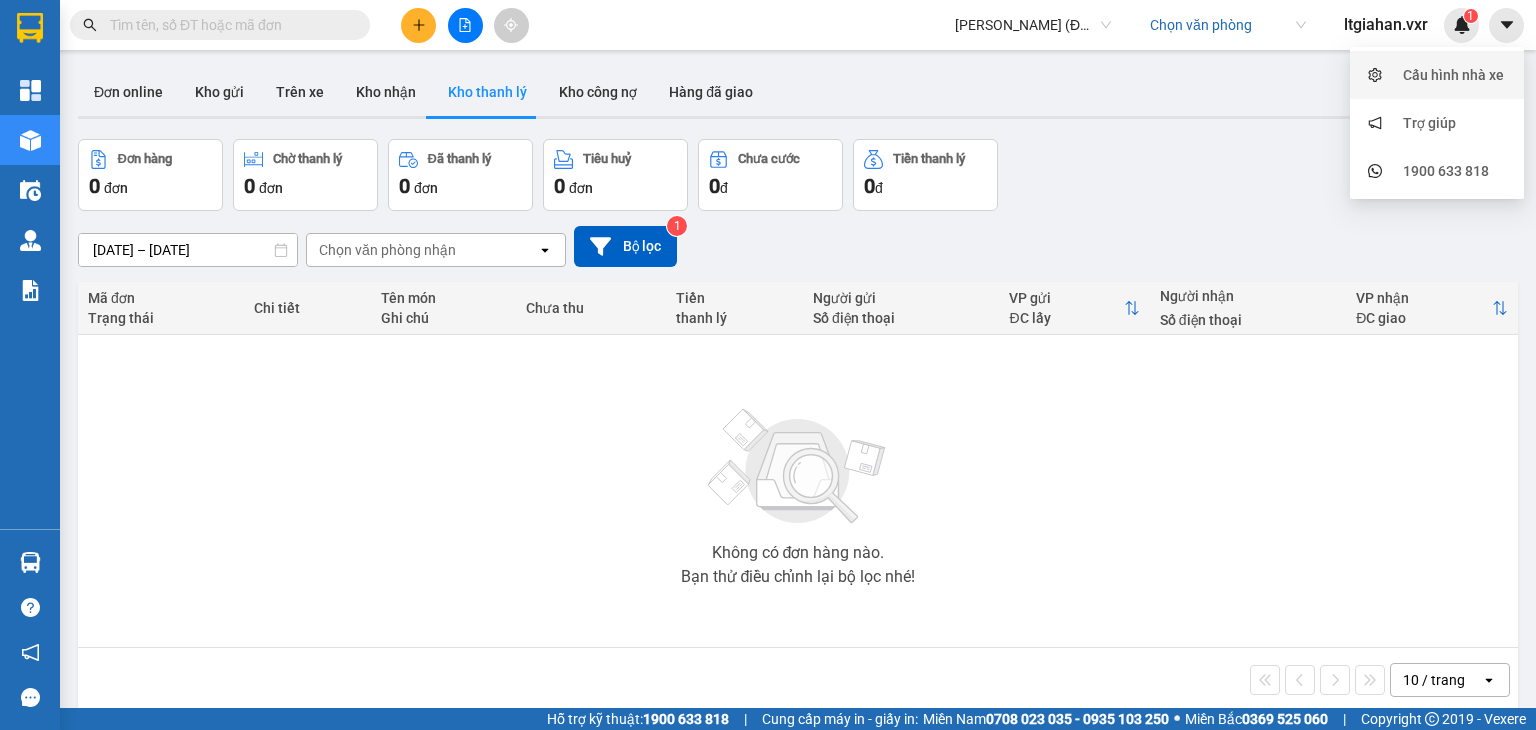 click on "Cấu hình nhà xe" at bounding box center (1453, 75) 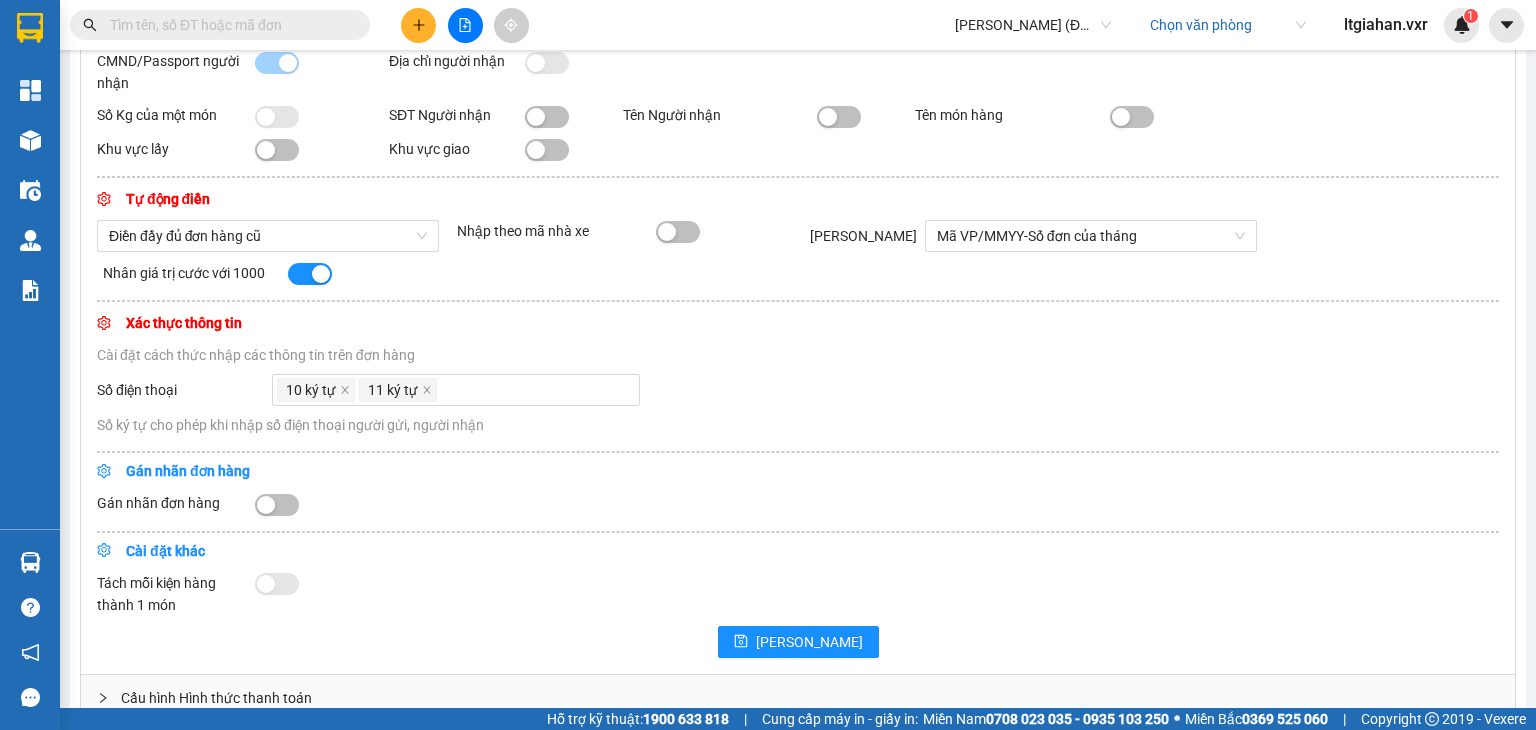 scroll, scrollTop: 0, scrollLeft: 0, axis: both 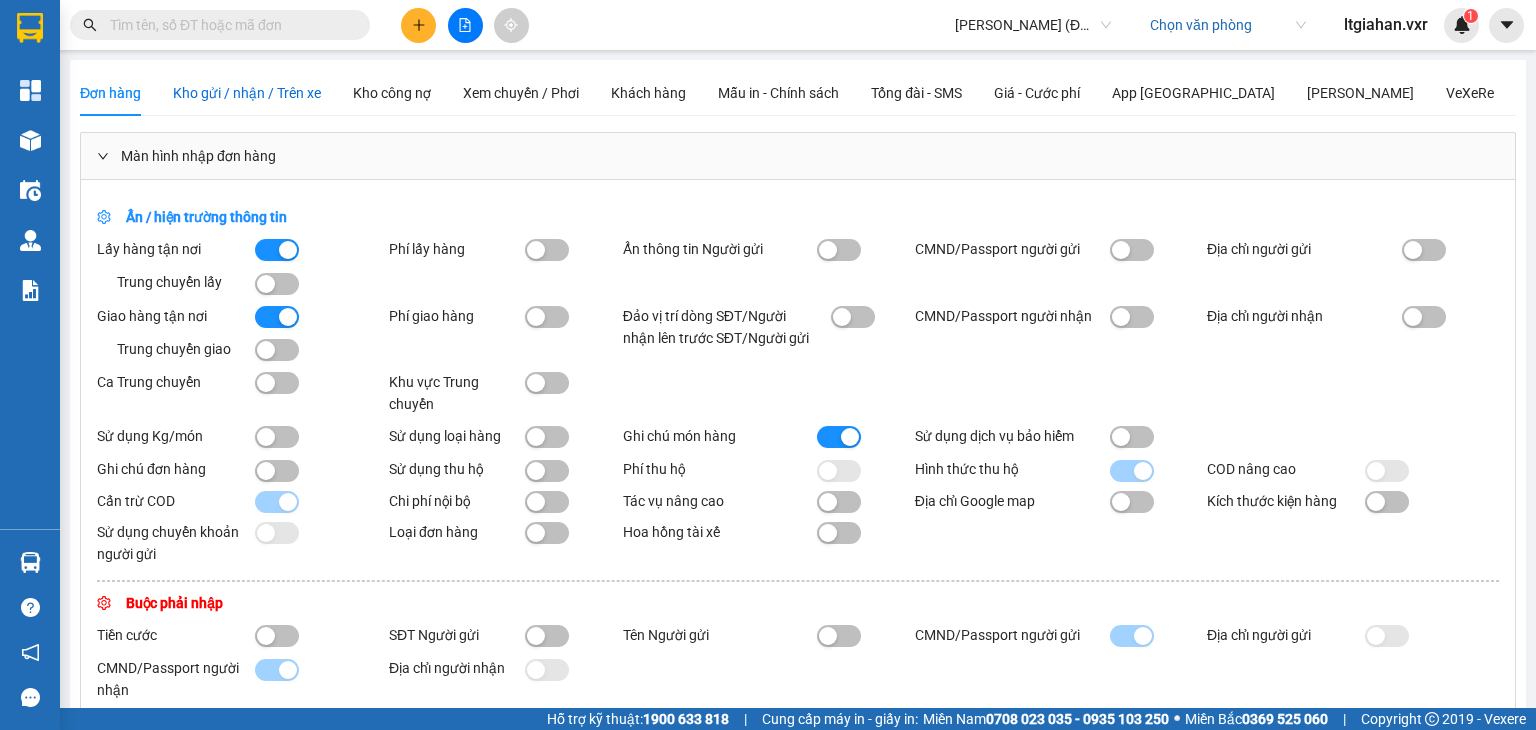 click on "Kho gửi / nhận / Trên xe" at bounding box center [247, 93] 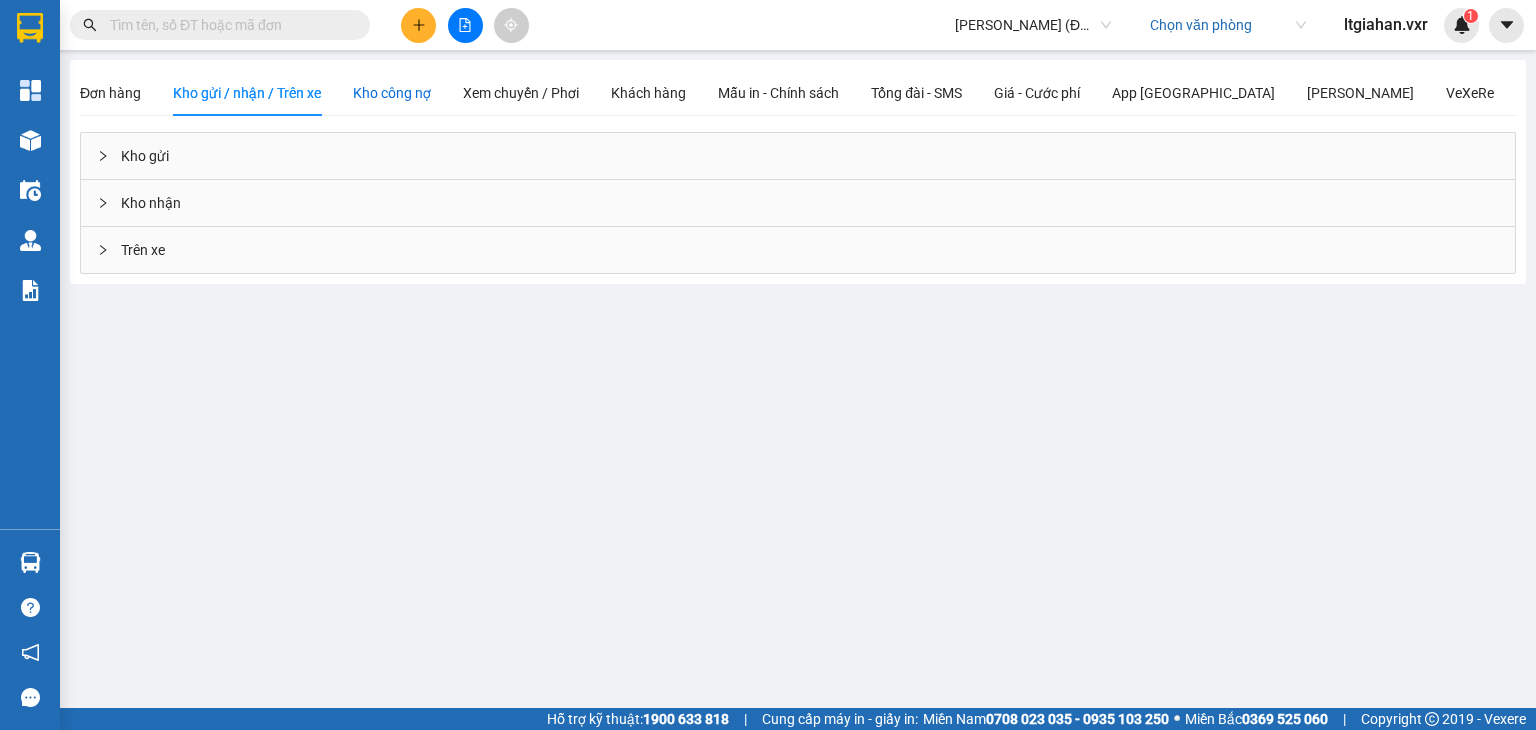 click on "Kho công nợ" at bounding box center (392, 93) 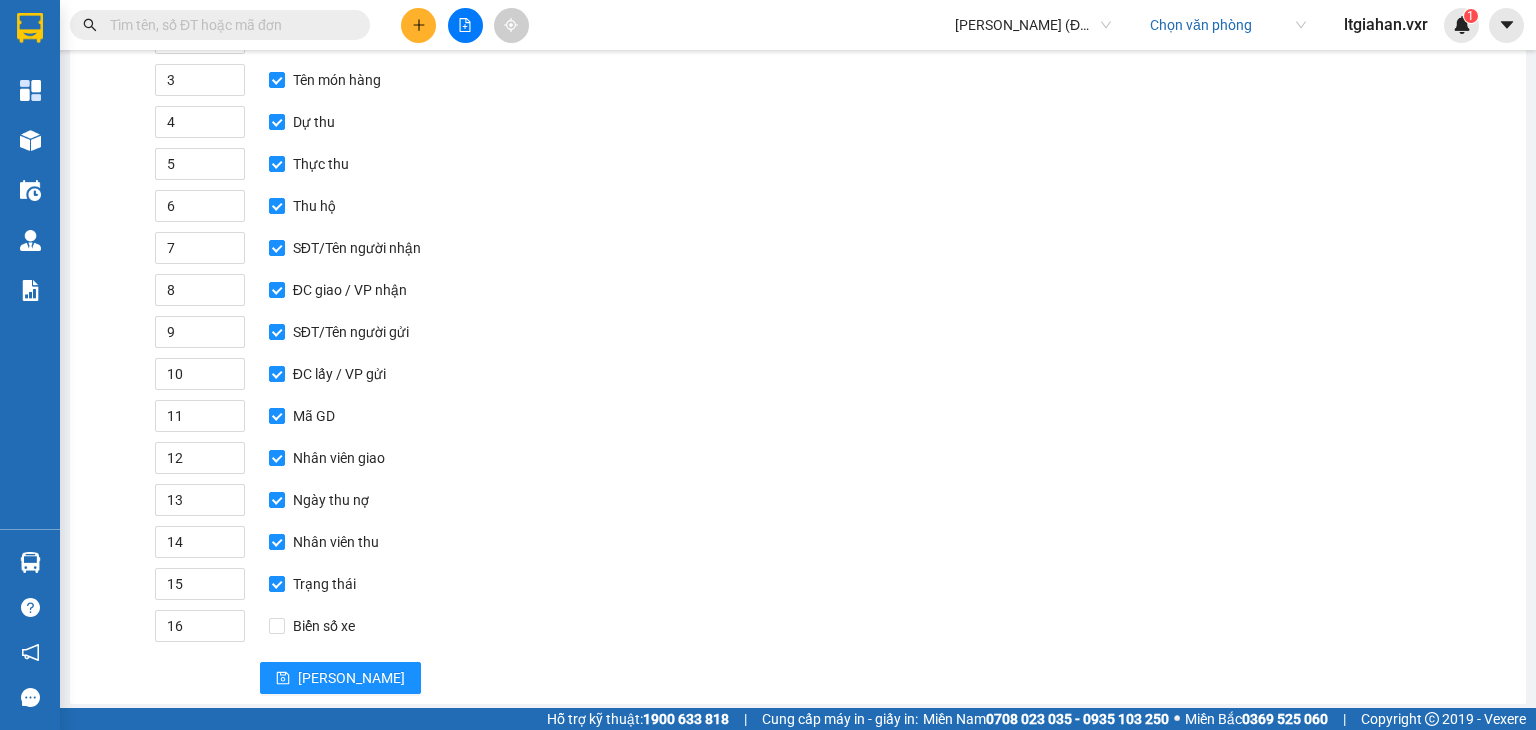 scroll, scrollTop: 0, scrollLeft: 0, axis: both 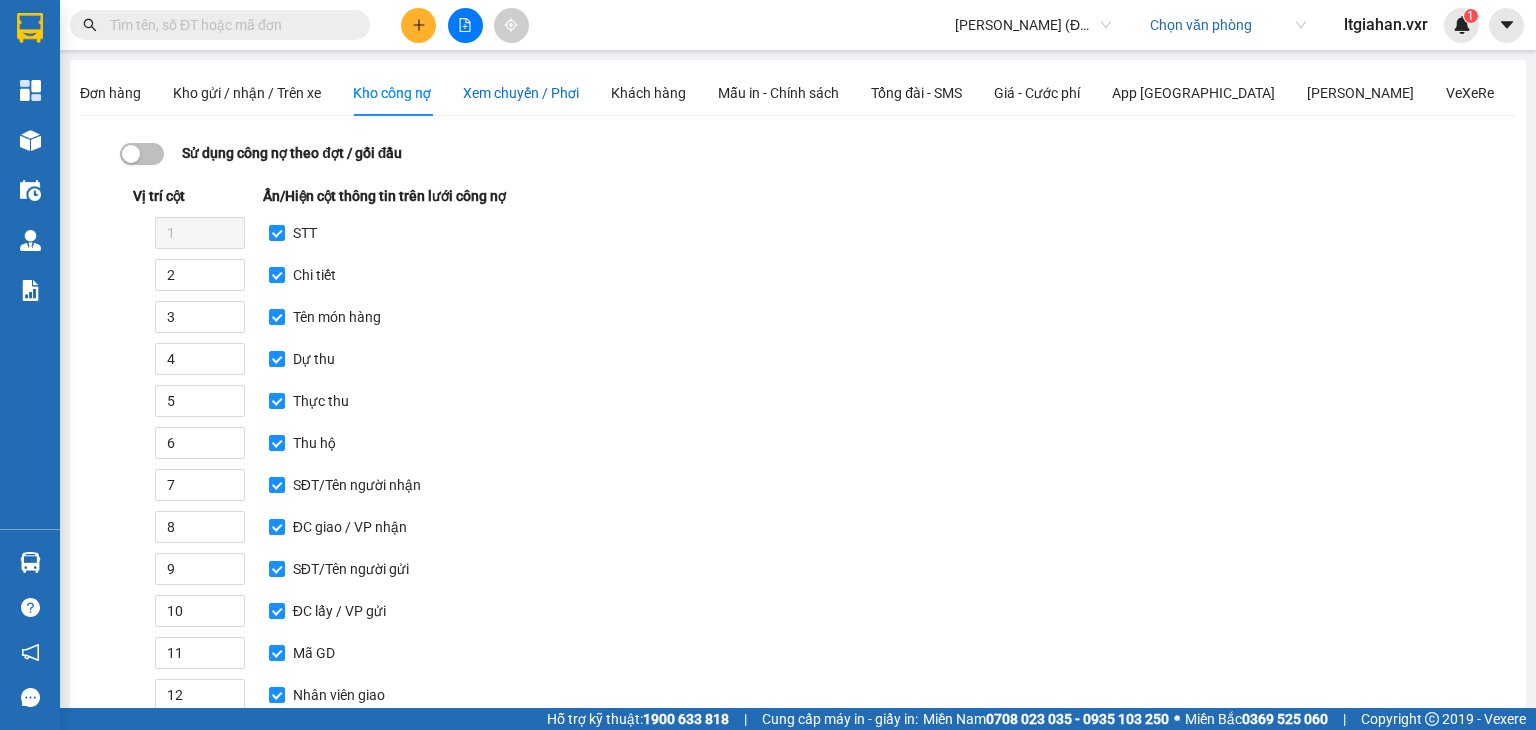 click on "Xem chuyến / Phơi" at bounding box center [521, 93] 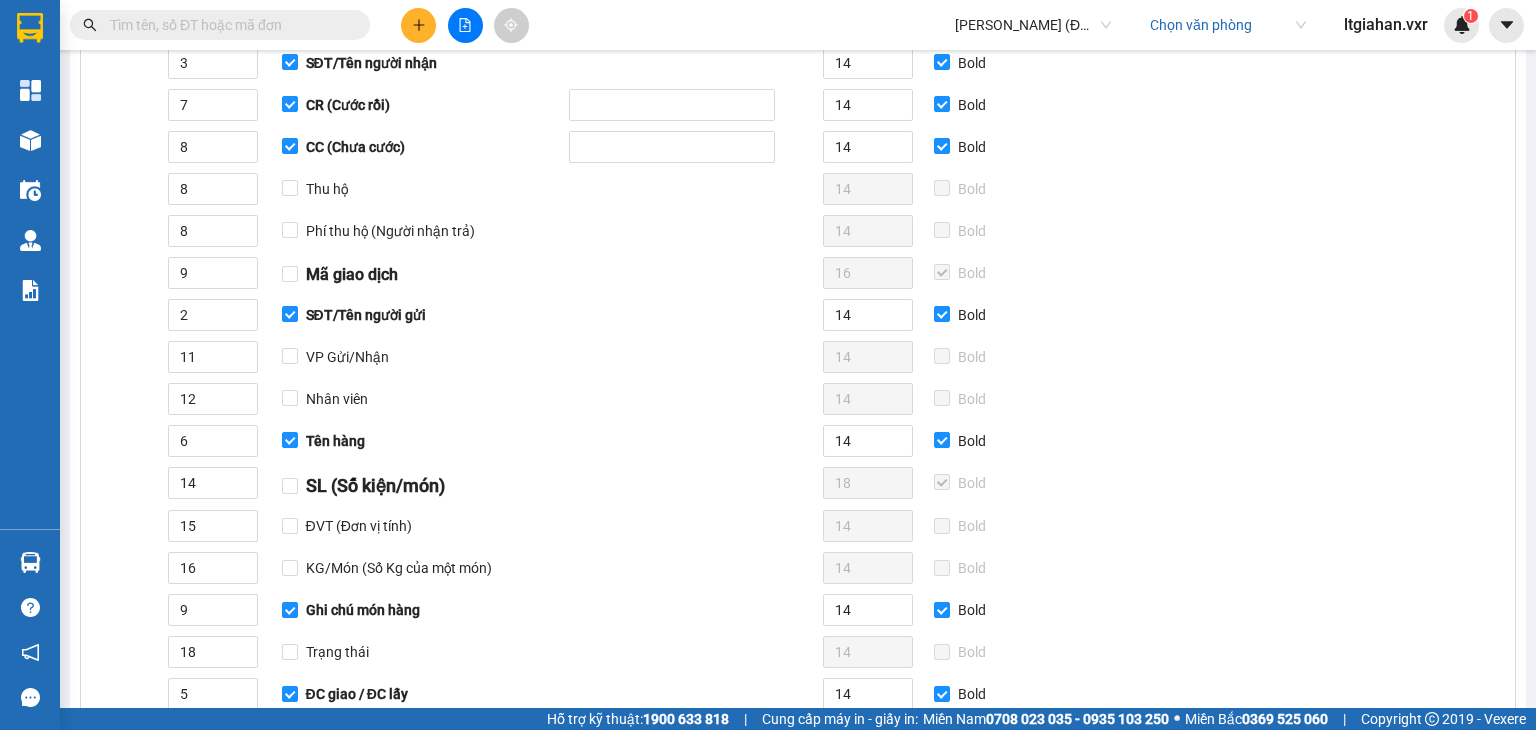 scroll, scrollTop: 0, scrollLeft: 0, axis: both 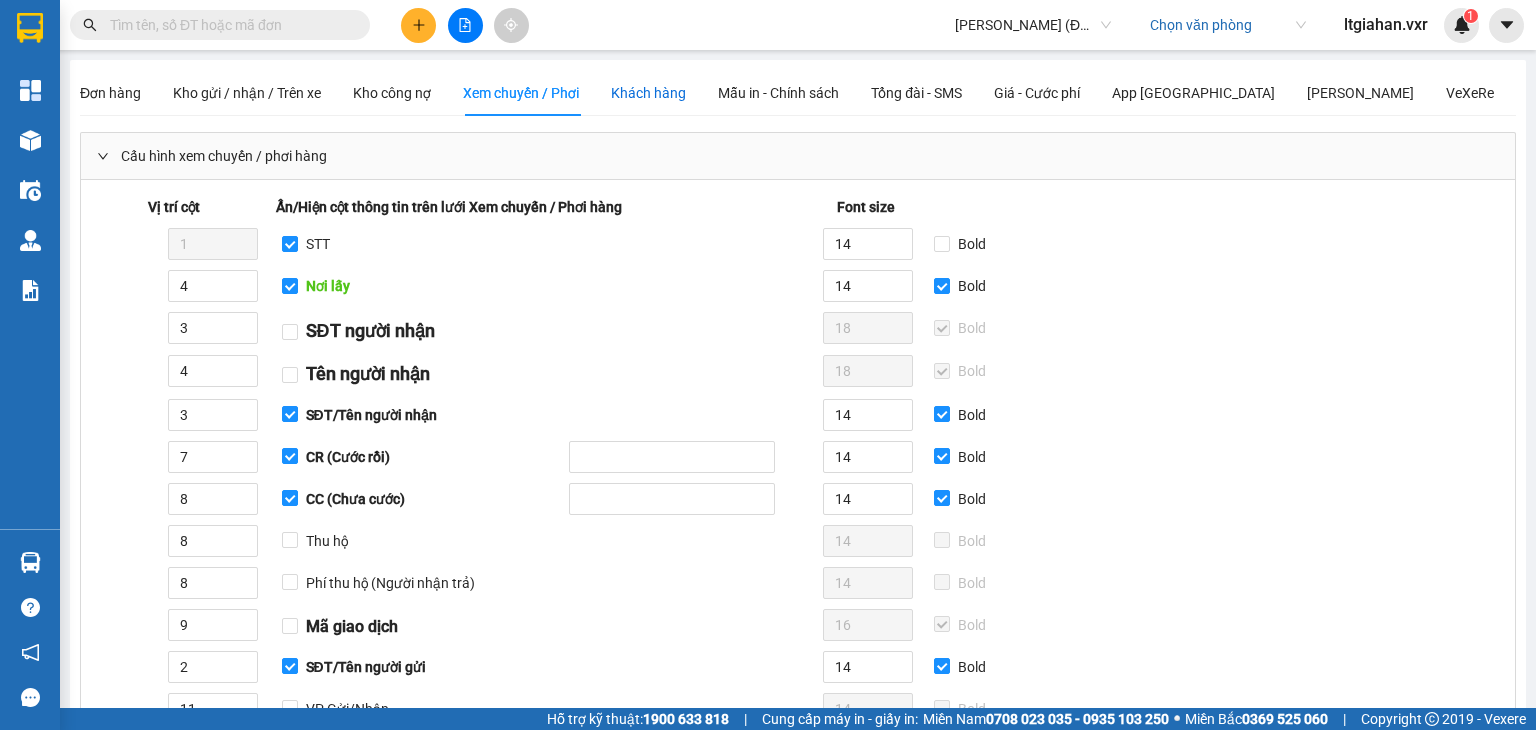 click on "Khách hàng" at bounding box center [648, 93] 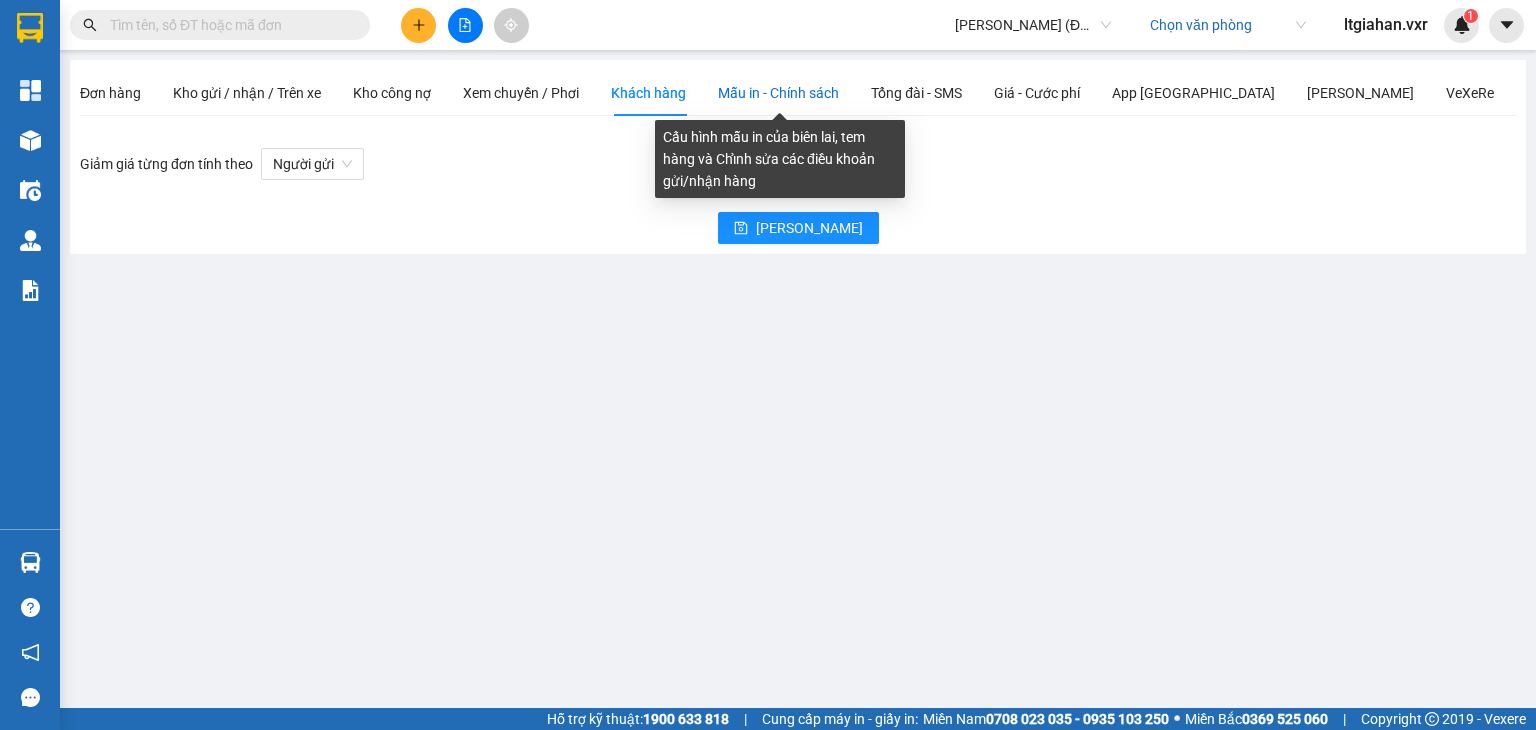 click on "Mẫu in - Chính sách" at bounding box center [778, 93] 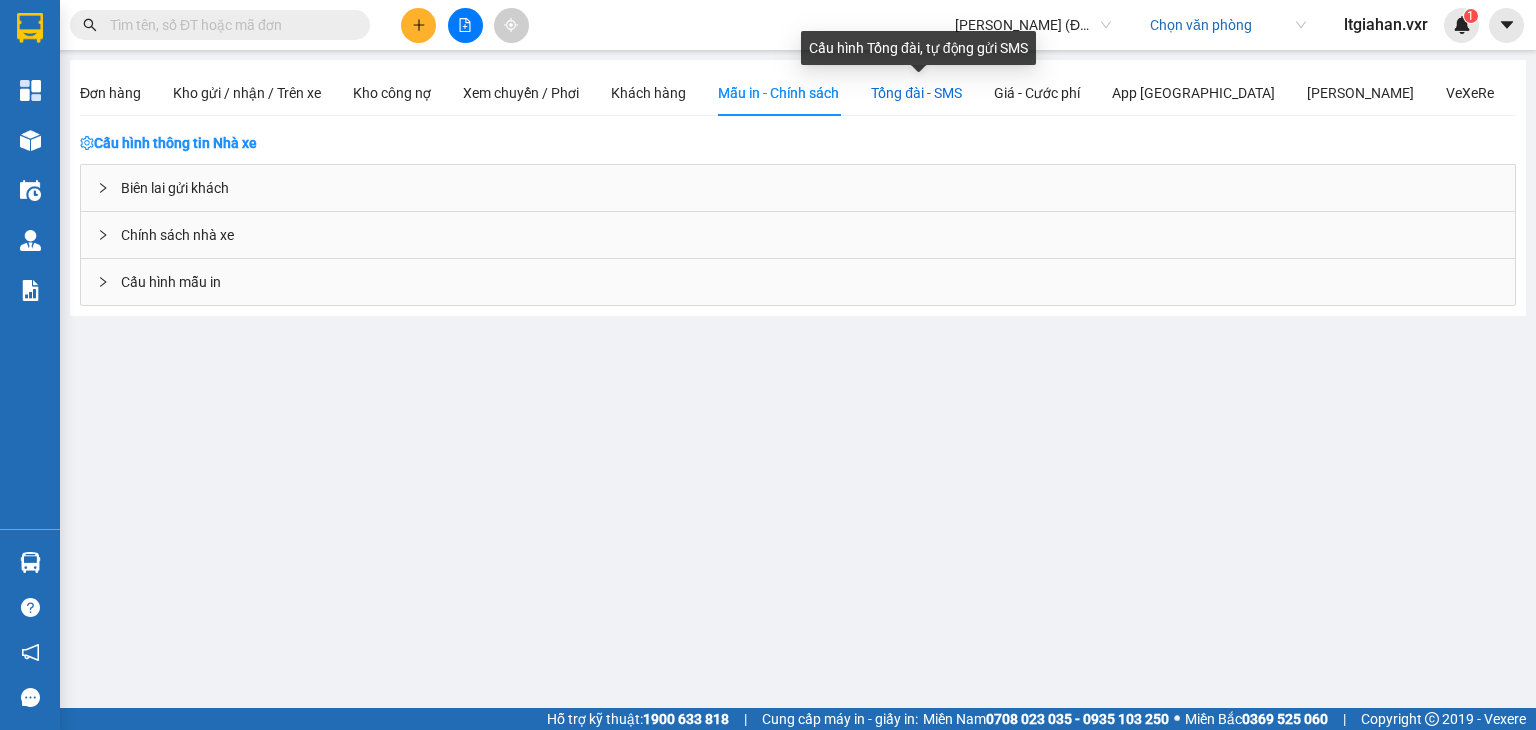 click on "Tổng đài - SMS" at bounding box center (916, 93) 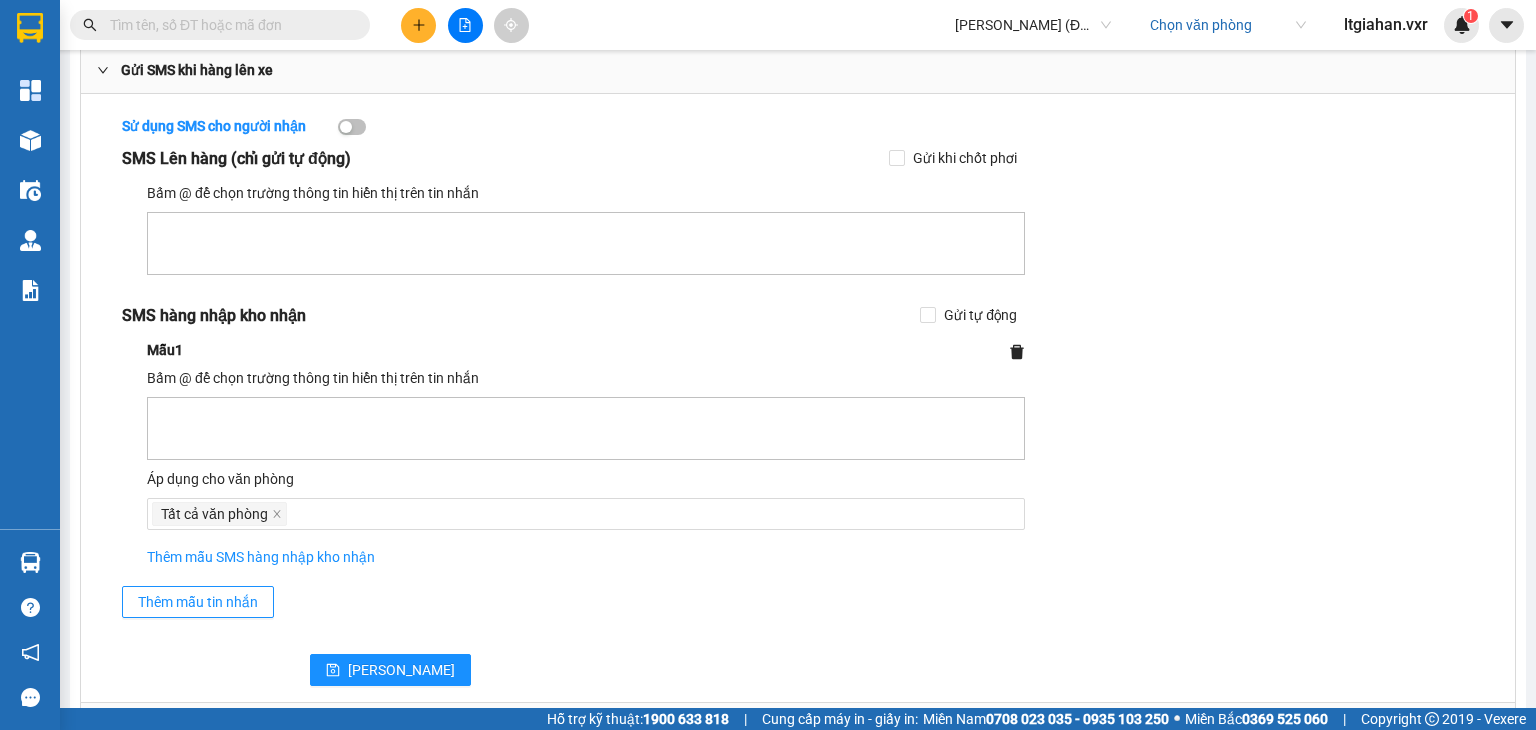 scroll, scrollTop: 0, scrollLeft: 0, axis: both 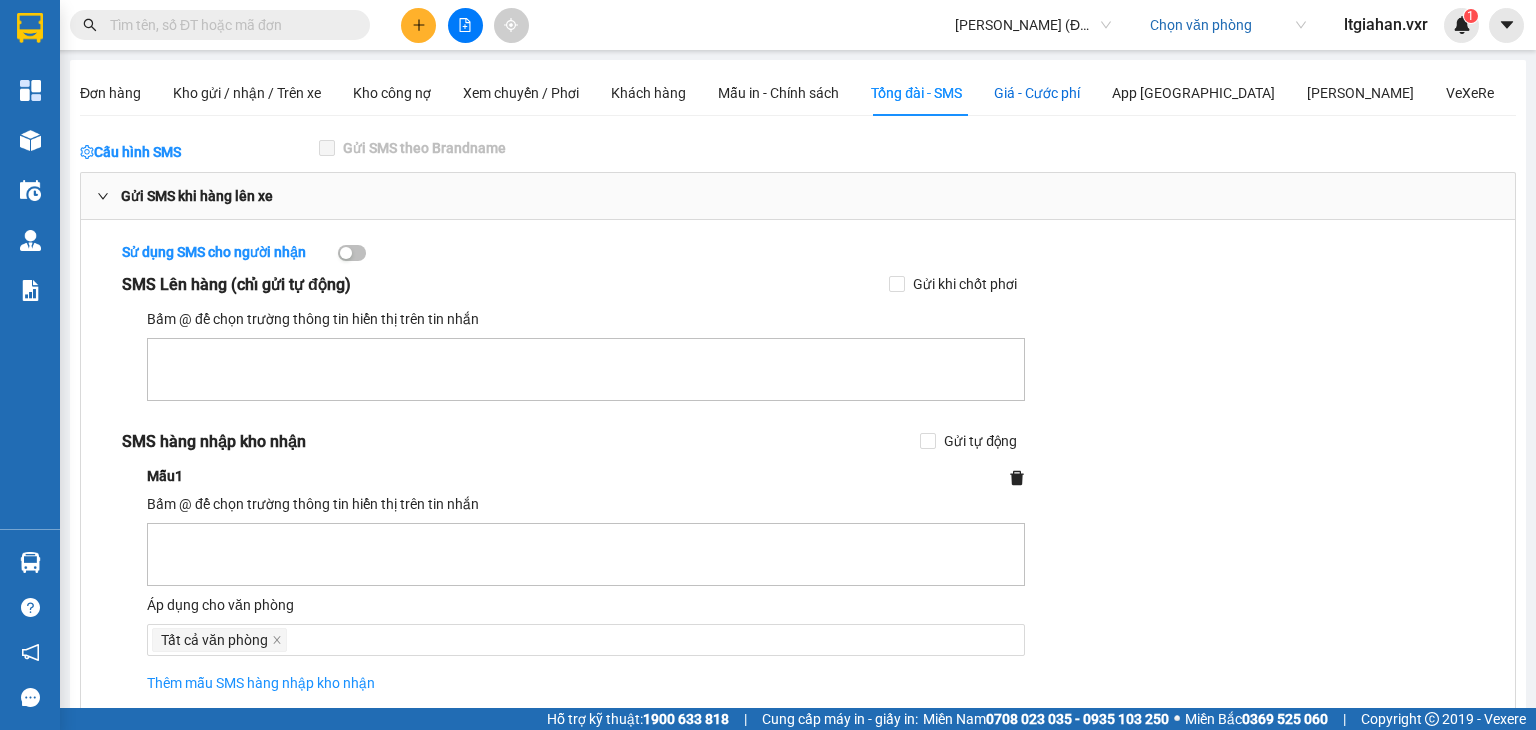 click on "Giá - Cước phí" at bounding box center [1037, 93] 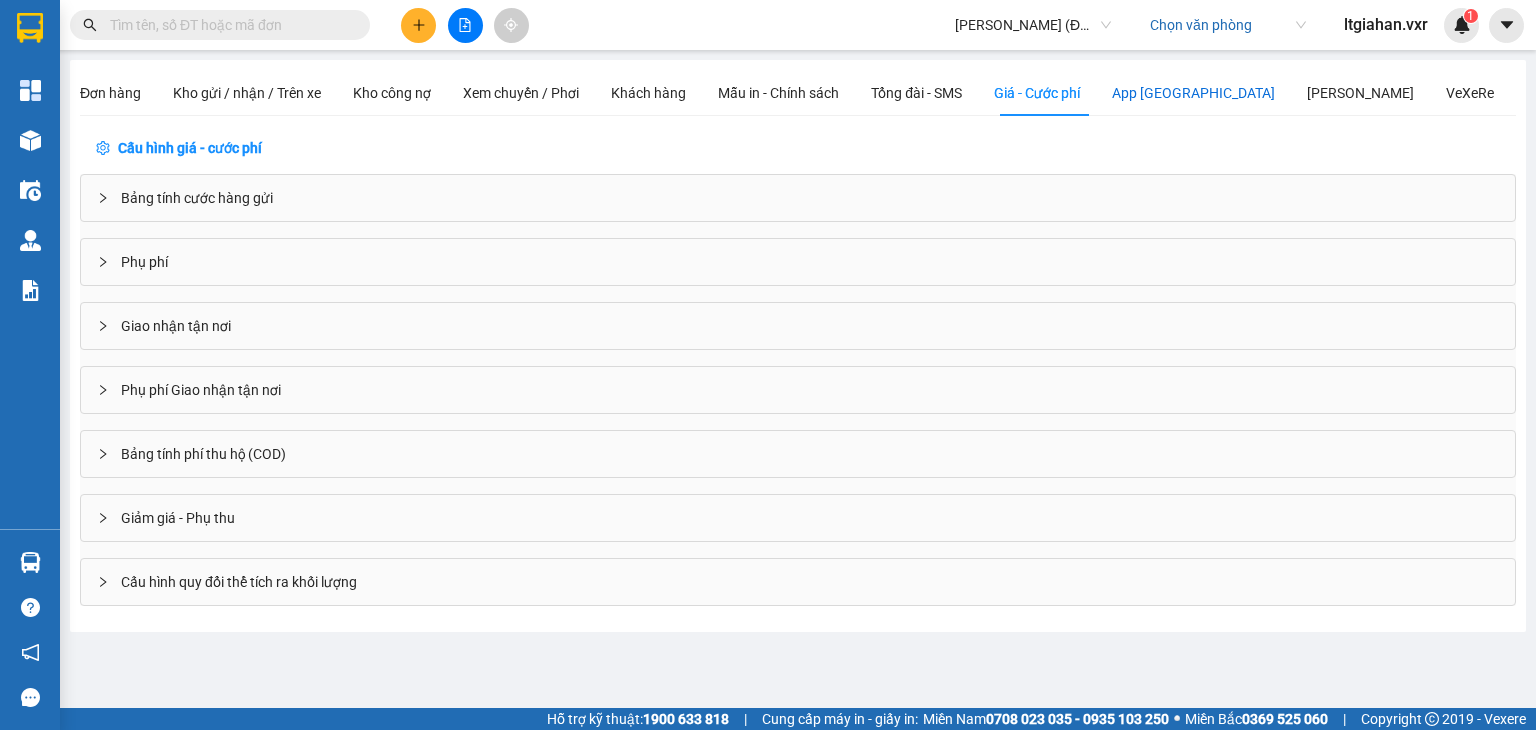 click on "App Hàng Hóa" at bounding box center (1193, 93) 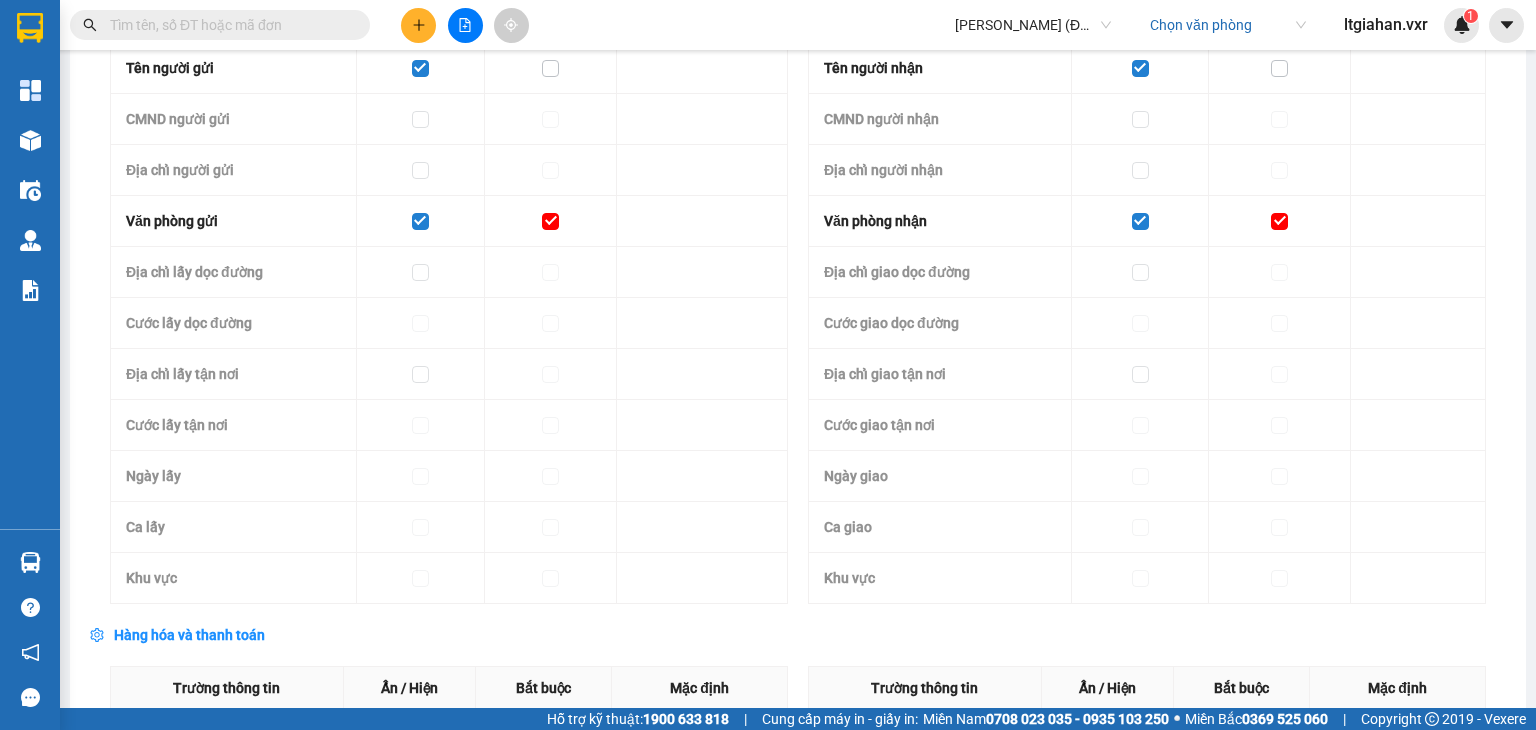 scroll, scrollTop: 0, scrollLeft: 0, axis: both 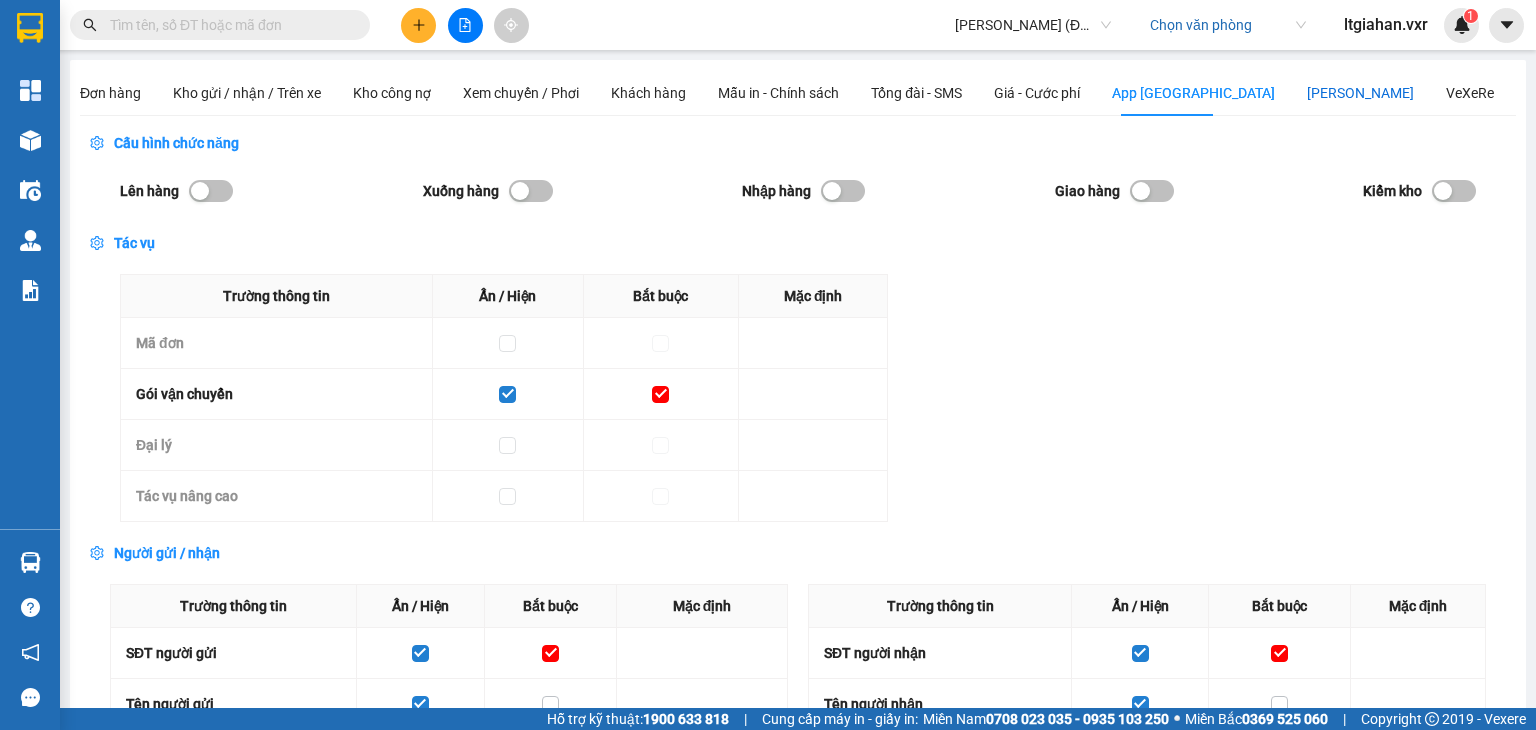 click on "Báo Cáo" at bounding box center [1360, 93] 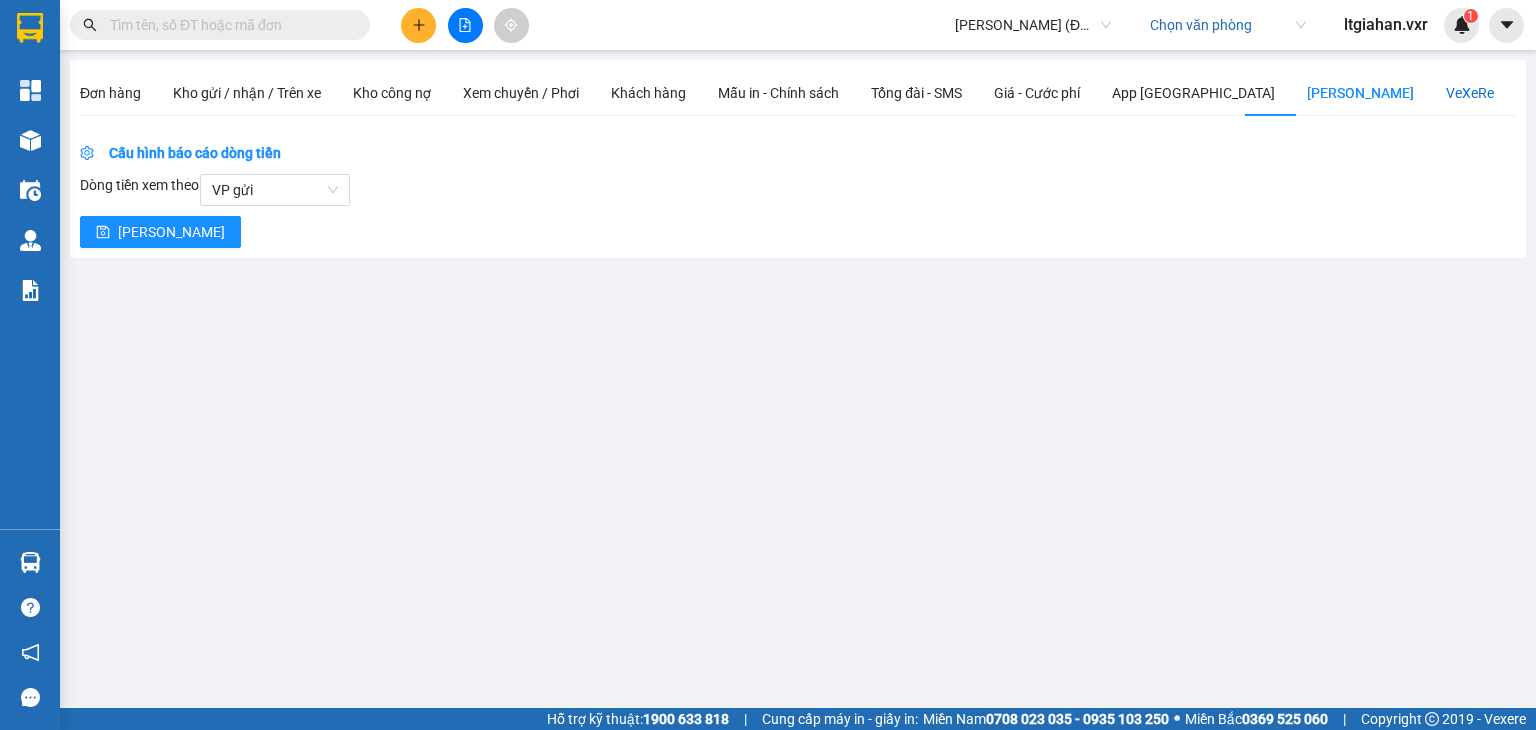 click on "VeXeRe" at bounding box center (1470, 93) 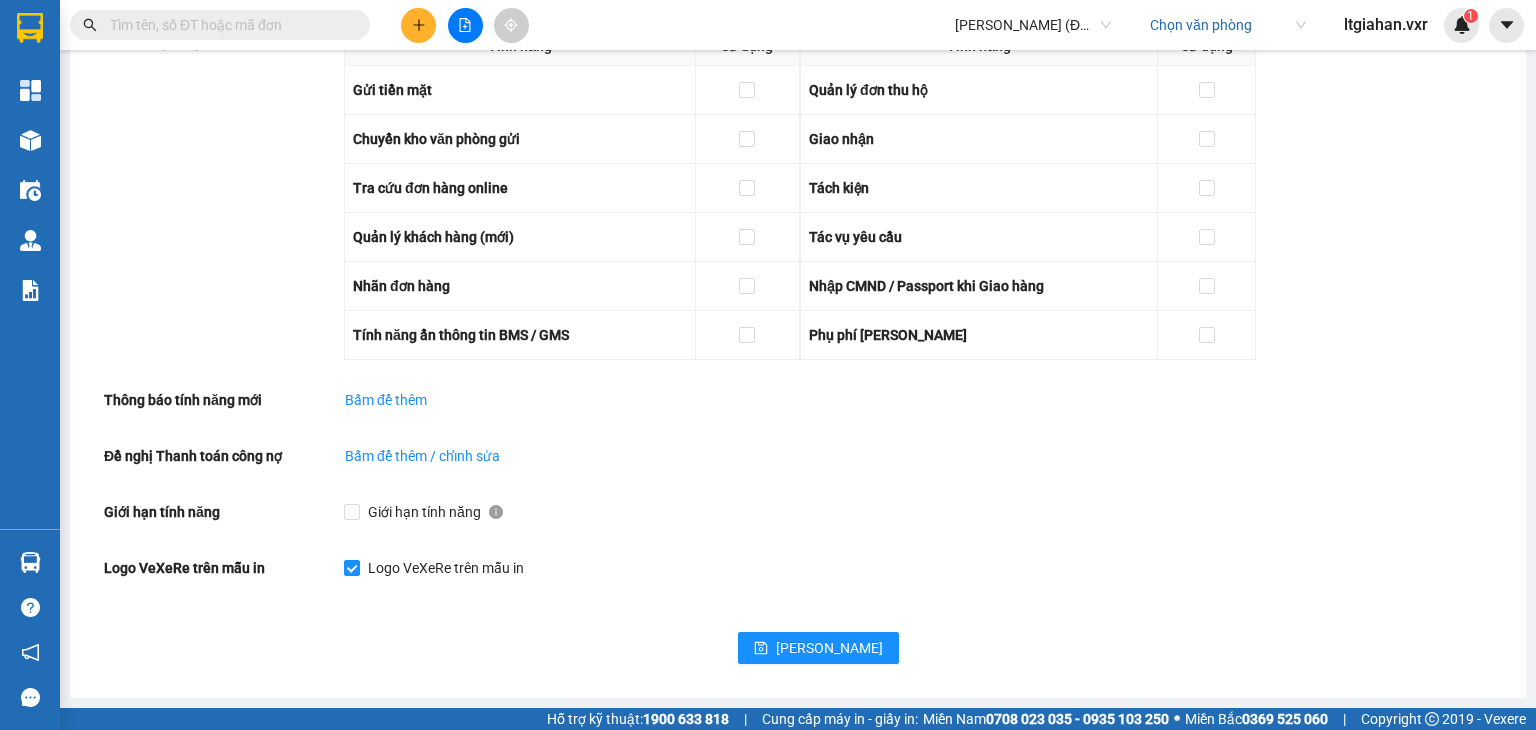 scroll, scrollTop: 0, scrollLeft: 0, axis: both 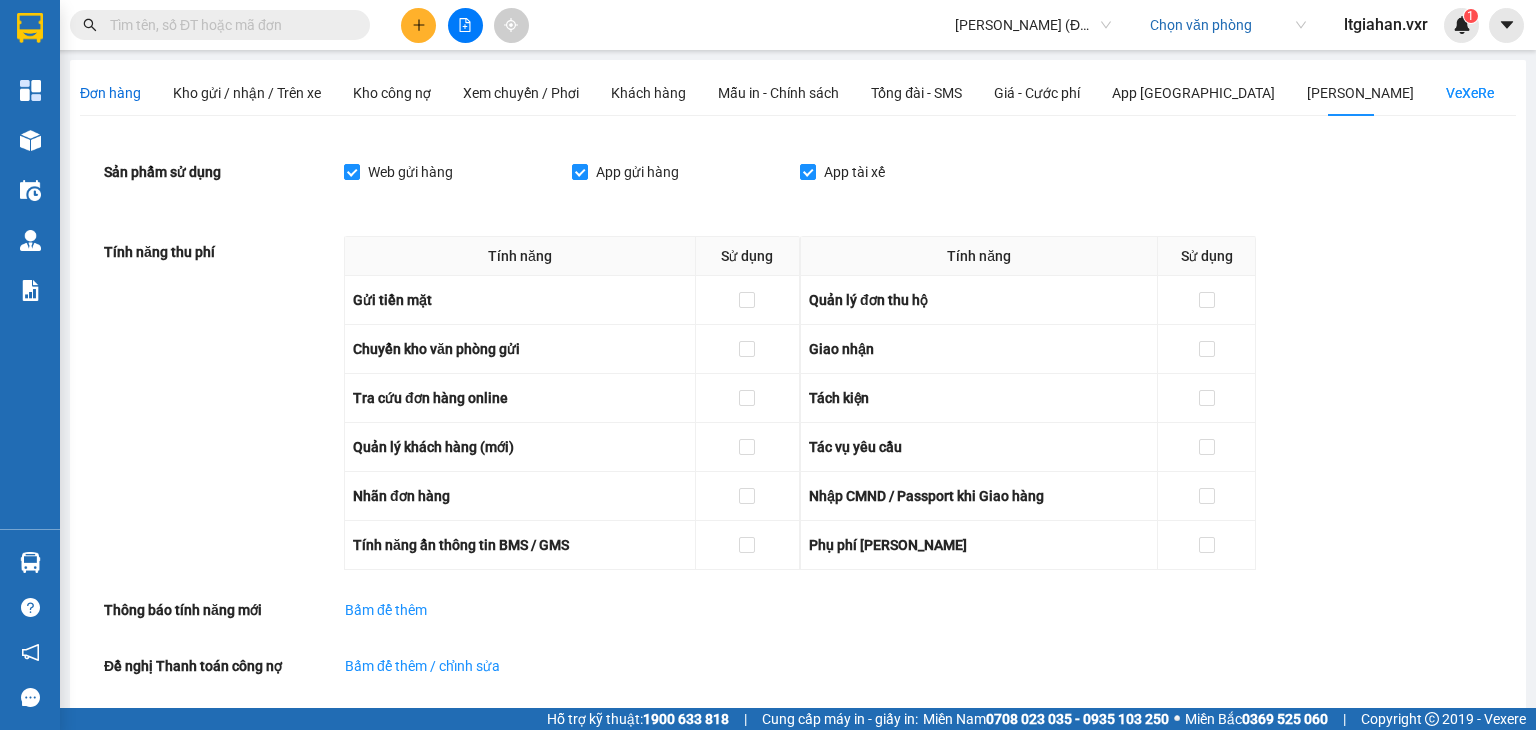click on "Đơn hàng" at bounding box center [110, 93] 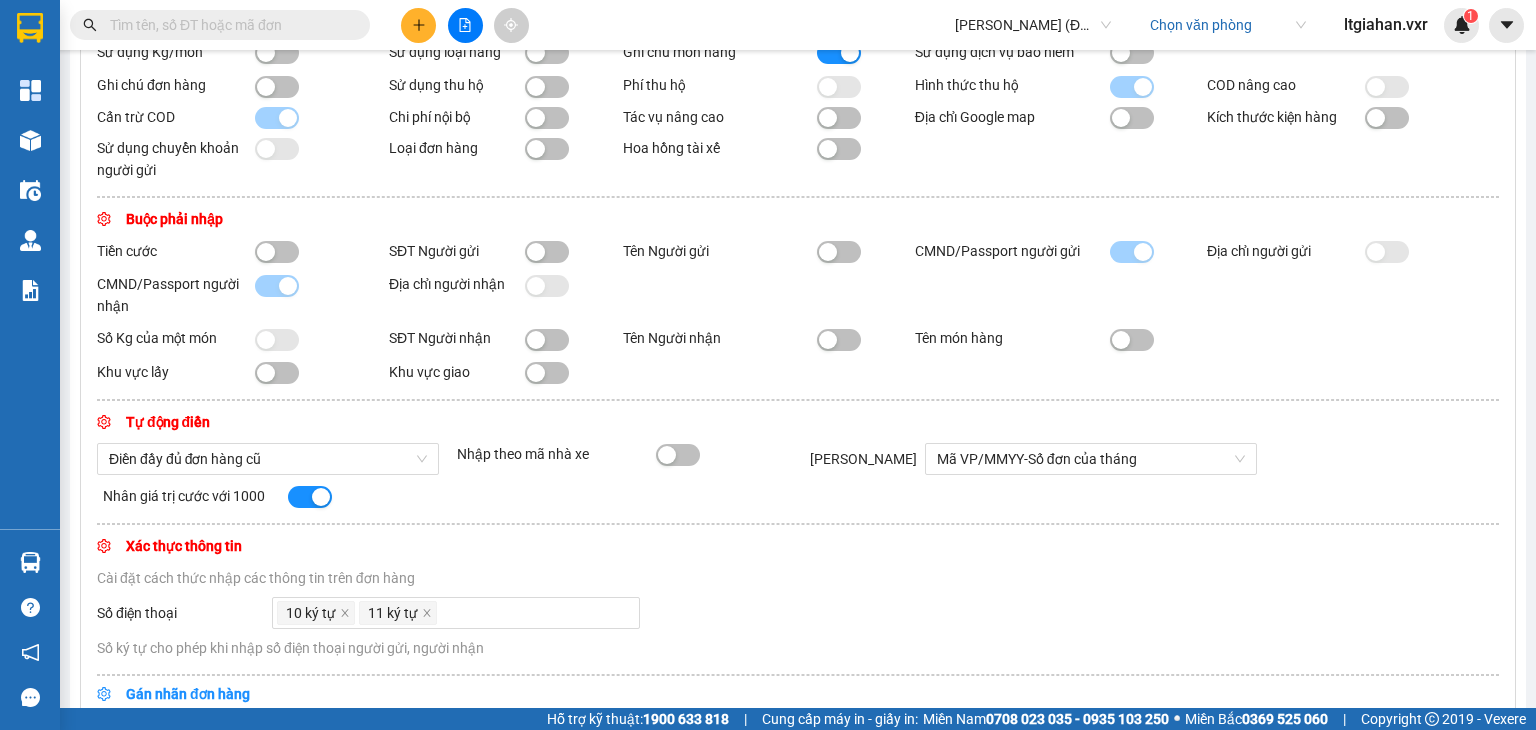 scroll, scrollTop: 696, scrollLeft: 0, axis: vertical 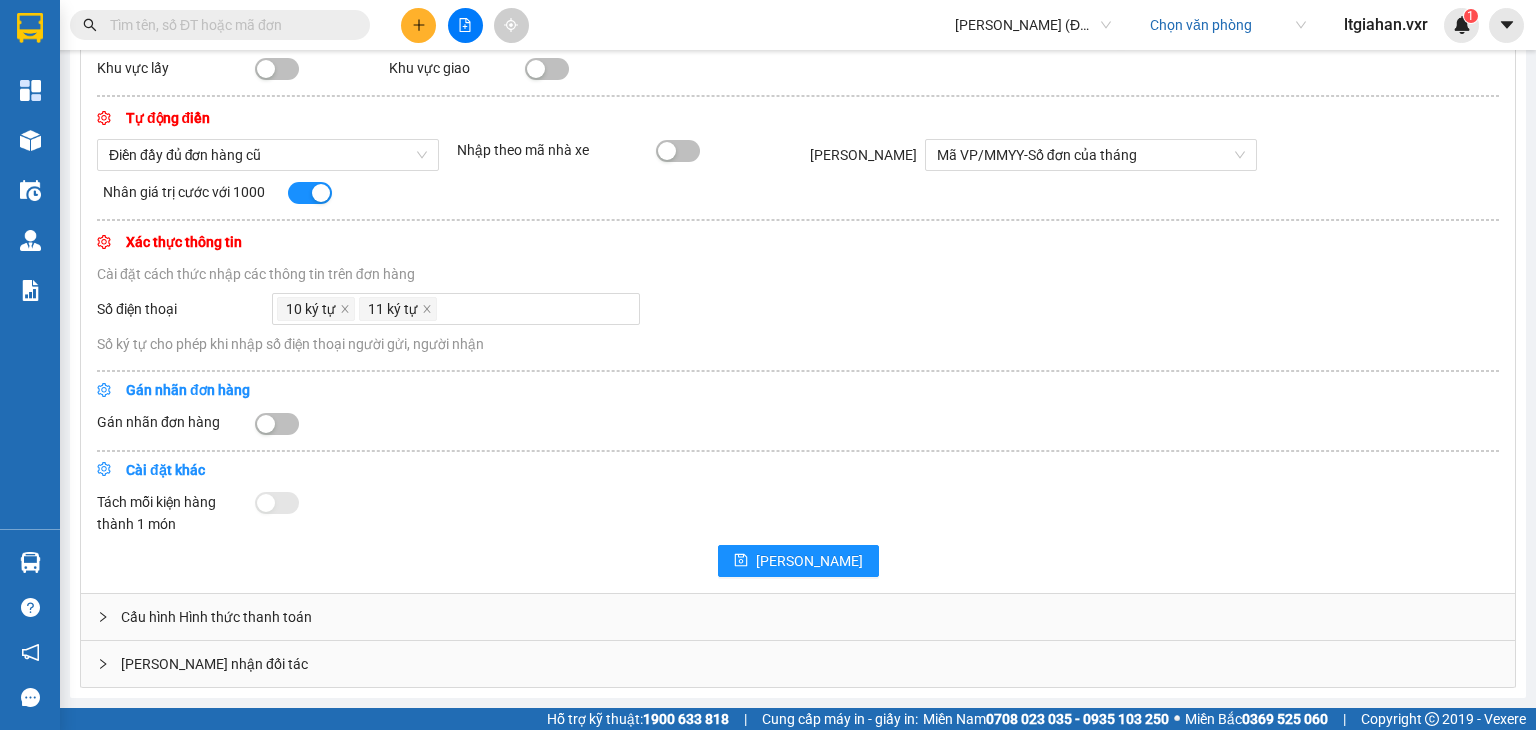 click on "Cấu hình Hình thức thanh toán" at bounding box center [798, 617] 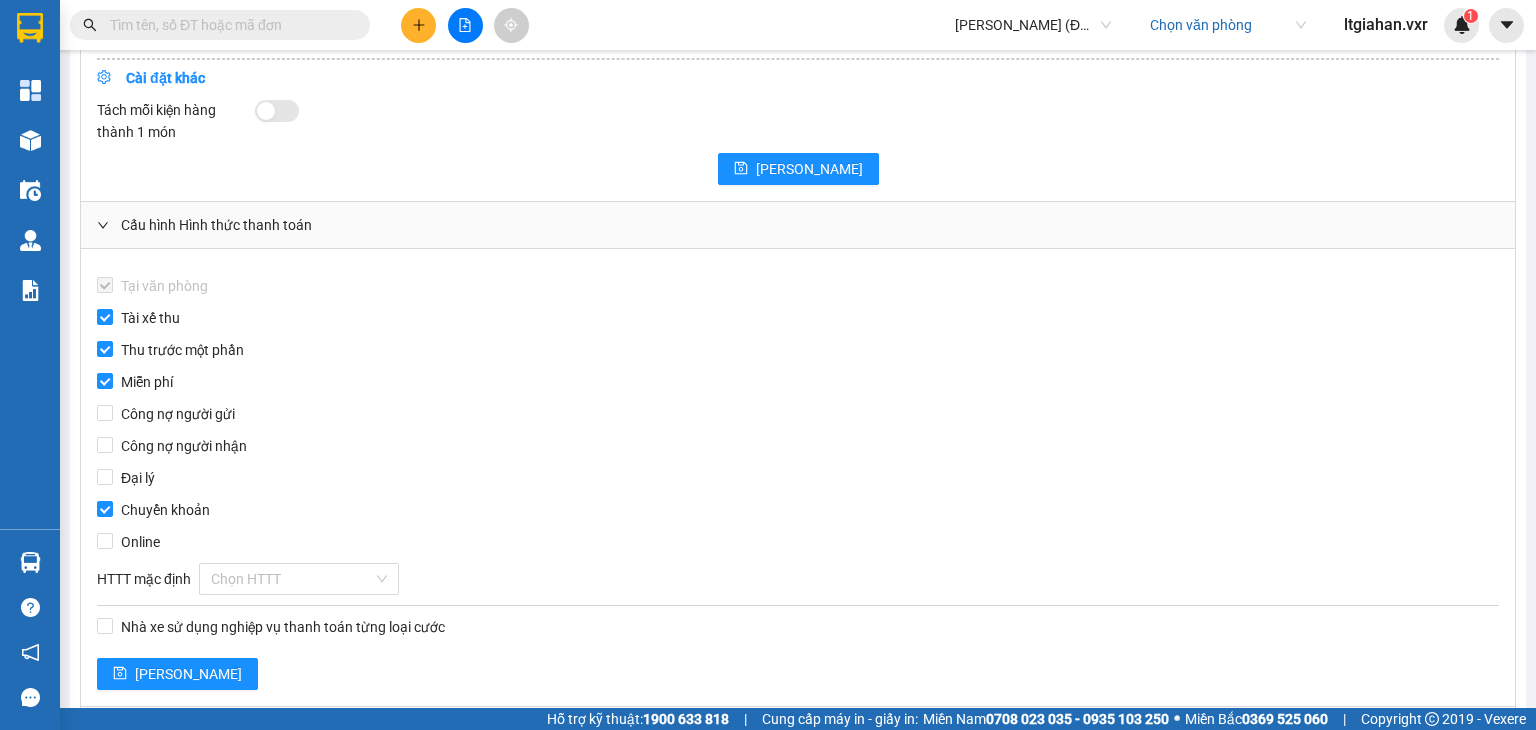 scroll, scrollTop: 1153, scrollLeft: 0, axis: vertical 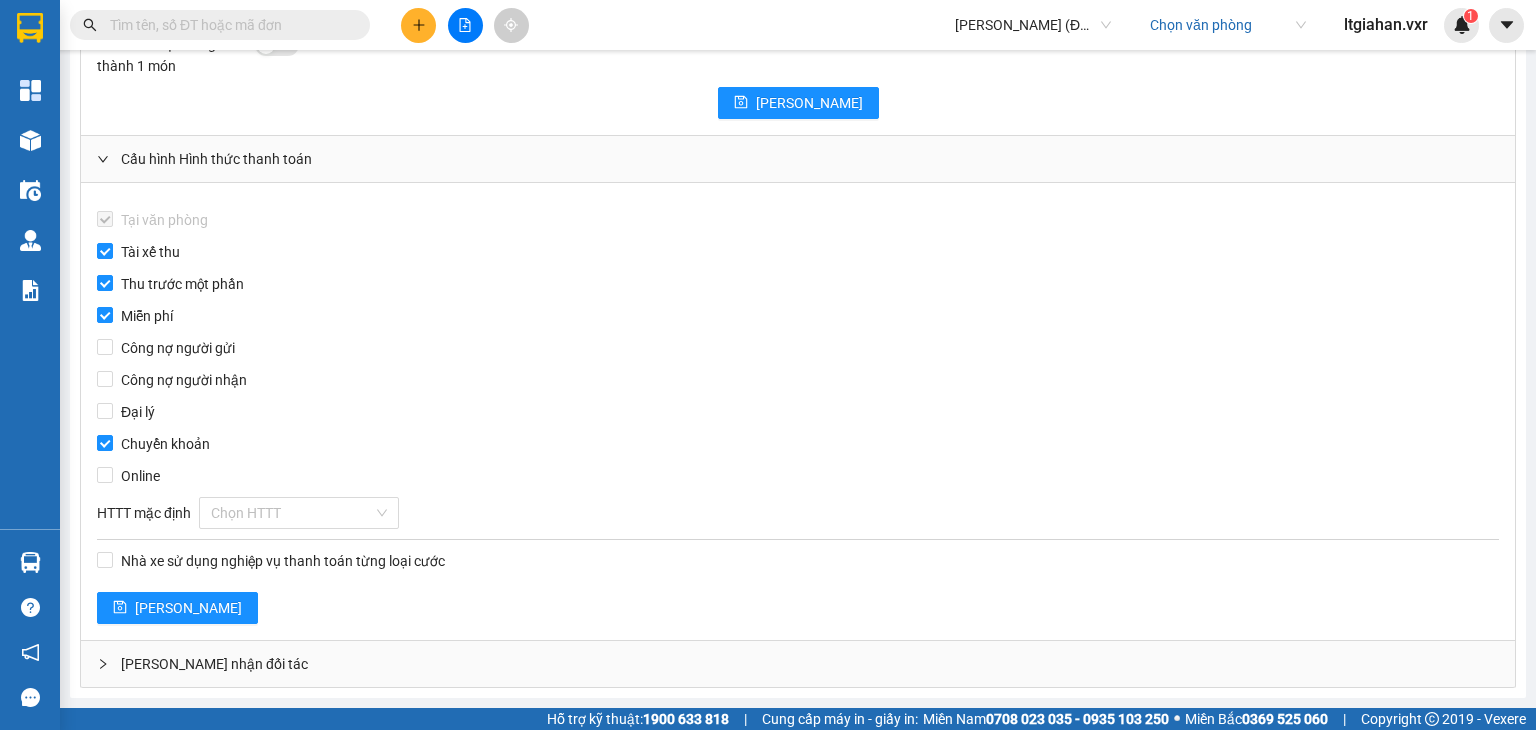 click on "Giao nhận đối tác" at bounding box center [798, 664] 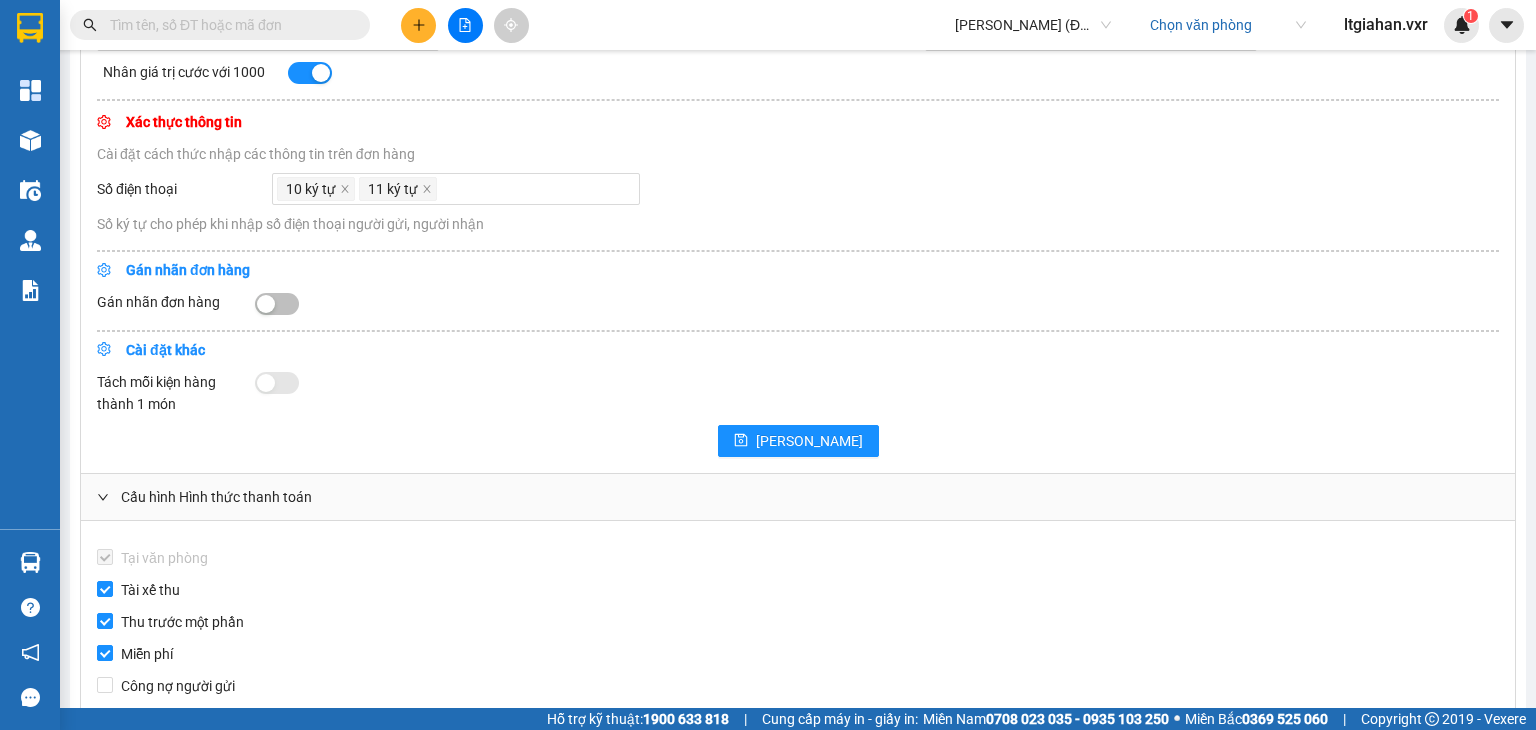 scroll, scrollTop: 807, scrollLeft: 0, axis: vertical 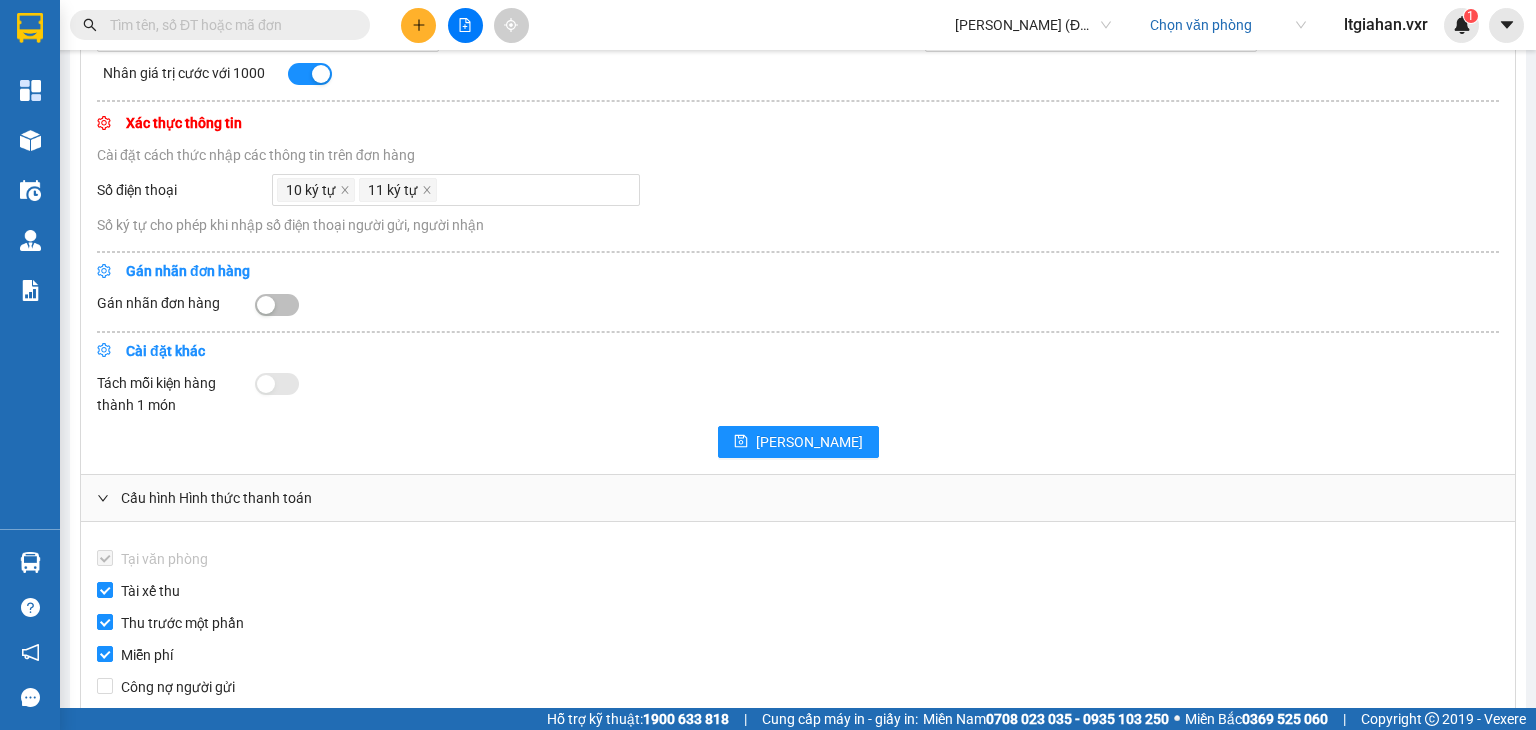 click on "Gán nhãn đơn hàng" at bounding box center (243, 303) 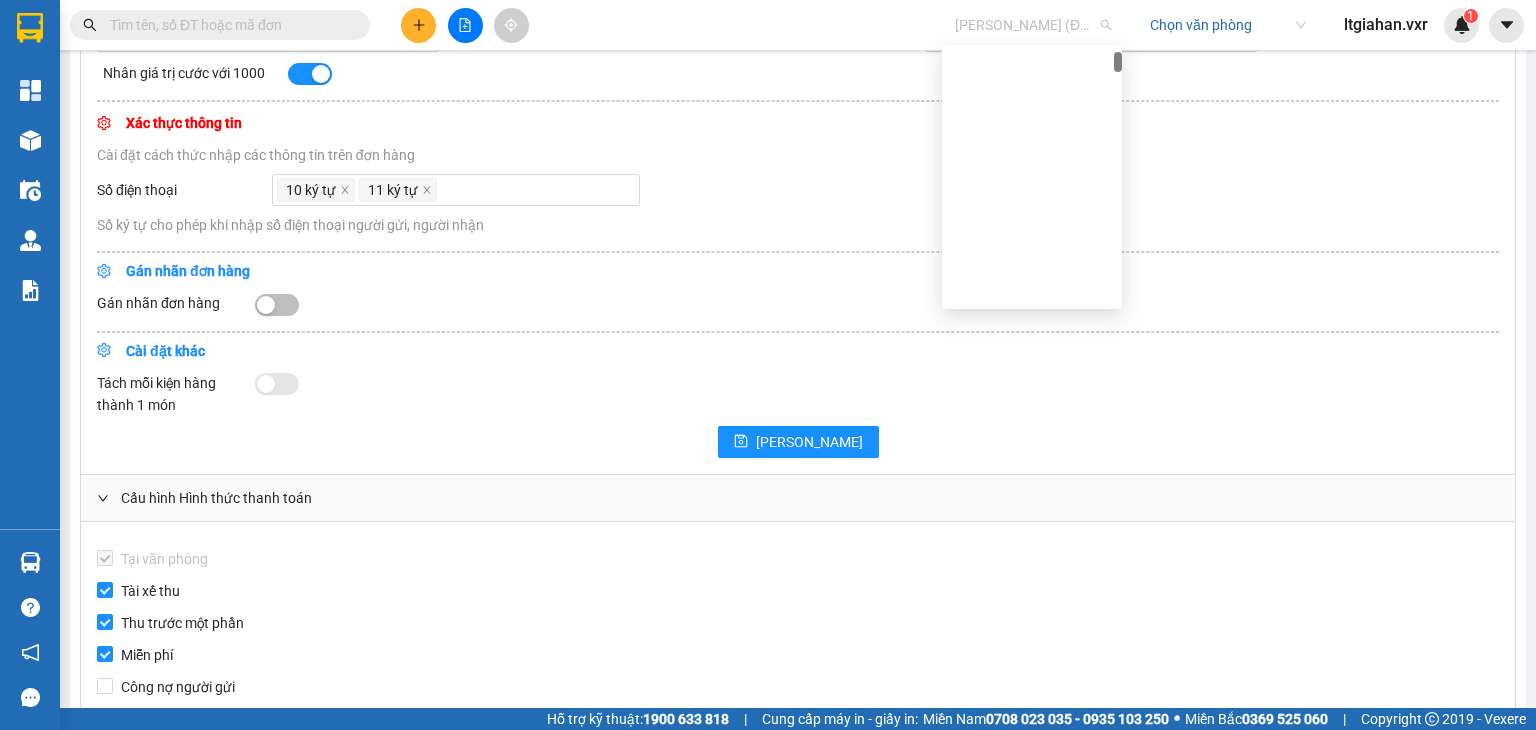 scroll, scrollTop: 0, scrollLeft: 0, axis: both 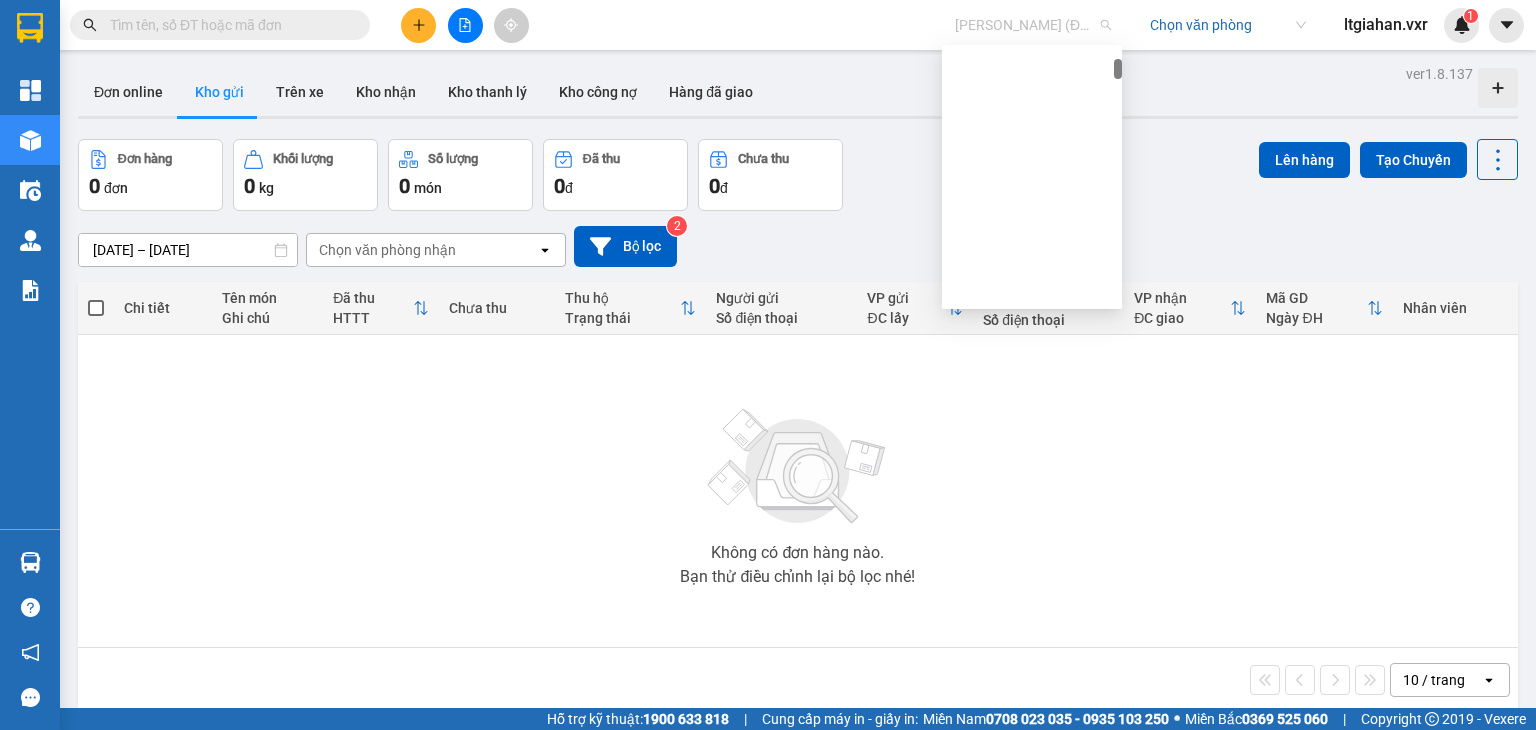 click on "[PERSON_NAME] (Đồng Nai)" at bounding box center [1033, 25] 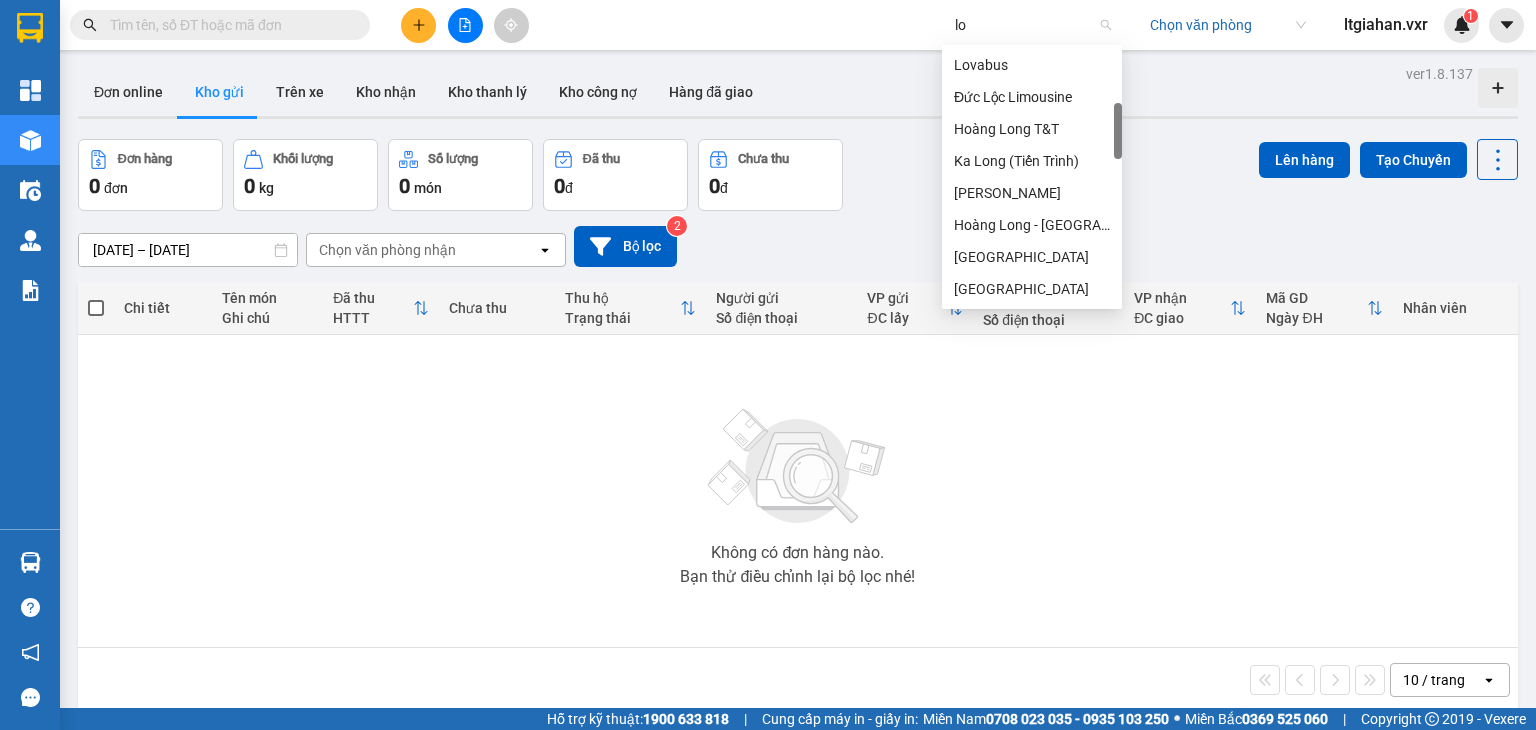 scroll, scrollTop: 0, scrollLeft: 0, axis: both 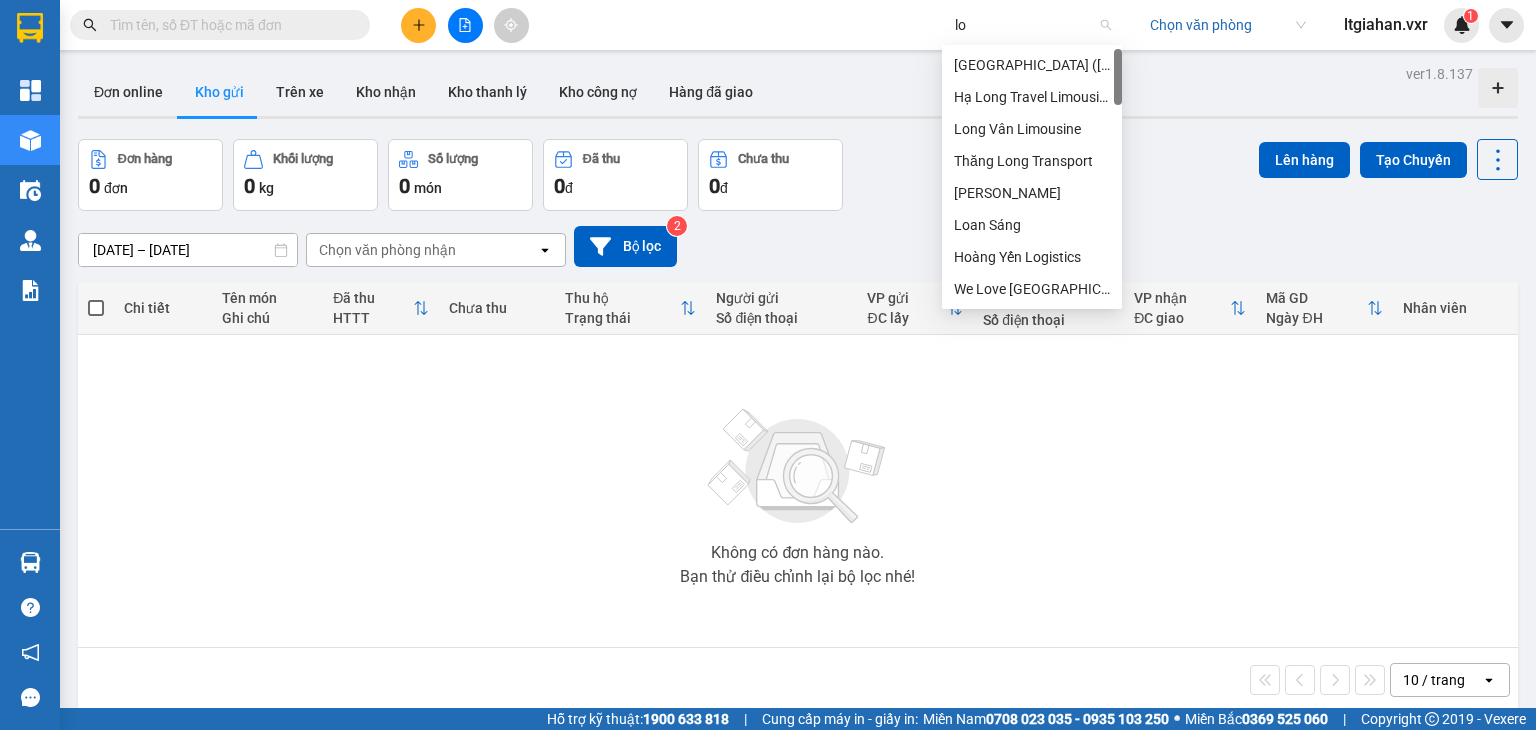 type on "lov" 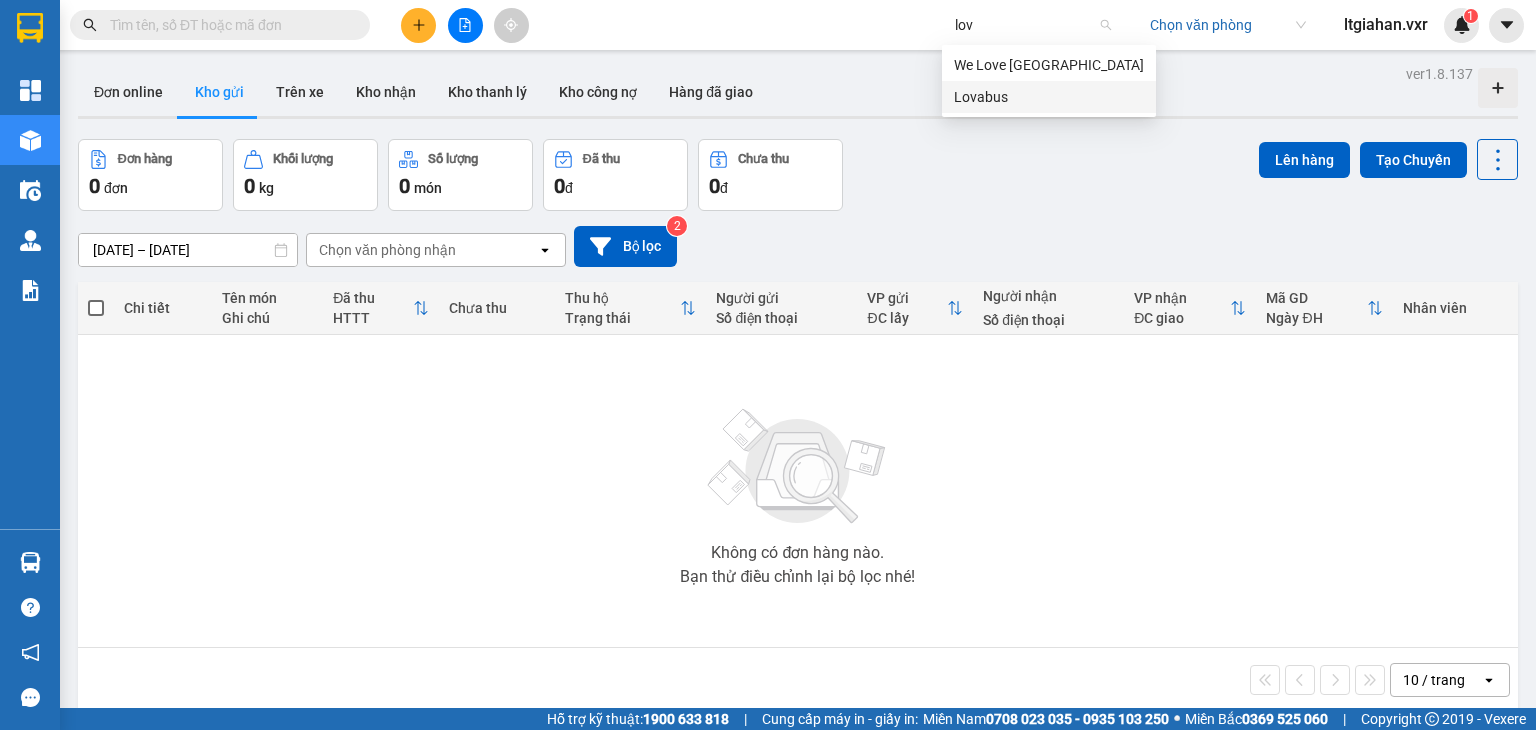 click on "Lovabus" at bounding box center (1049, 97) 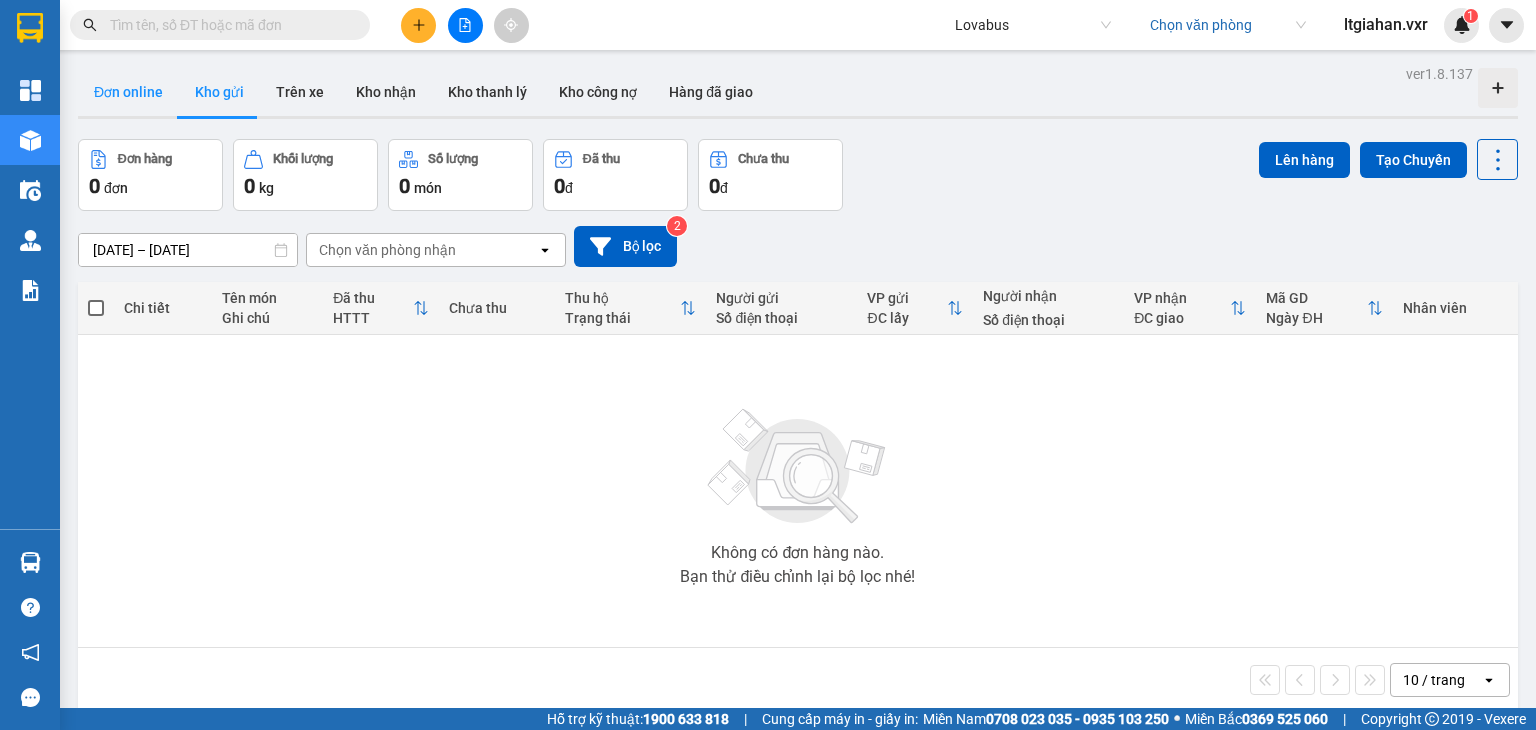 click on "Đơn online" at bounding box center (128, 92) 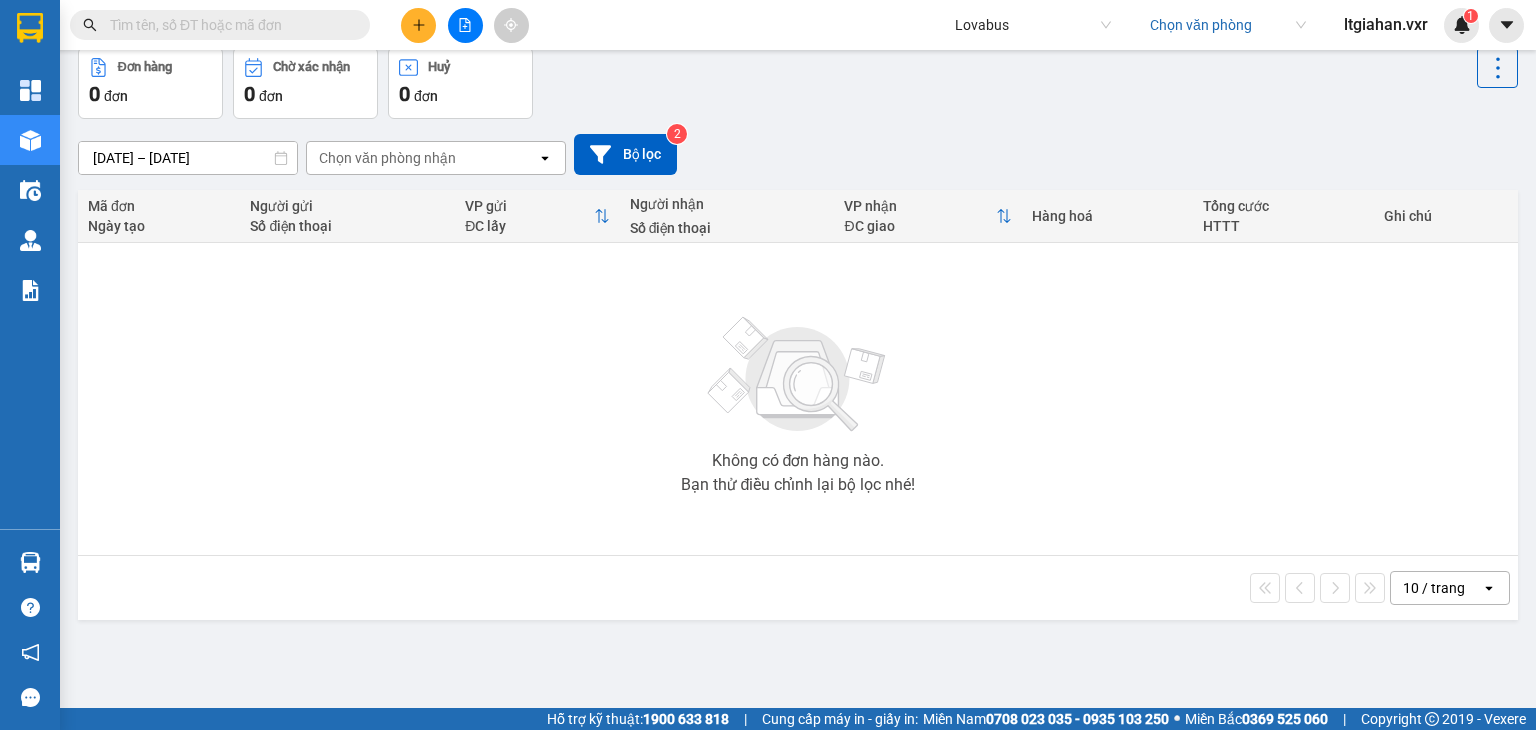 scroll, scrollTop: 0, scrollLeft: 0, axis: both 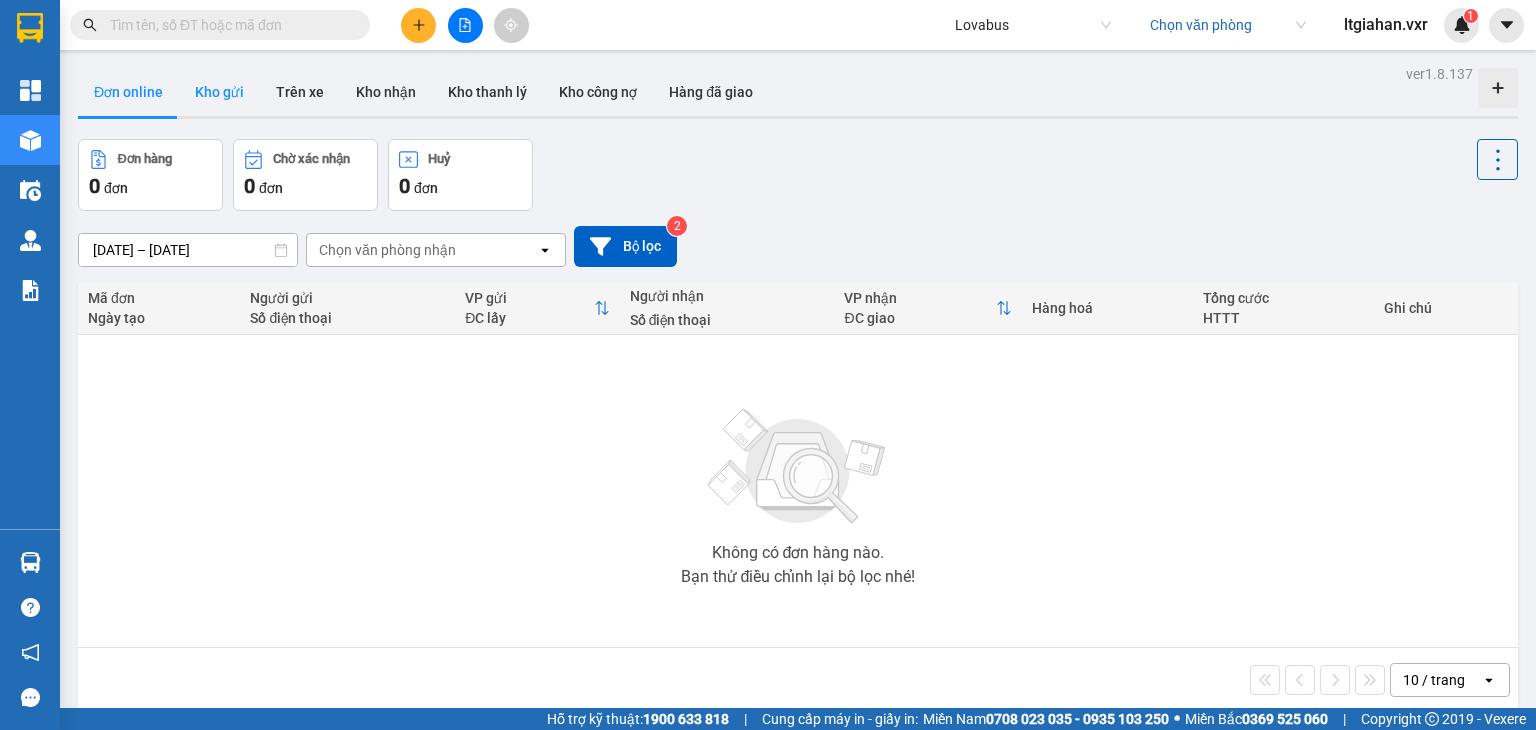 click on "Kho gửi" at bounding box center [219, 92] 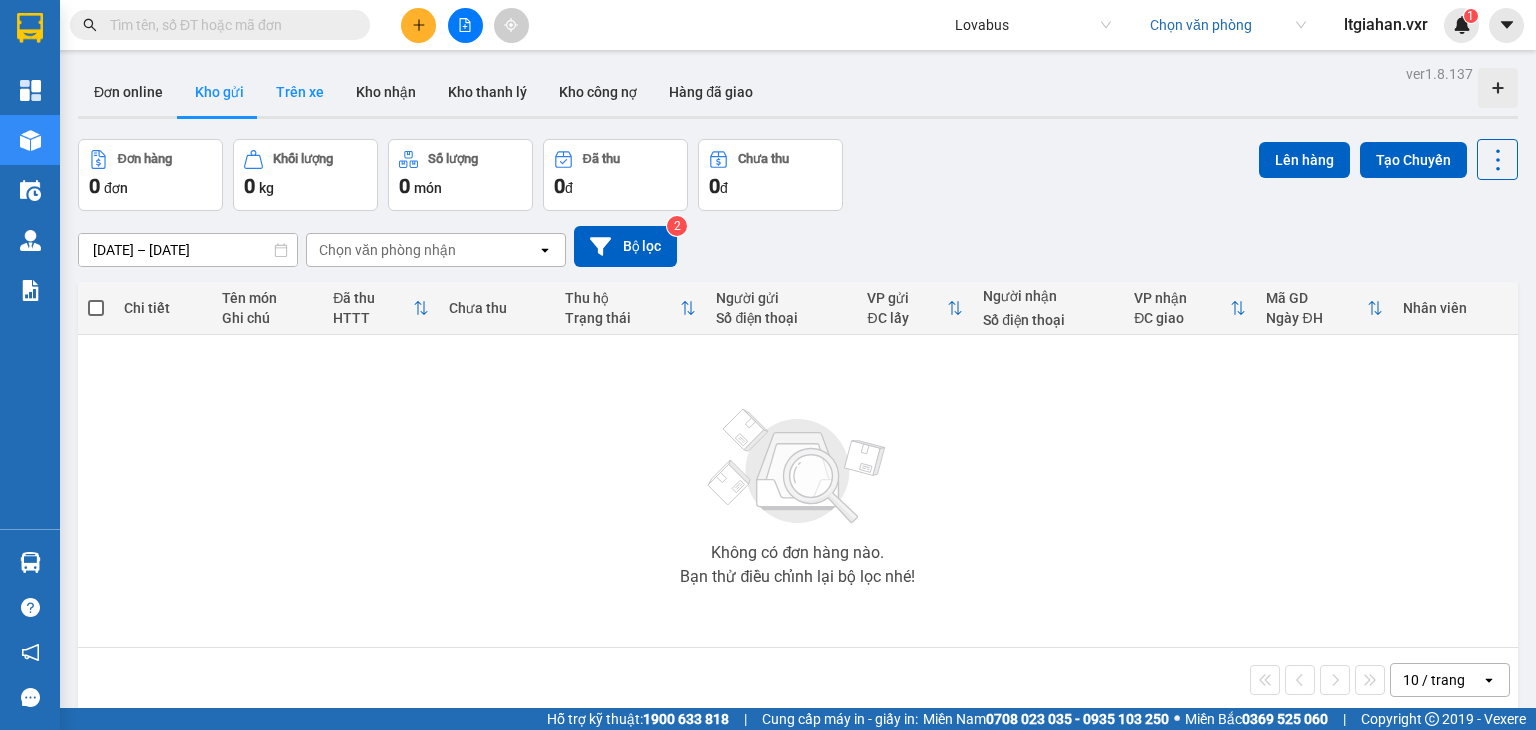 click on "Trên xe" at bounding box center (300, 92) 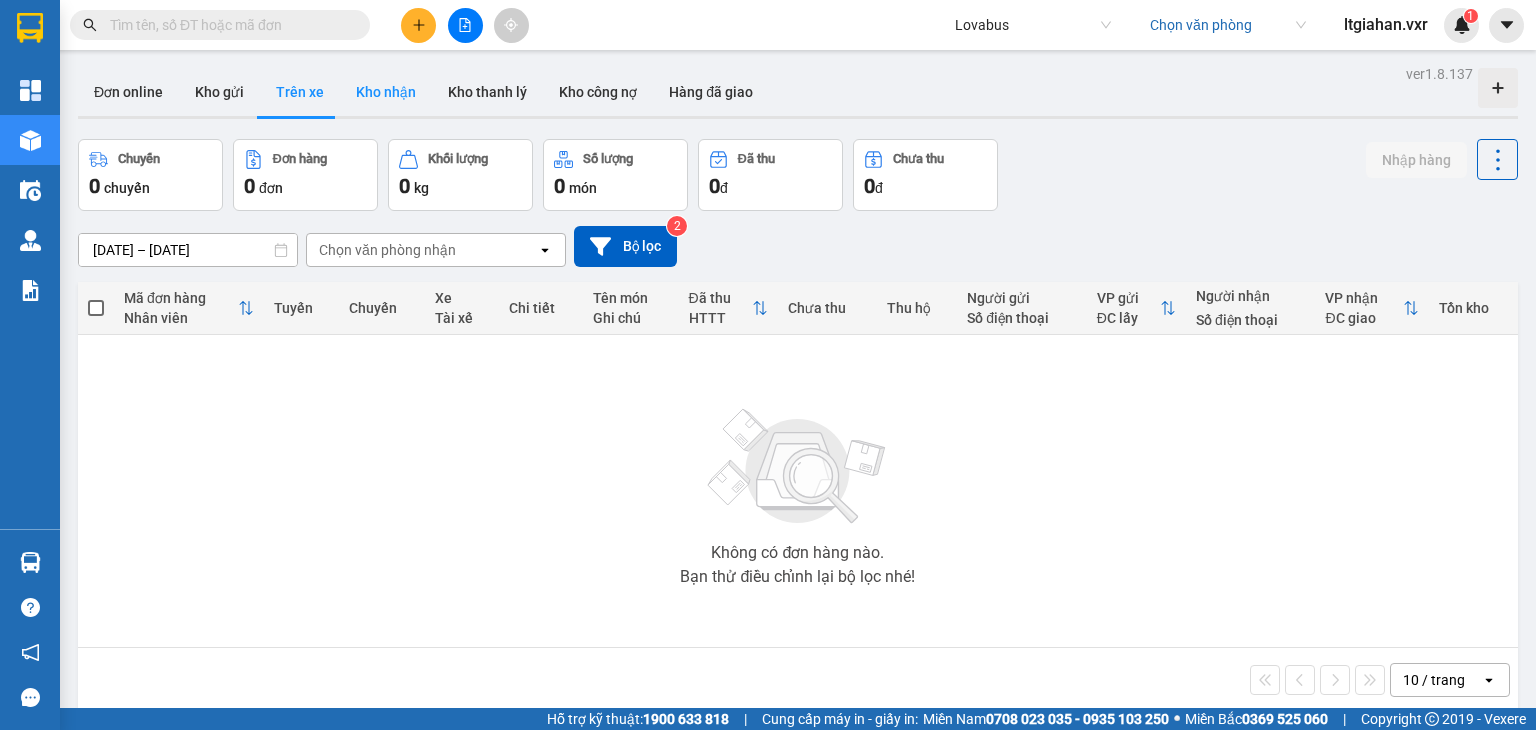click on "Kho nhận" at bounding box center (386, 92) 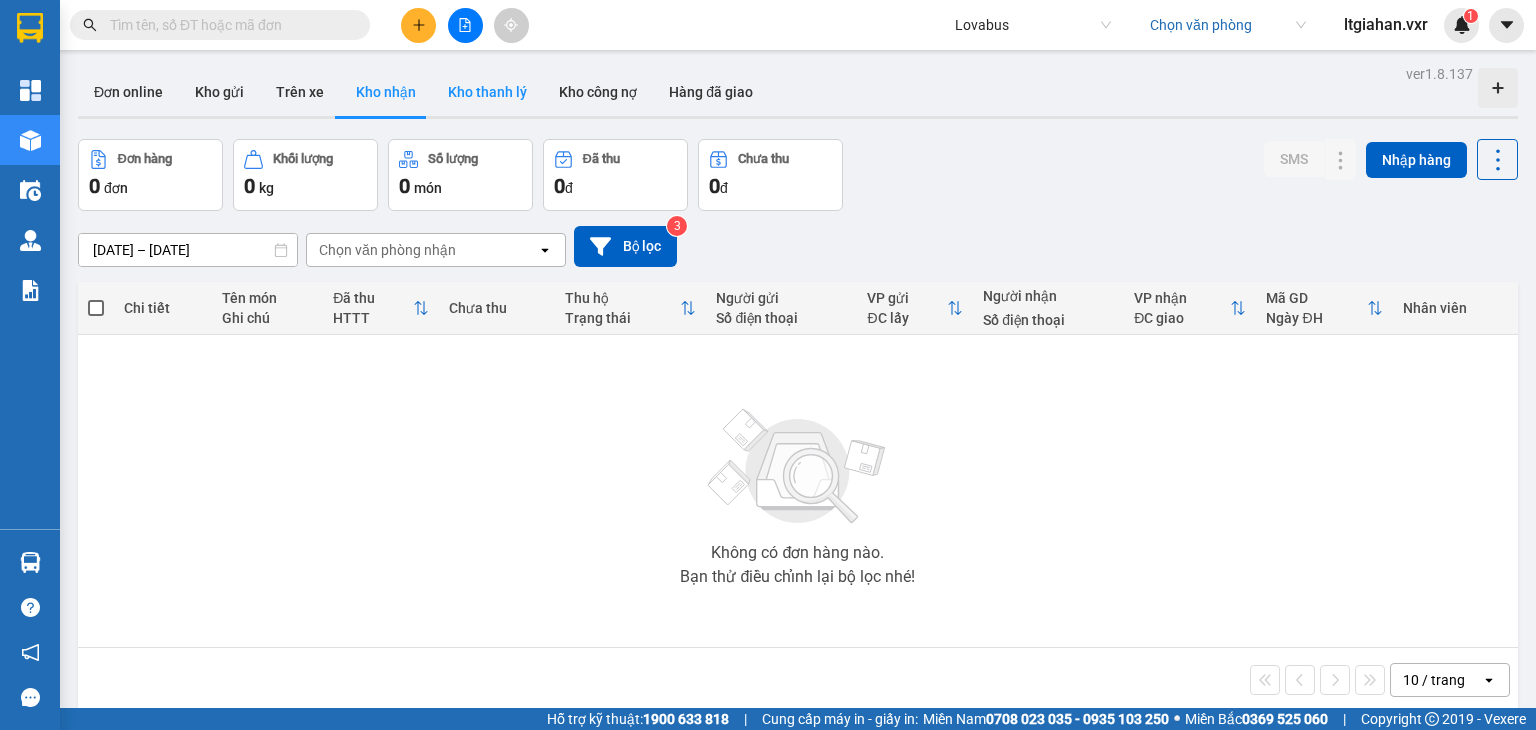 click on "Kho thanh lý" at bounding box center [487, 92] 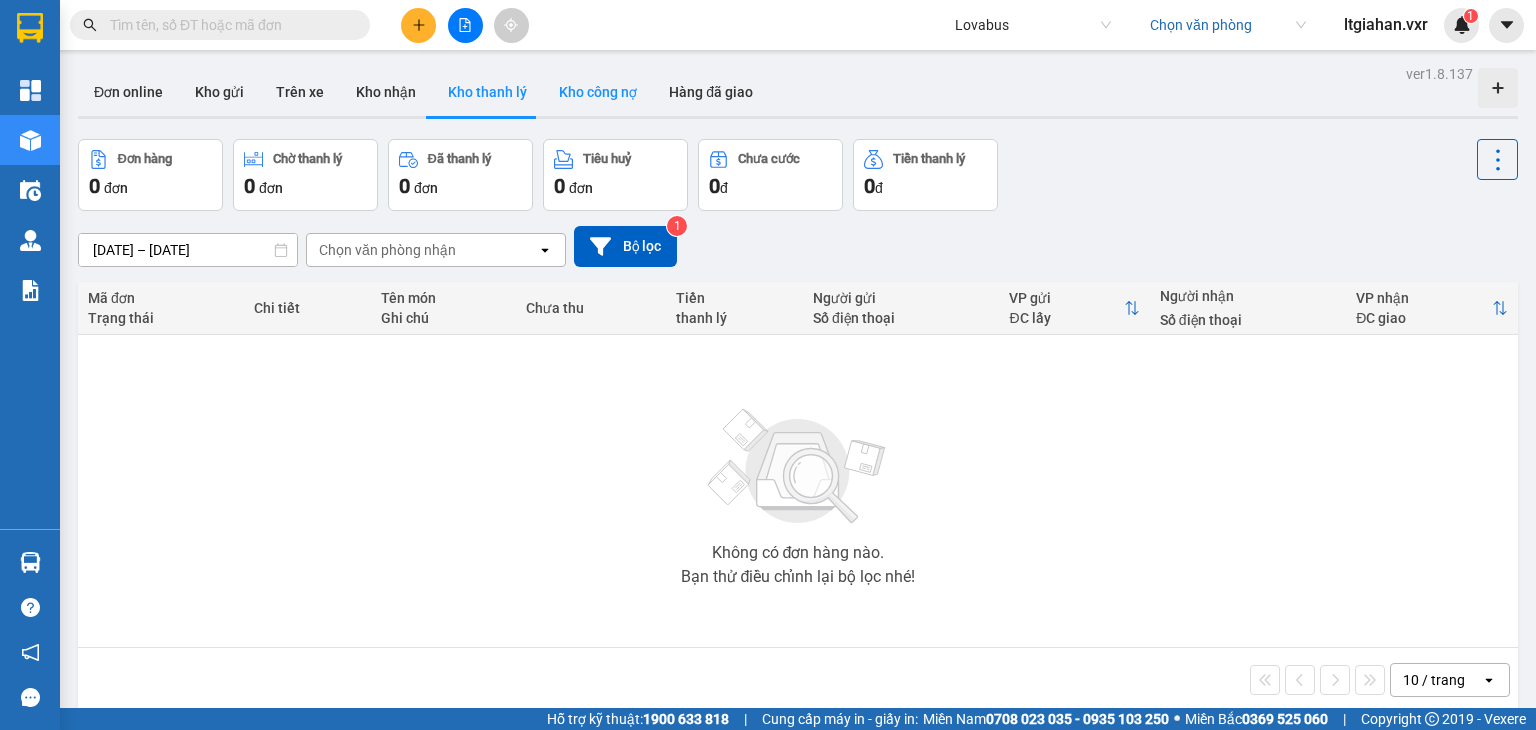 click on "Kho công nợ" at bounding box center [598, 92] 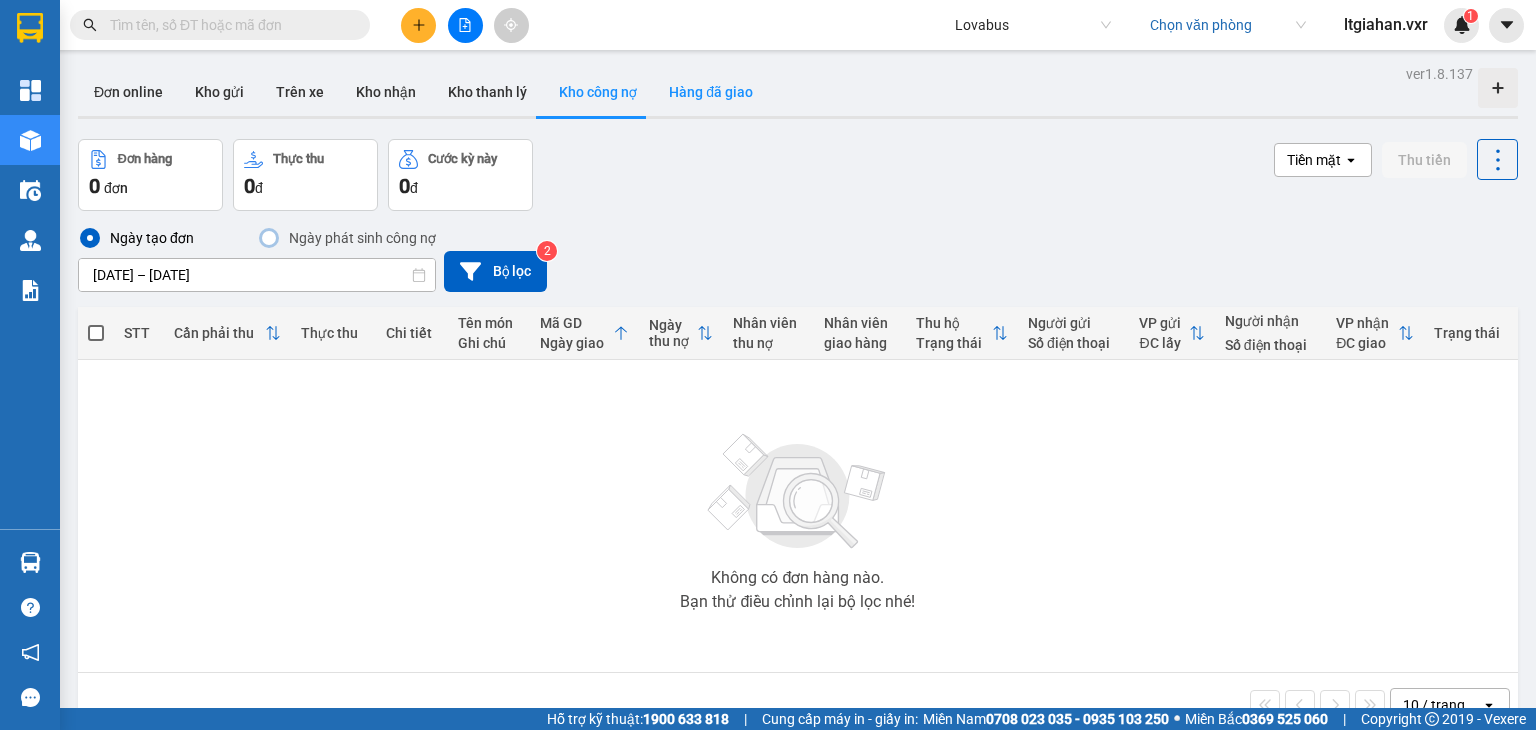 click on "Hàng đã giao" at bounding box center [711, 92] 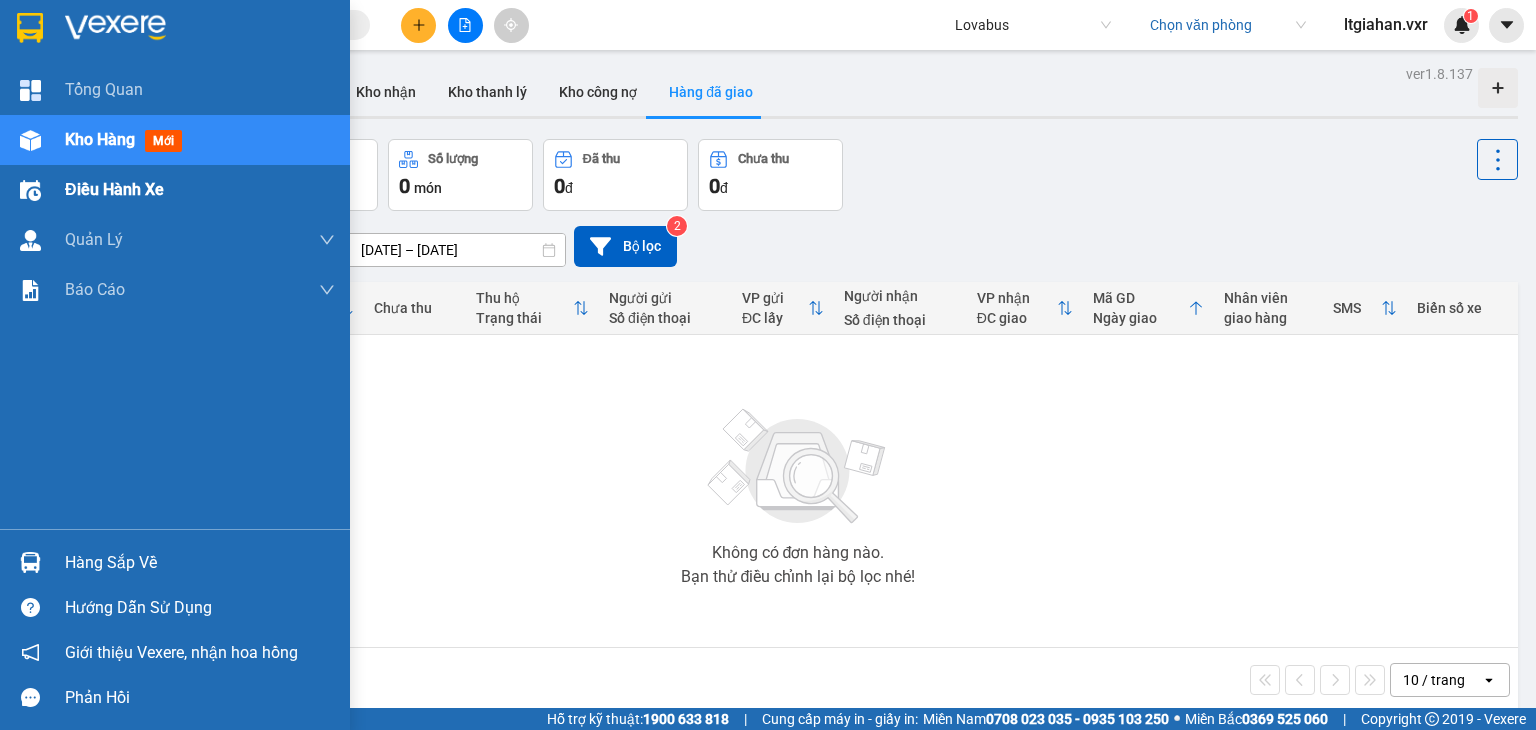 click on "Điều hành xe" at bounding box center [114, 189] 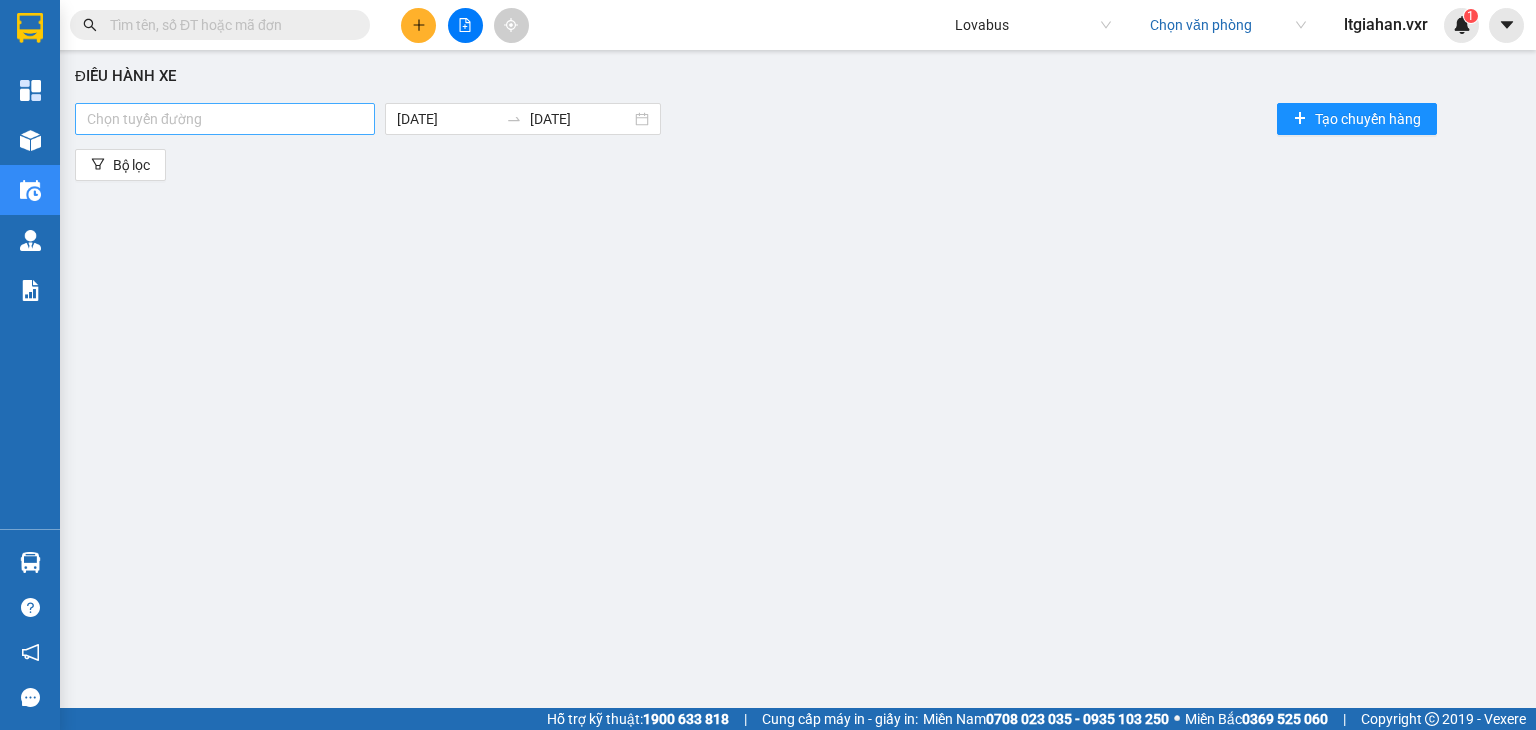 click at bounding box center [225, 119] 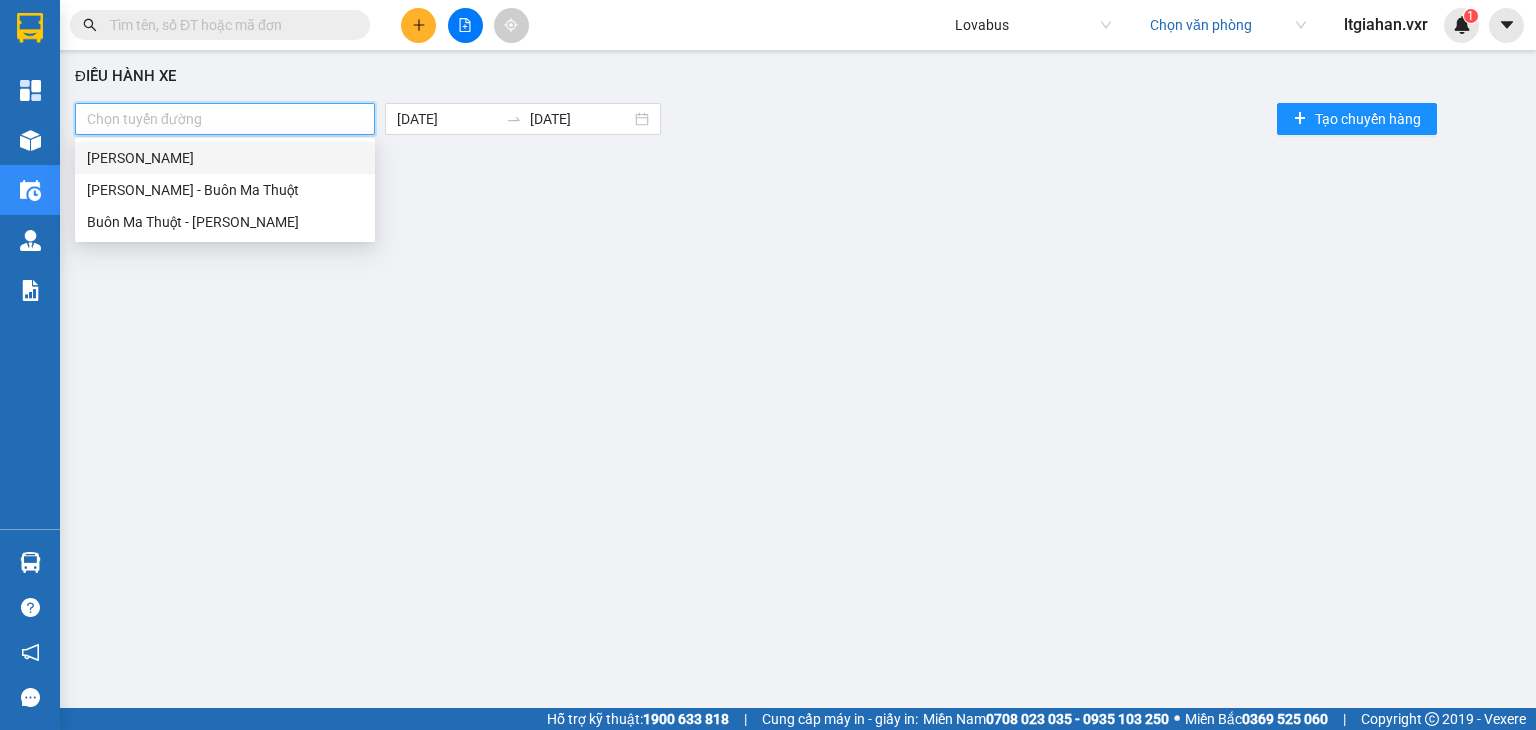 click on "[PERSON_NAME]" at bounding box center (225, 158) 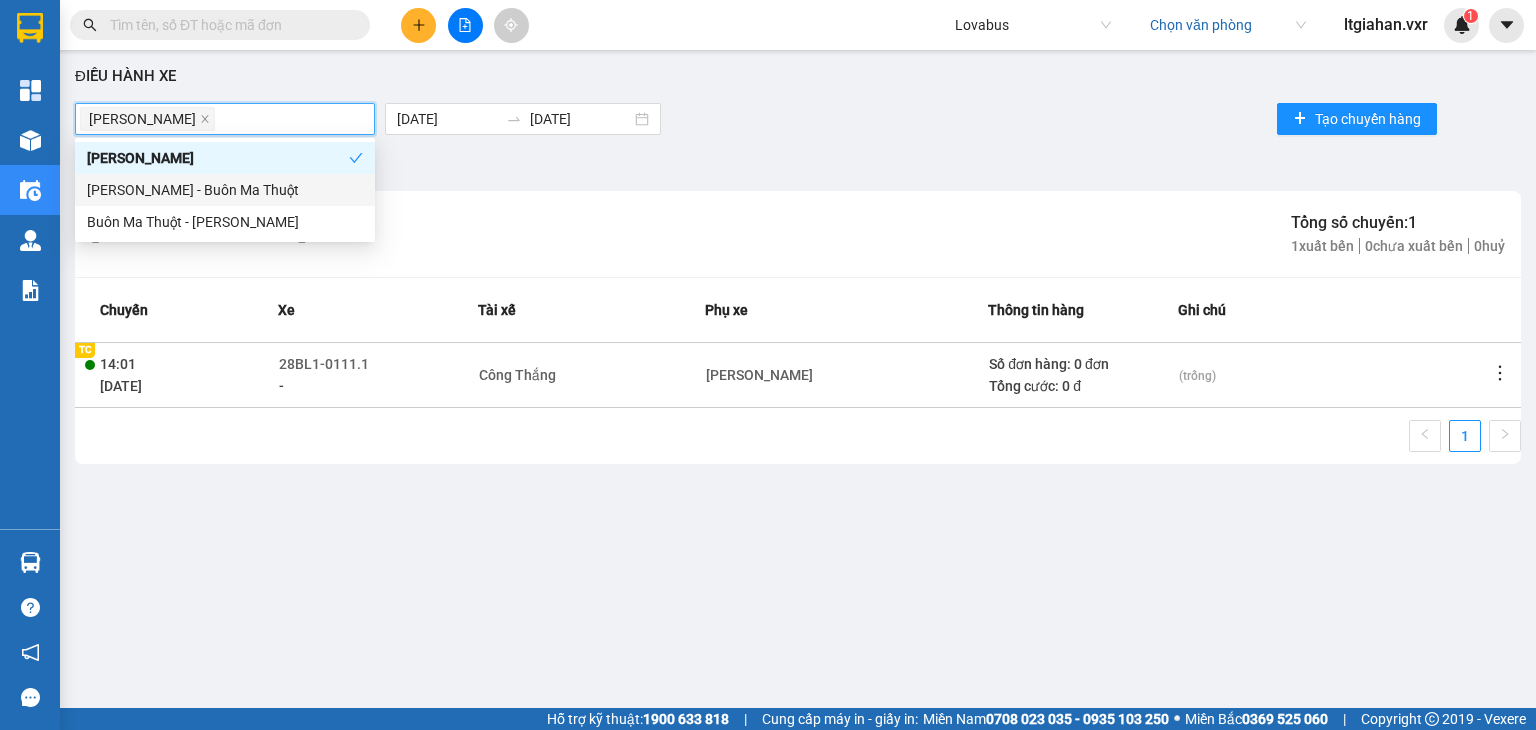 click on "Điều hành xe [PERSON_NAME] - Cà Mau   [DATE] [DATE] Tạo chuyến hàng Bộ lọc [GEOGRAPHIC_DATA] - Cà Mau Tổng số chuyến:  1   1  xuất bến 0  chưa xuất bến 0  huỷ Chuyến Xe Tài xế Phụ xe Thông tin hàng Ghi chú 14:01 [DATE] TC TC 28BL1-0111.1  -   Công Thắng [PERSON_NAME] đơn hàng: 0 đơn Tổng cước: 0 đ (trống) 1" at bounding box center (798, 377) 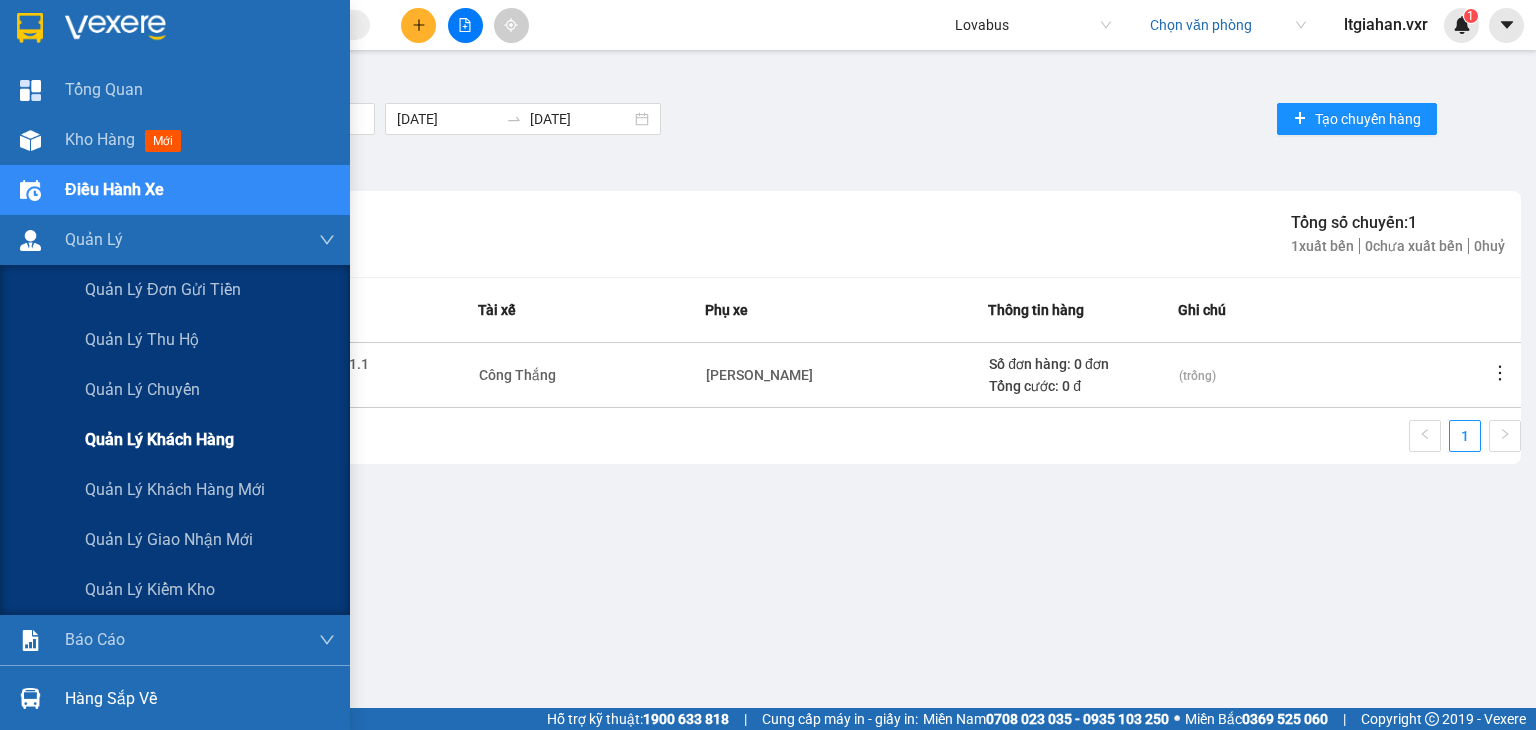 click on "Quản lý khách hàng" at bounding box center (159, 439) 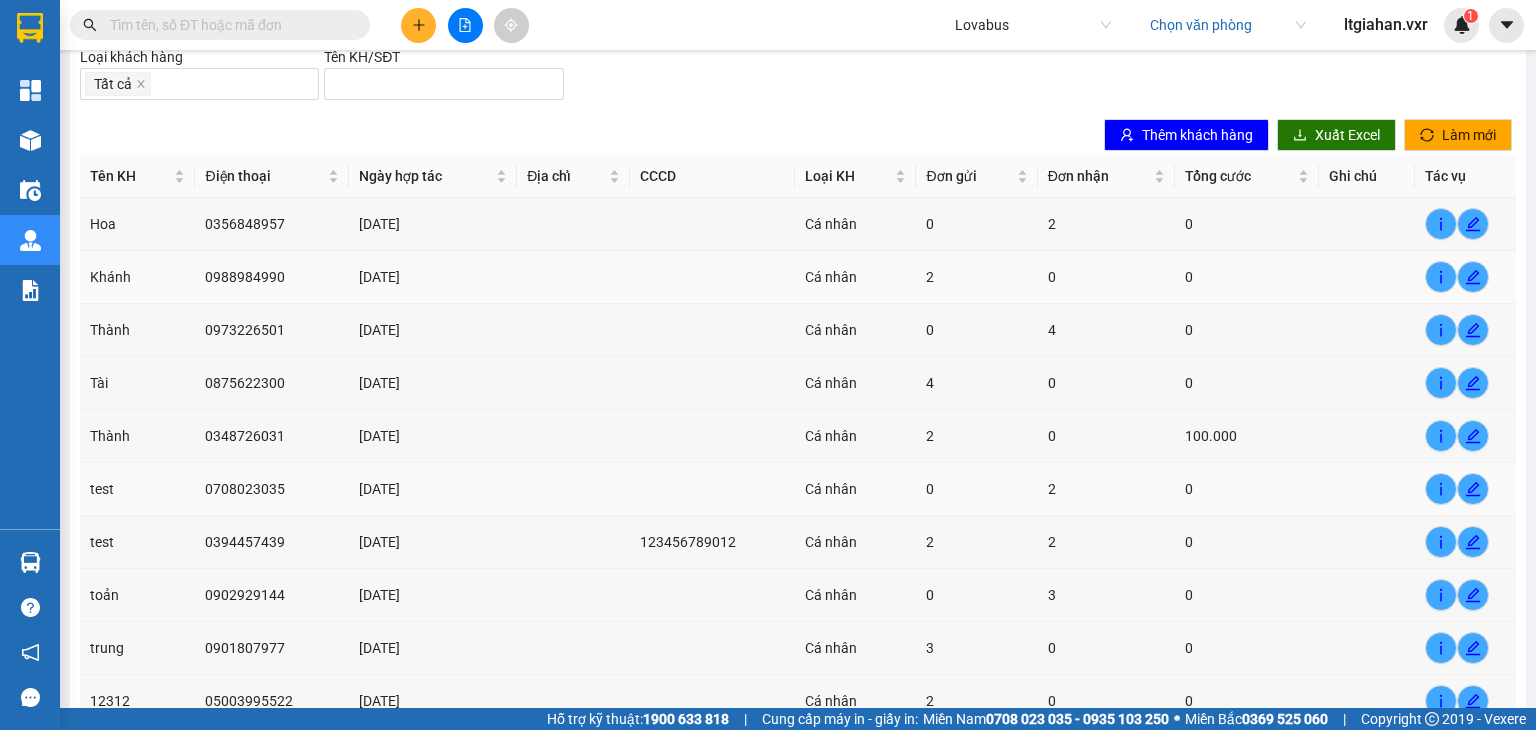 scroll, scrollTop: 0, scrollLeft: 0, axis: both 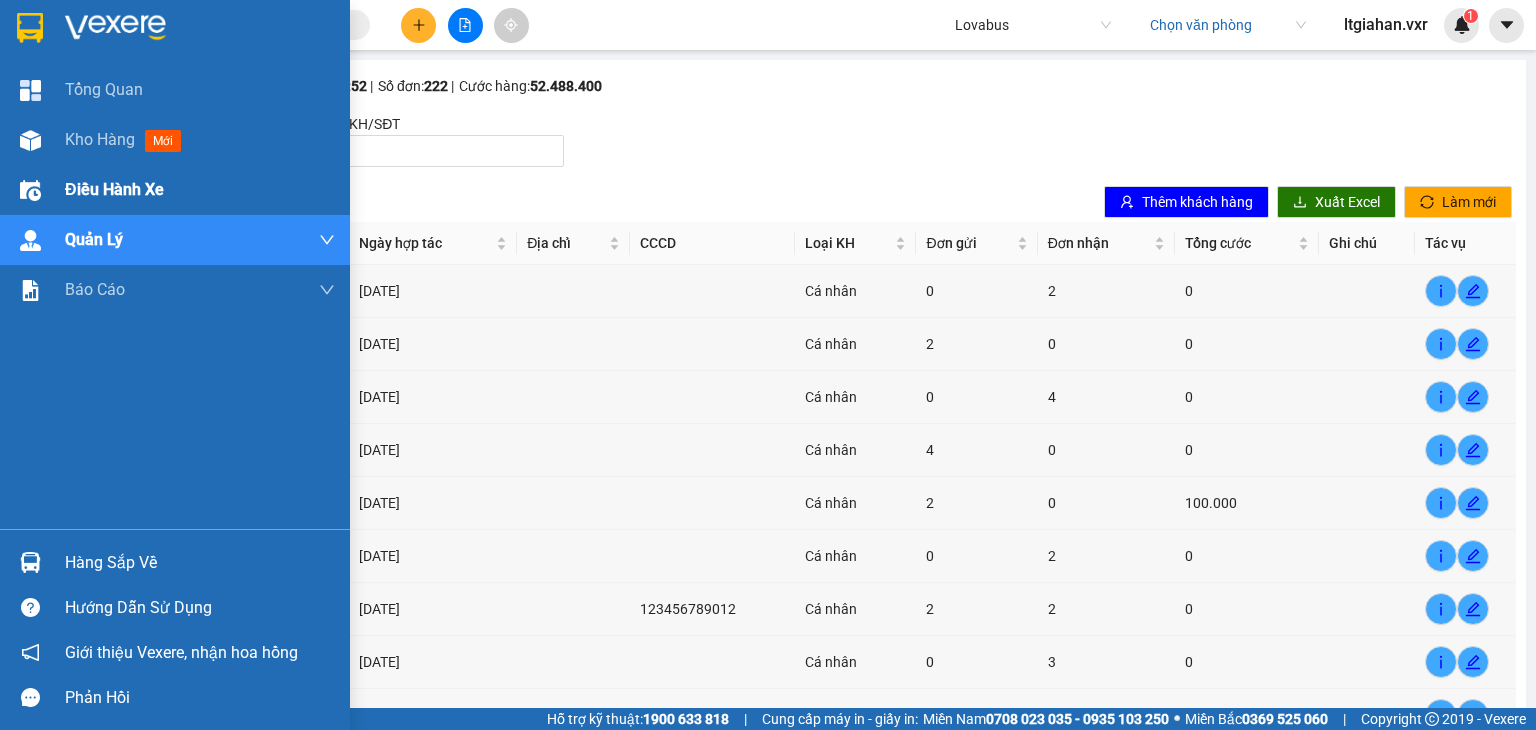 click on "Điều hành xe" at bounding box center (114, 189) 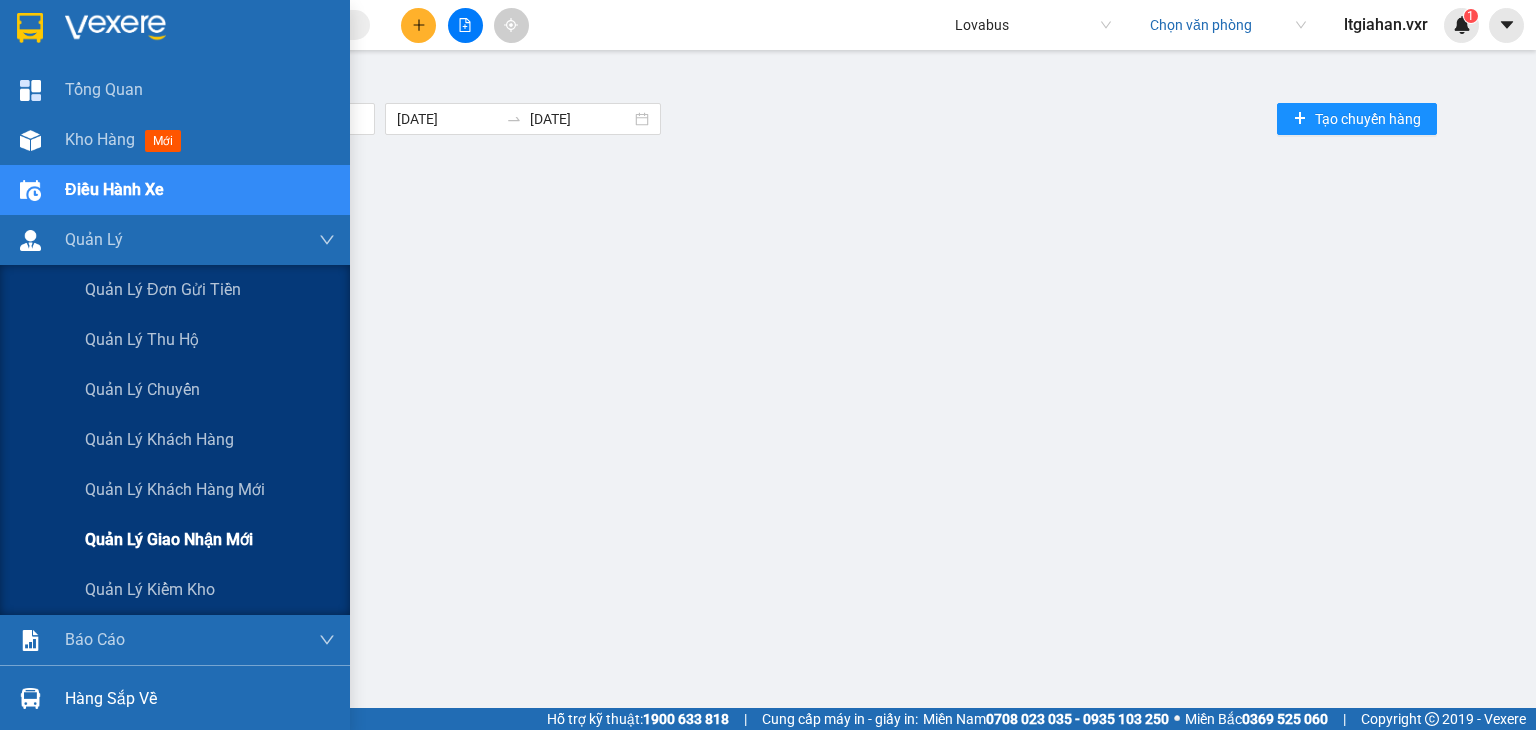 click on "Quản lý giao nhận mới" at bounding box center (169, 539) 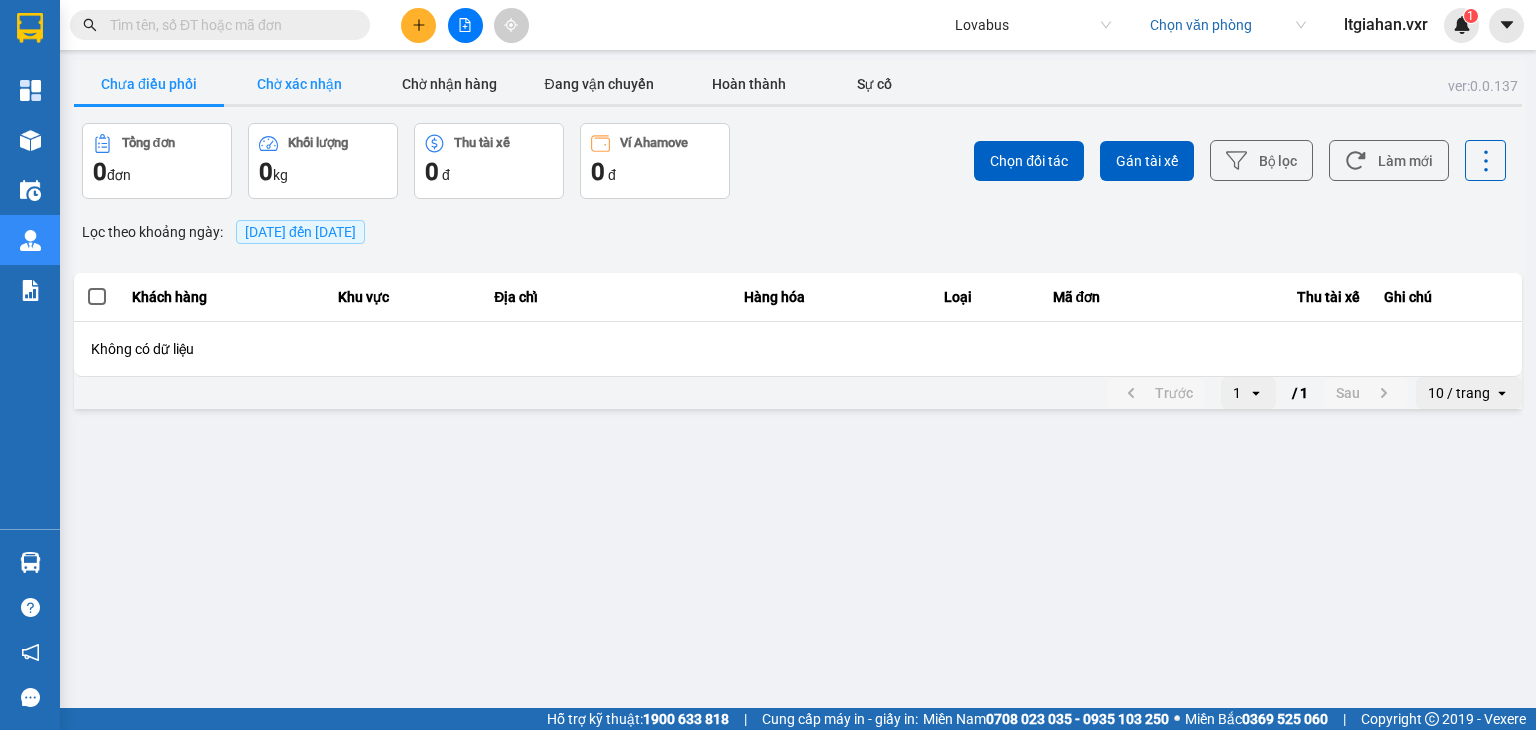 click on "Chờ xác nhận" at bounding box center (299, 84) 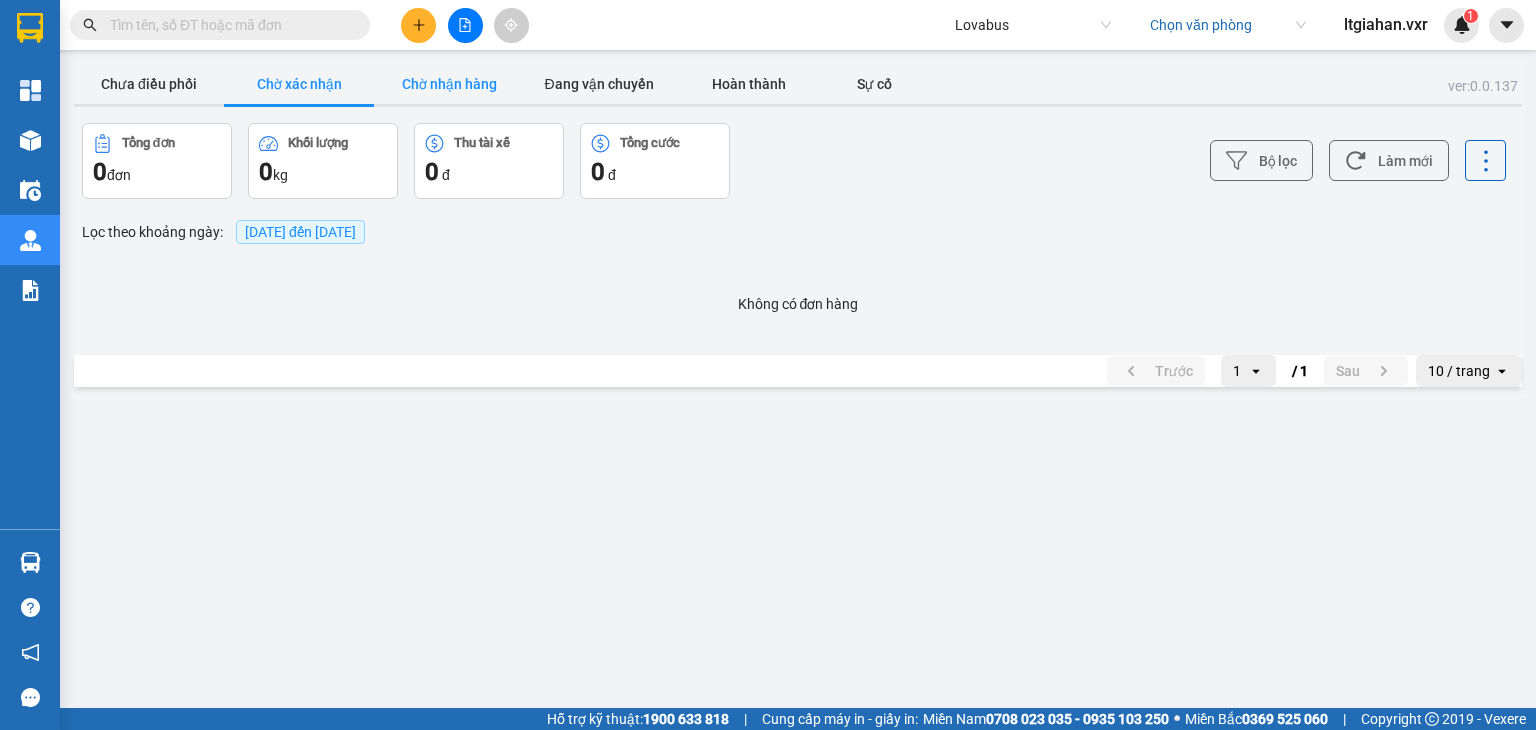click on "Chờ nhận hàng" at bounding box center (449, 84) 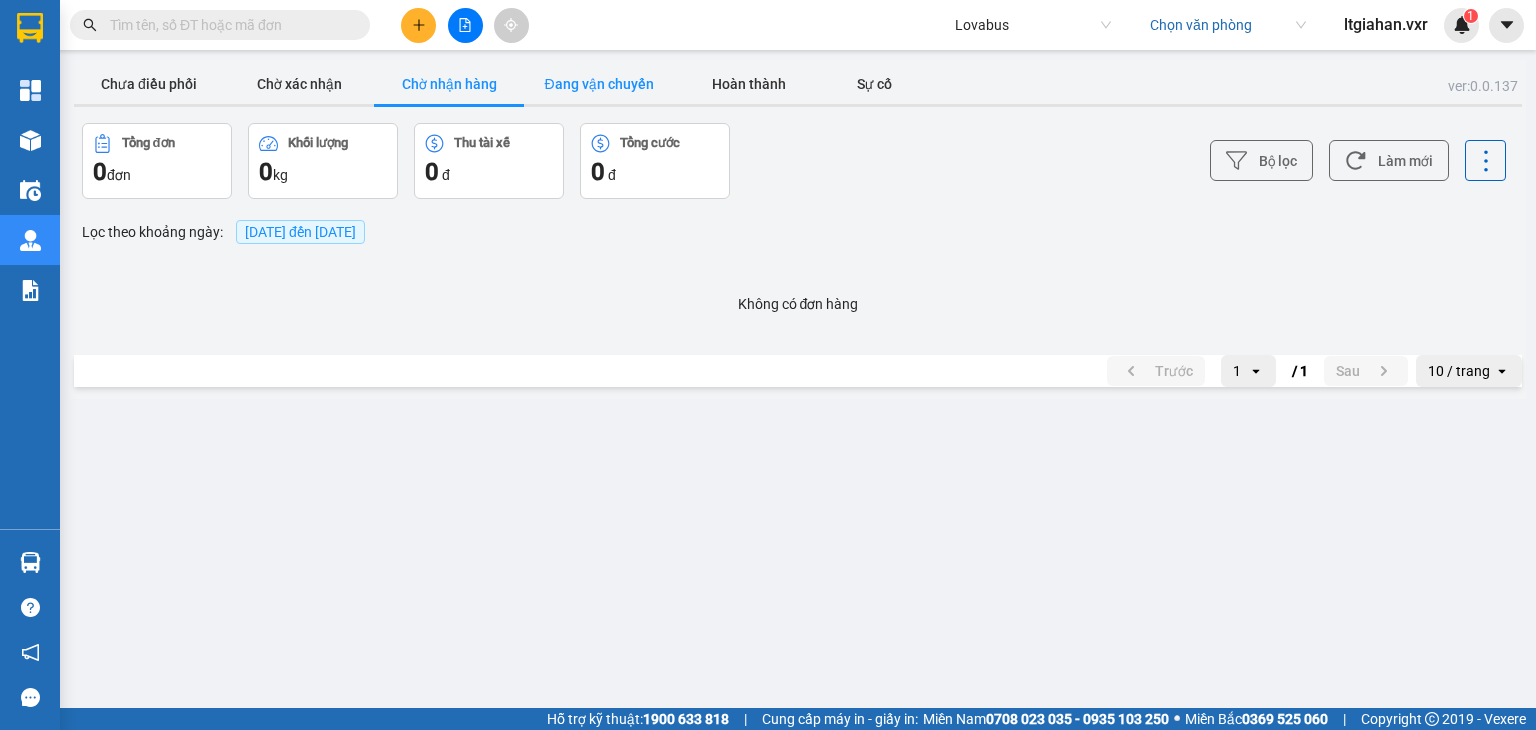 click on "Đang vận chuyển" at bounding box center [599, 84] 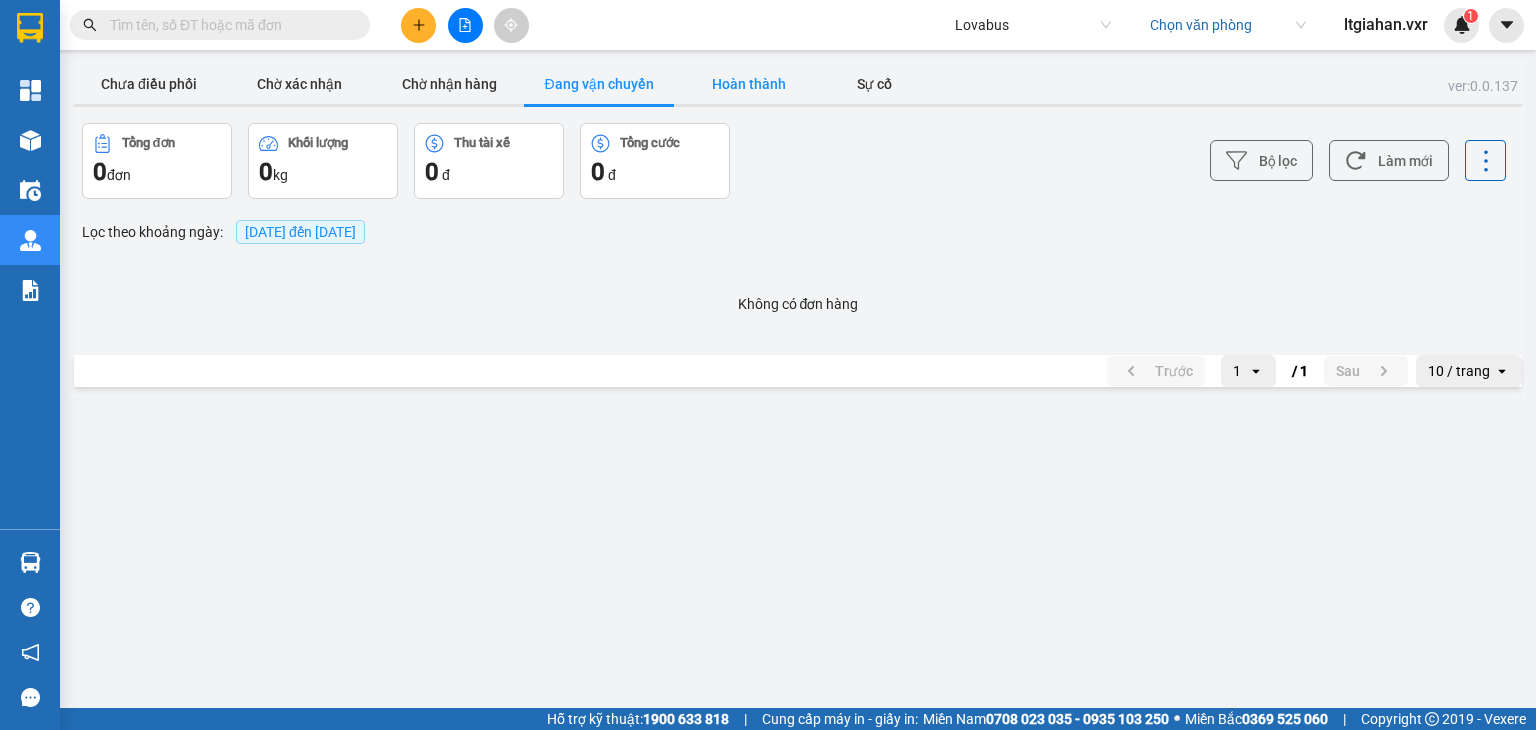 click on "Hoàn thành" at bounding box center [749, 84] 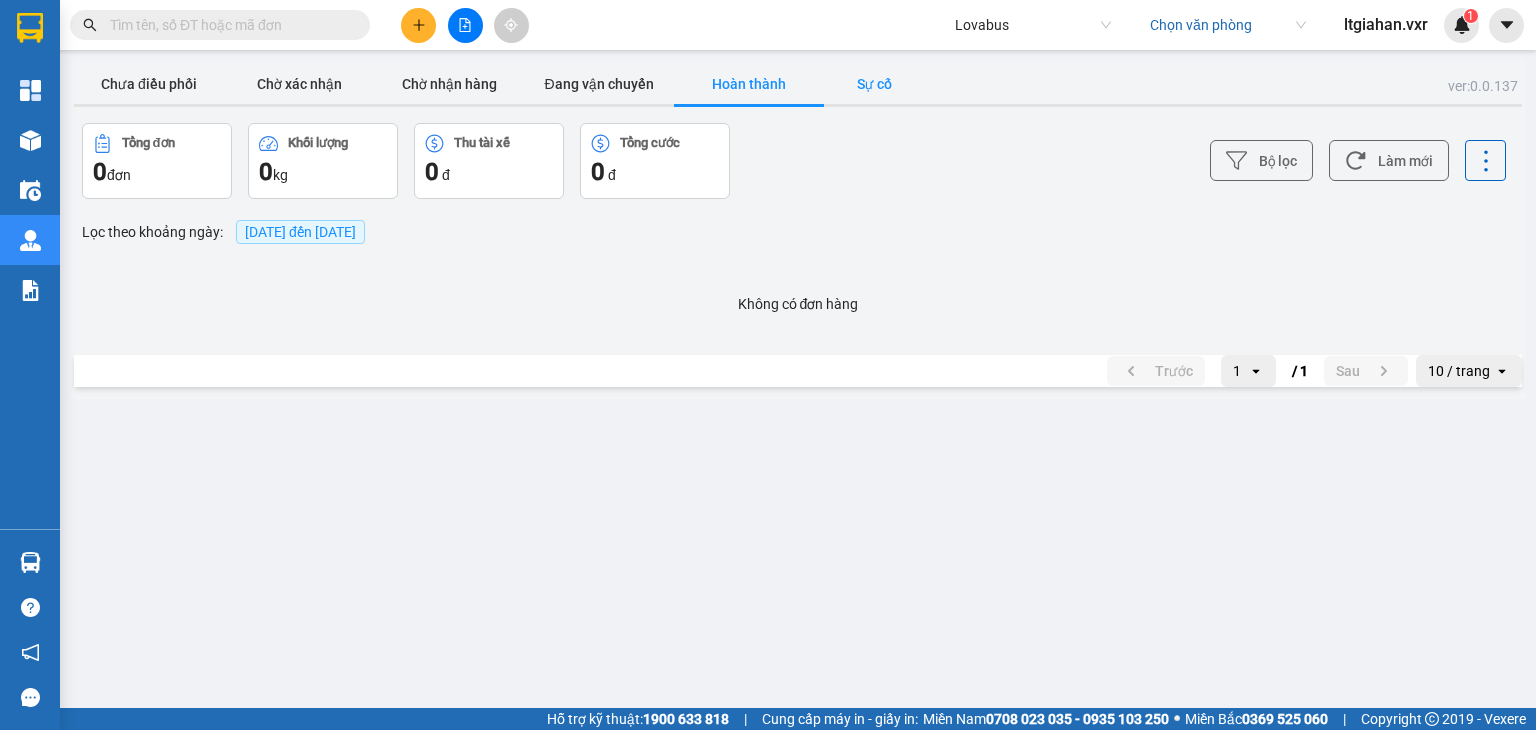 click on "Sự cố" at bounding box center (874, 84) 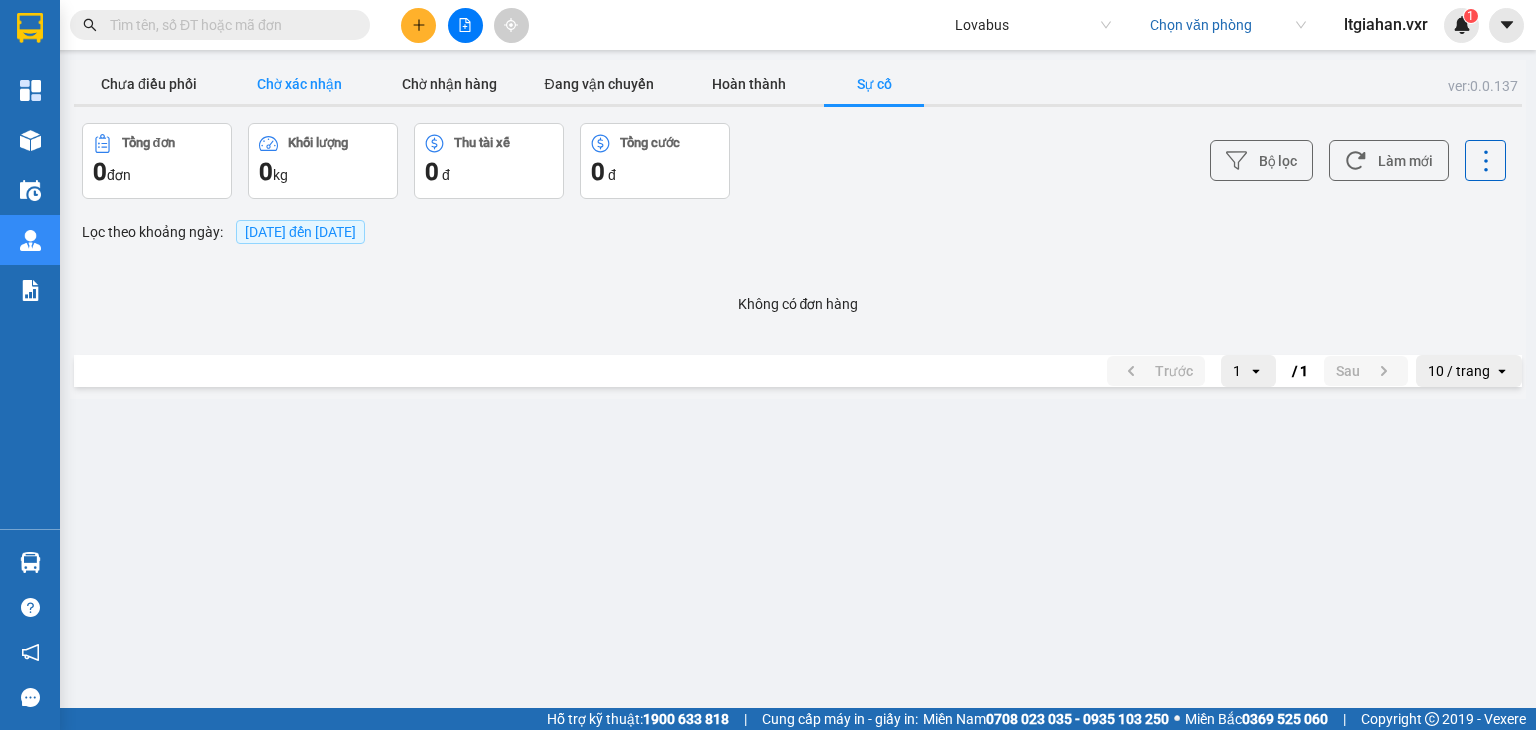 click on "Chờ xác nhận" at bounding box center (299, 84) 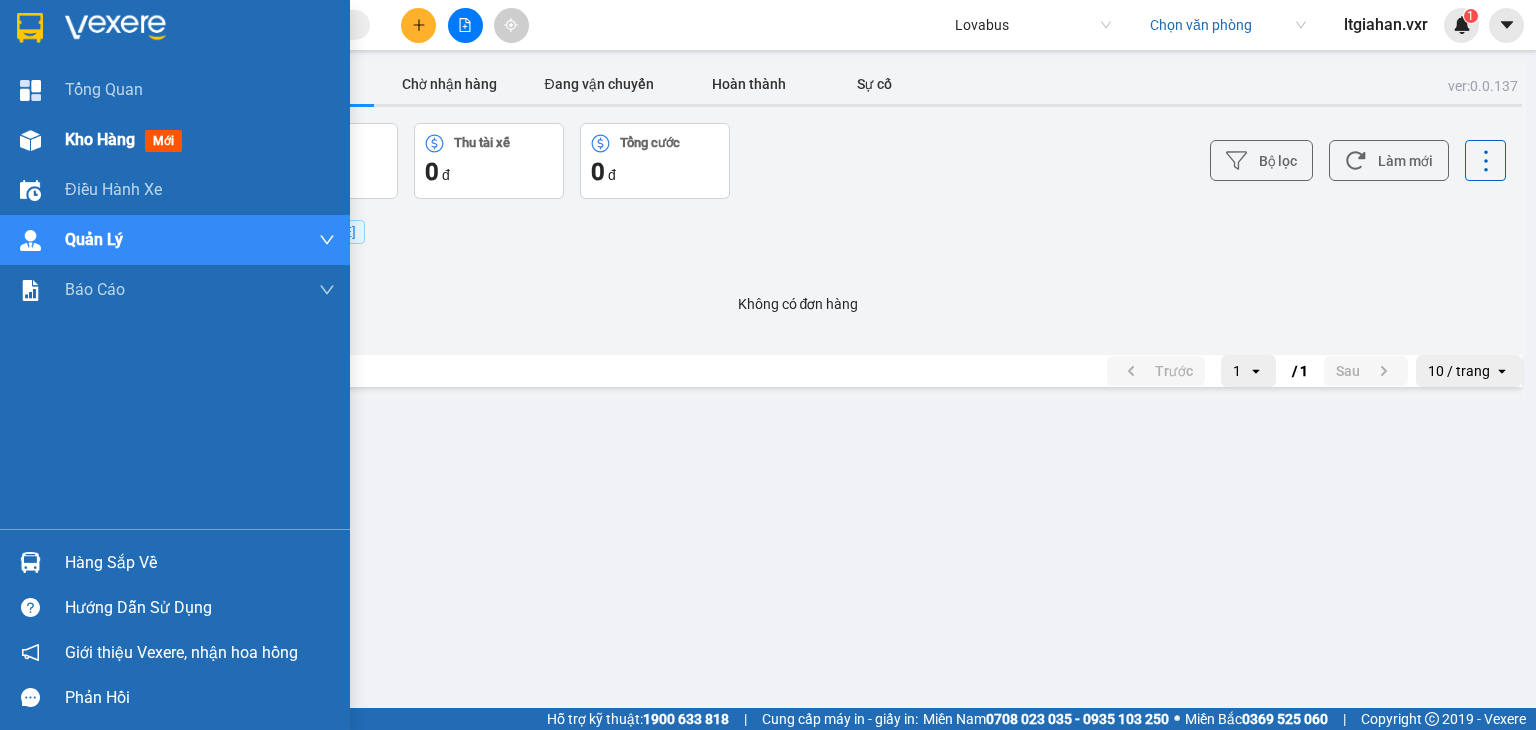 click on "Kho hàng" at bounding box center (100, 139) 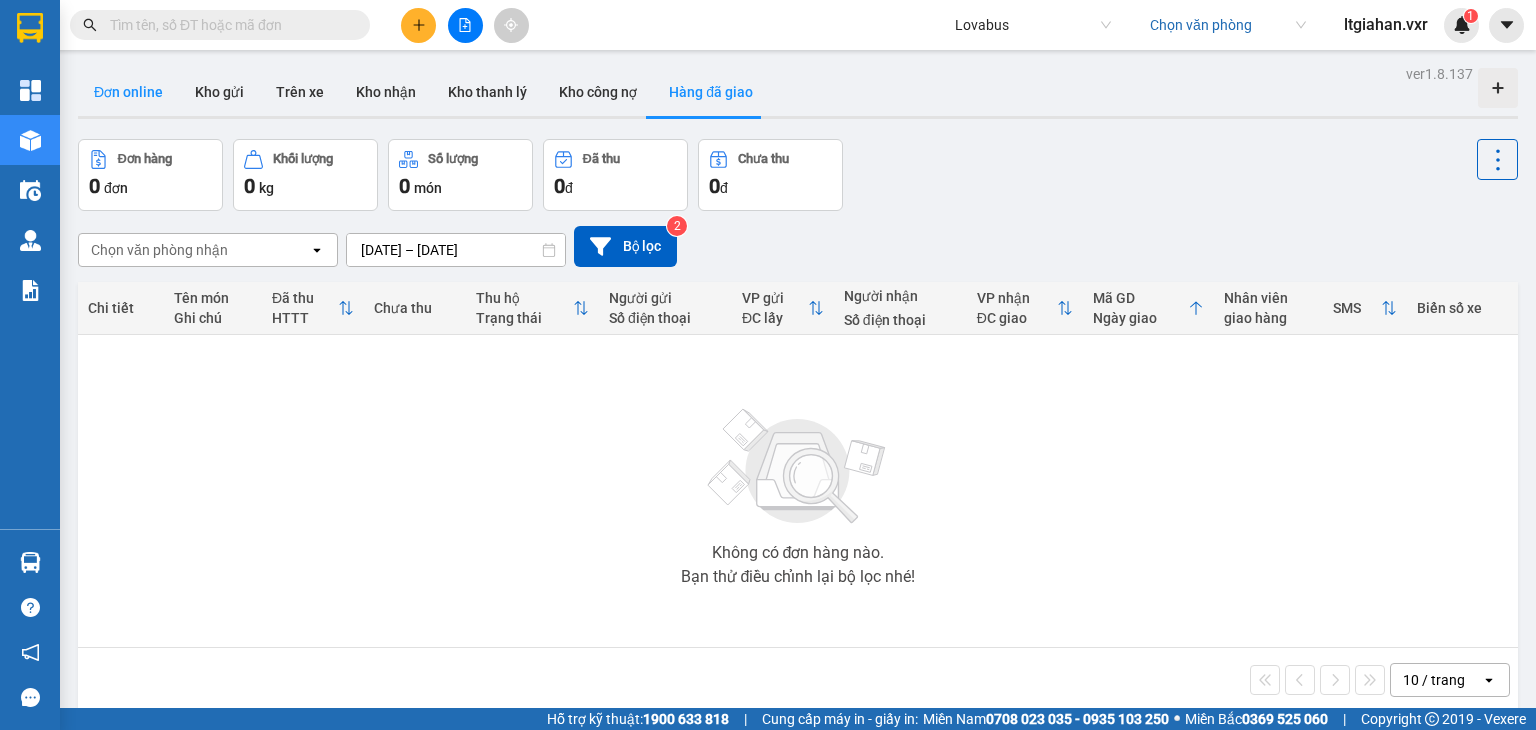 click on "Đơn online" at bounding box center [128, 92] 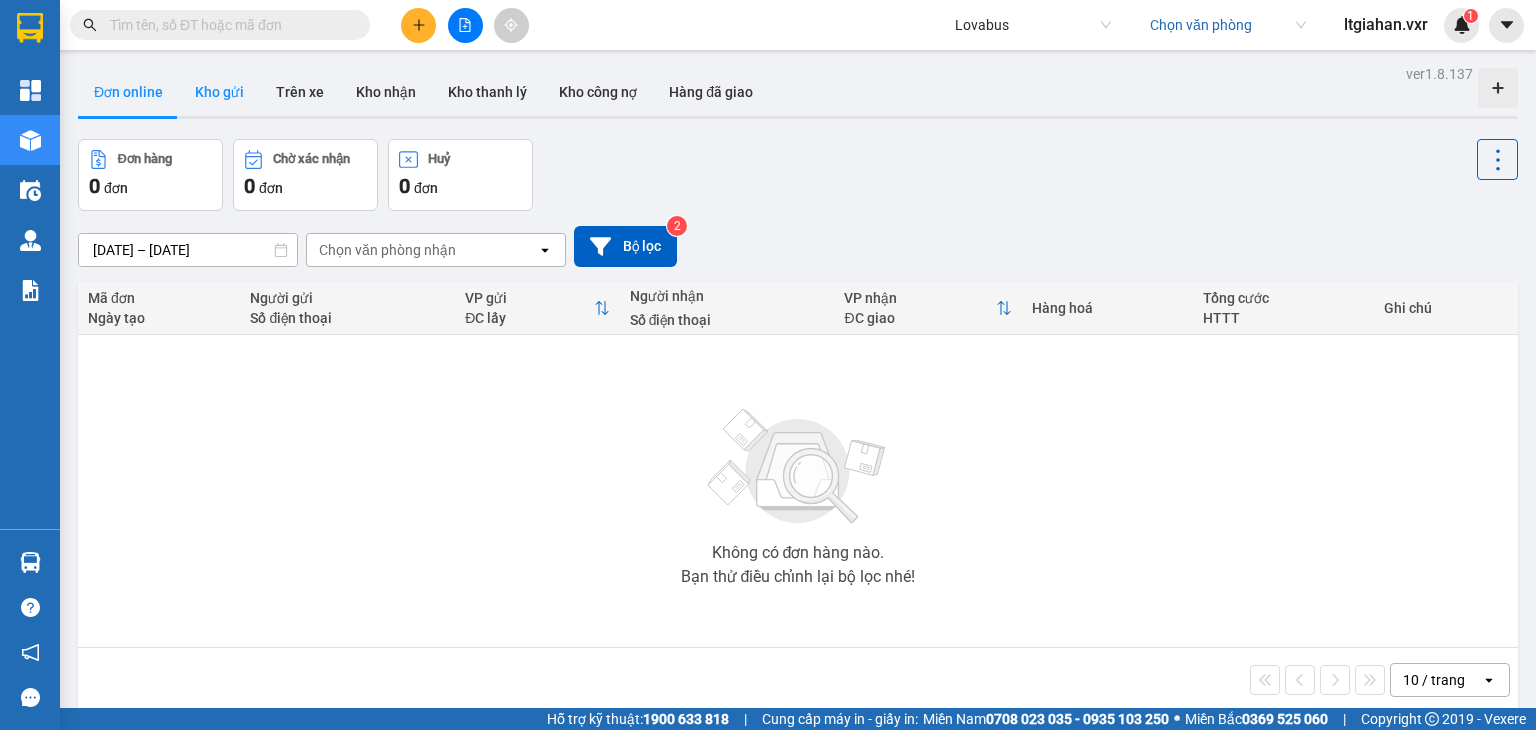 click on "Kho gửi" at bounding box center [219, 92] 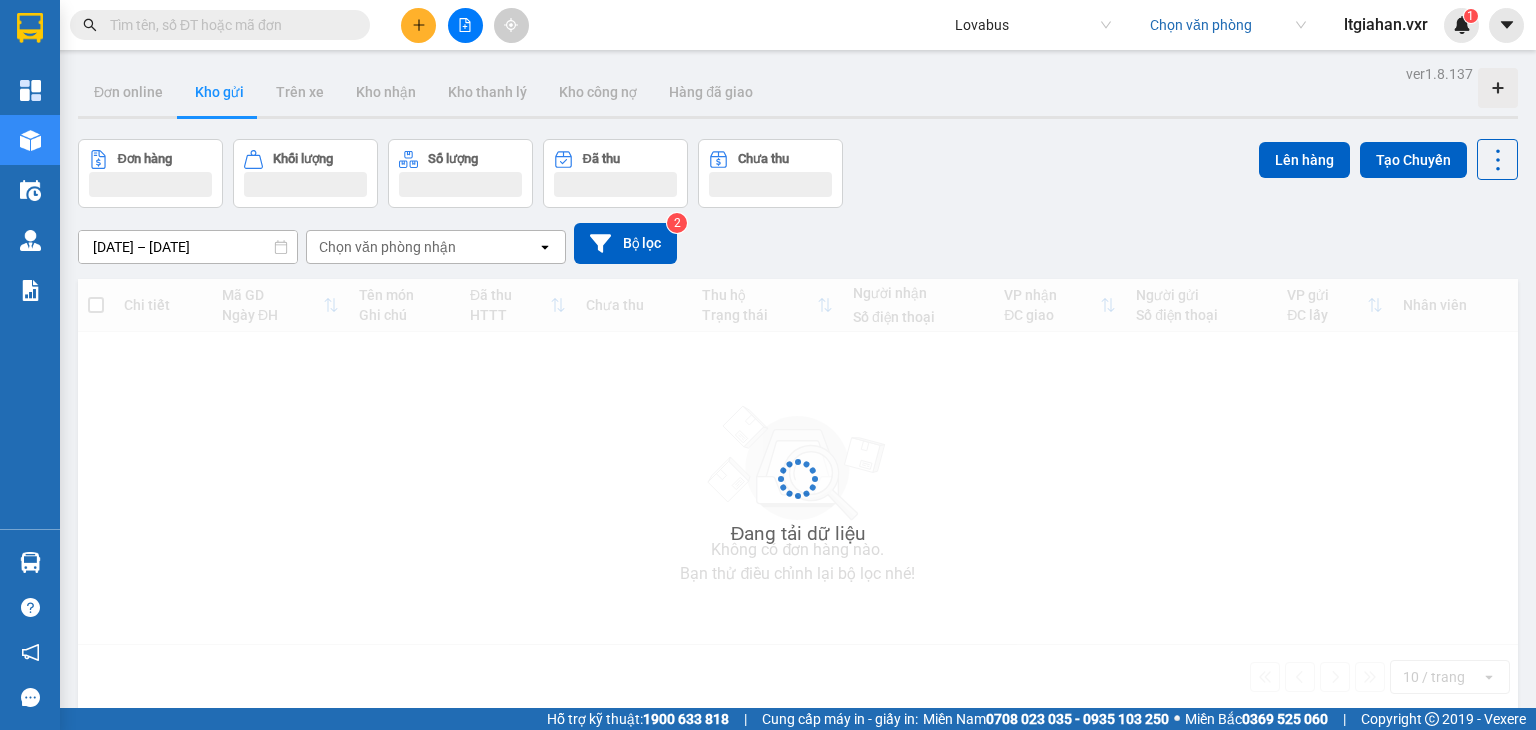 type on "[DATE] – [DATE]" 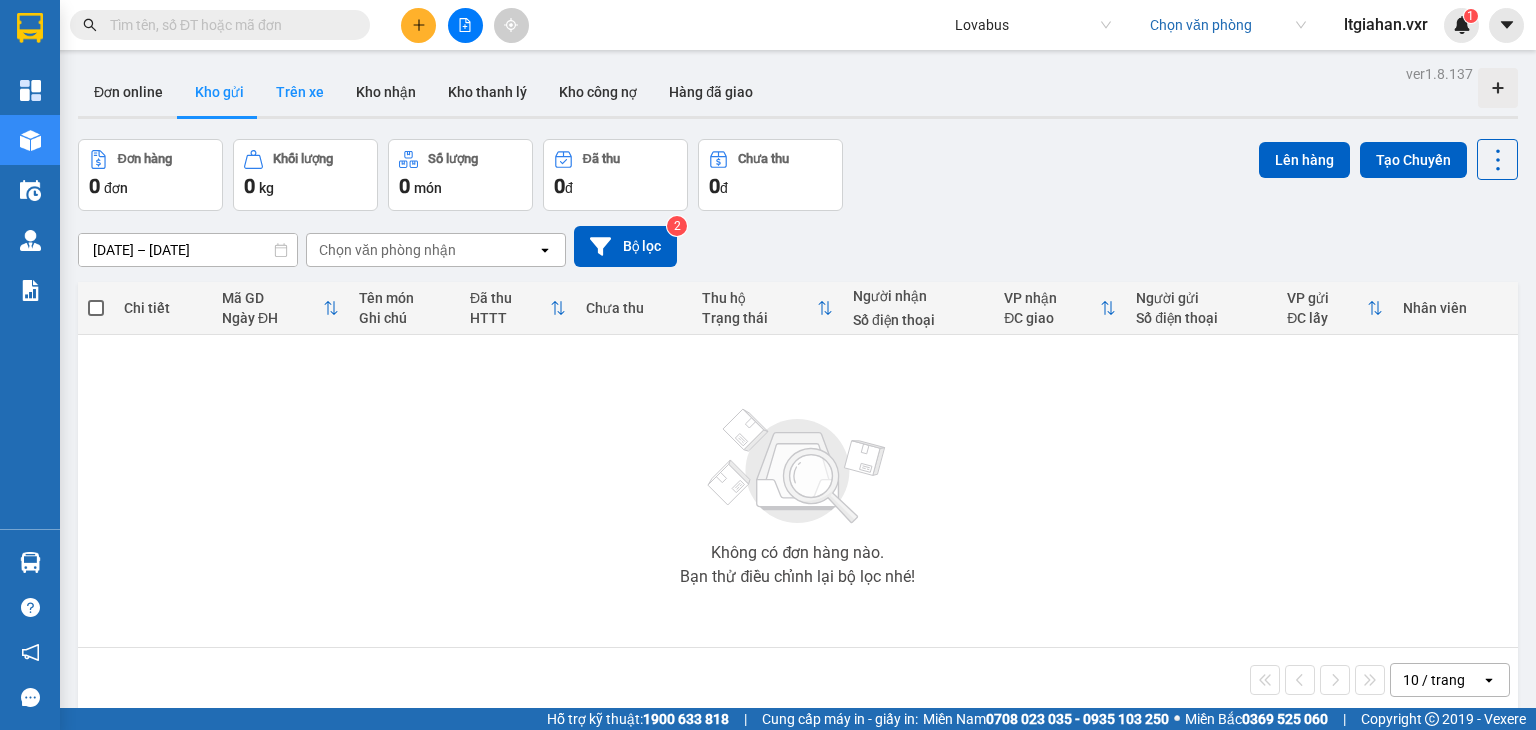 click on "Trên xe" at bounding box center [300, 92] 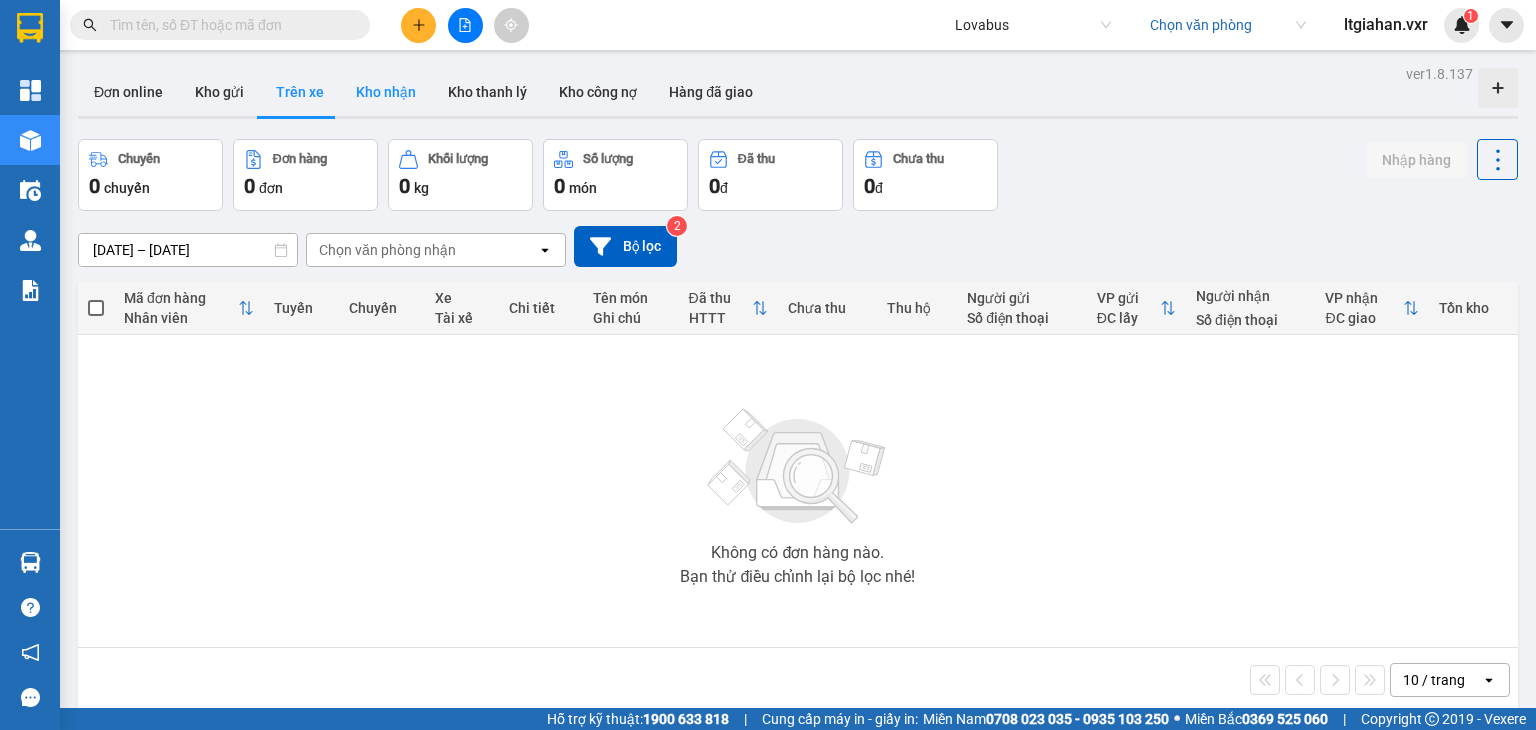 click on "Kho nhận" at bounding box center [386, 92] 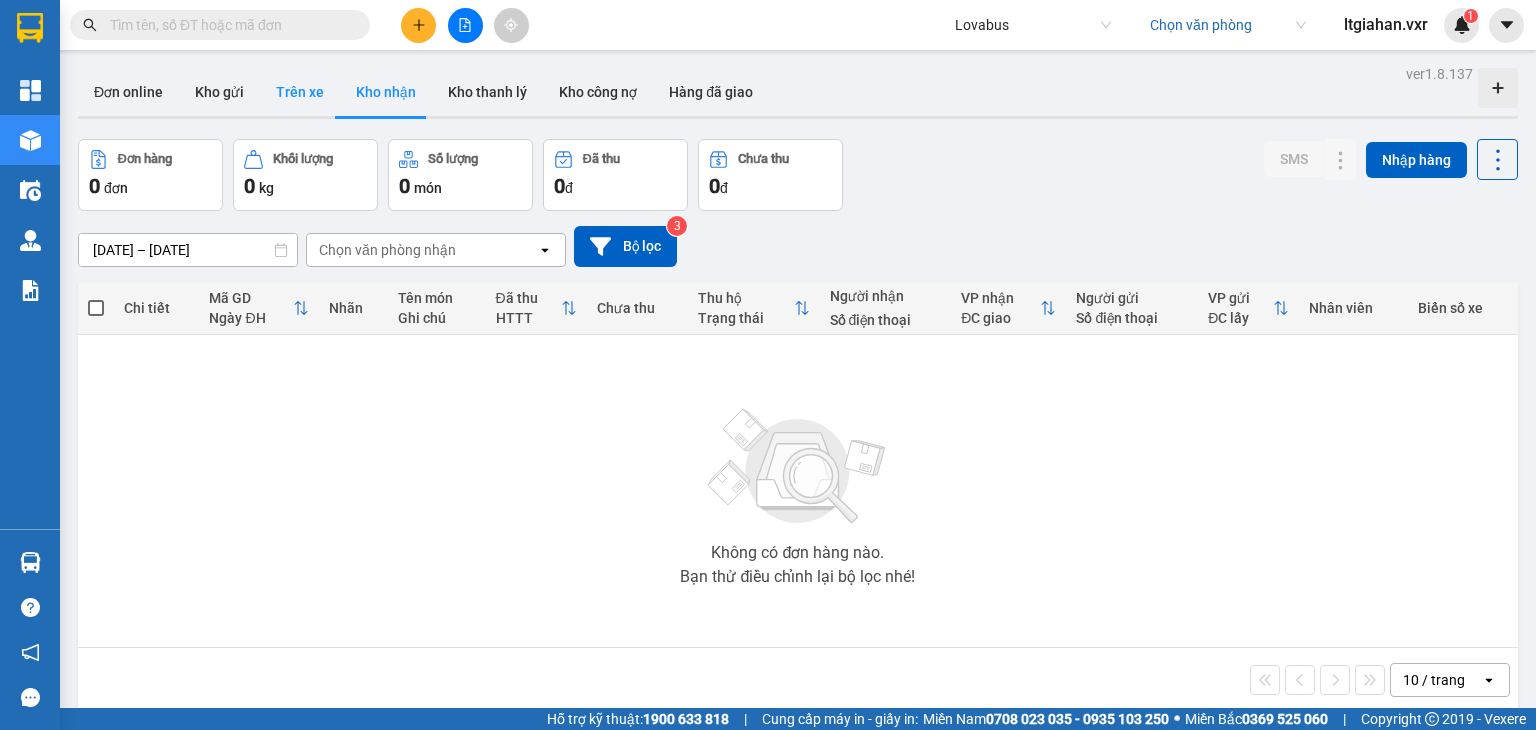 click on "Trên xe" at bounding box center [300, 92] 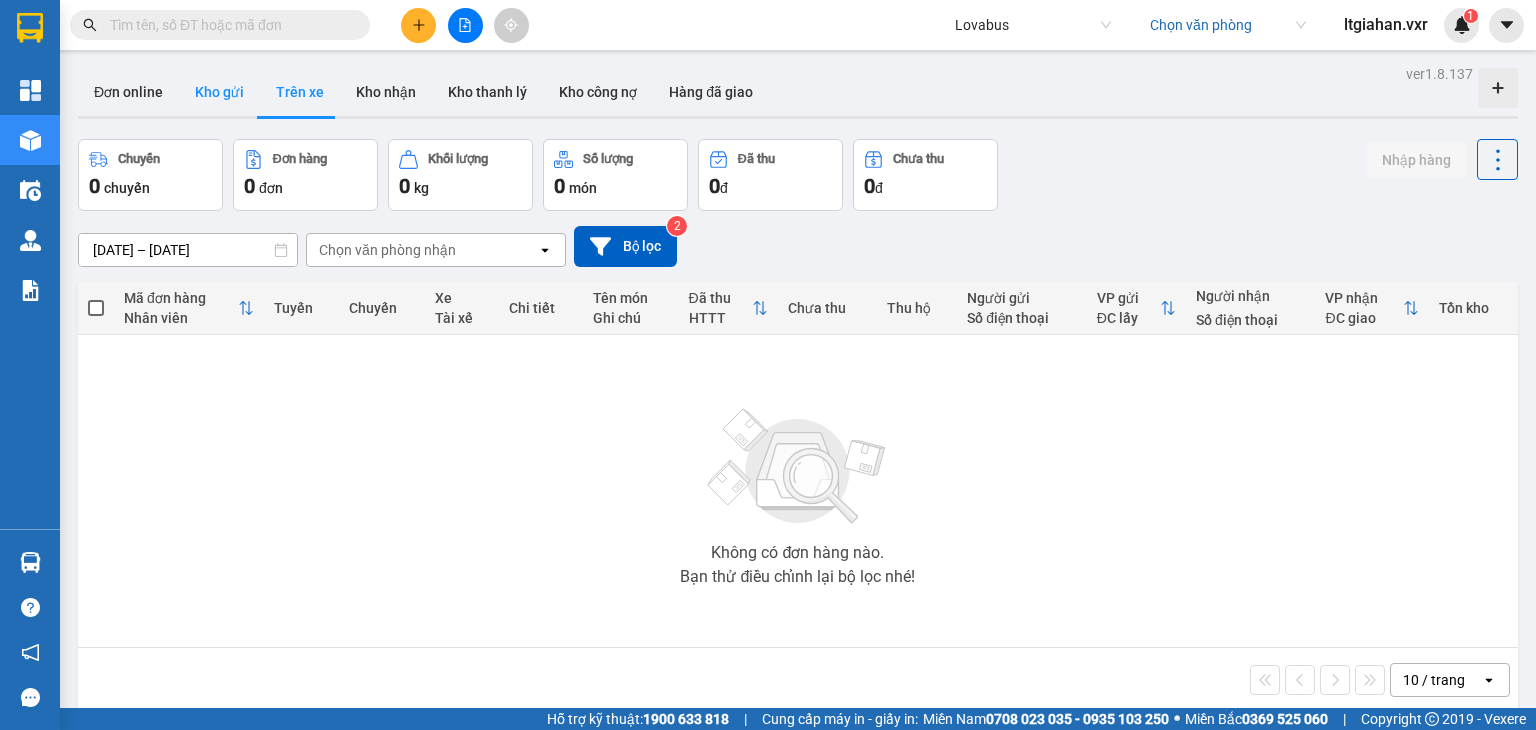 click on "Kho gửi" at bounding box center [219, 92] 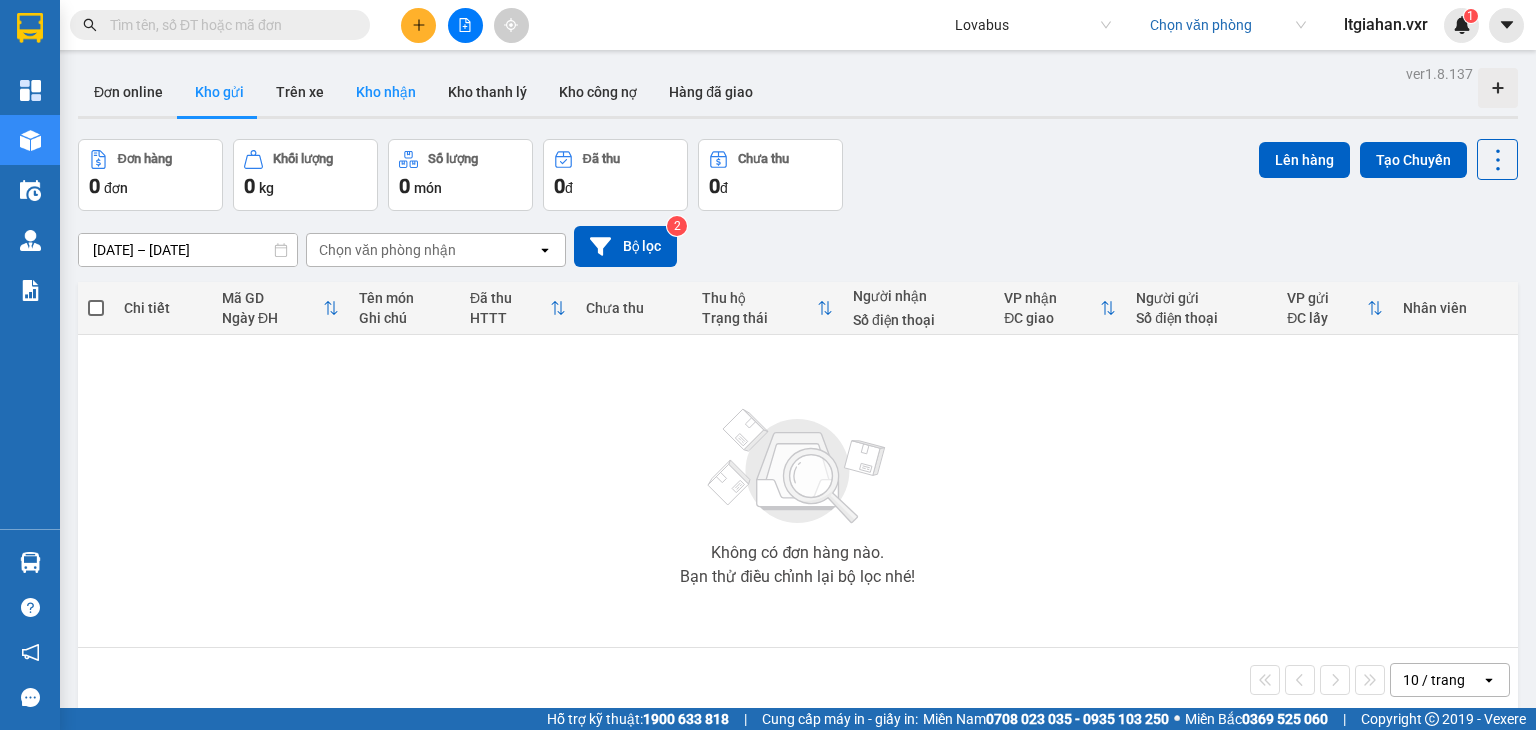 click on "Kho nhận" at bounding box center [386, 92] 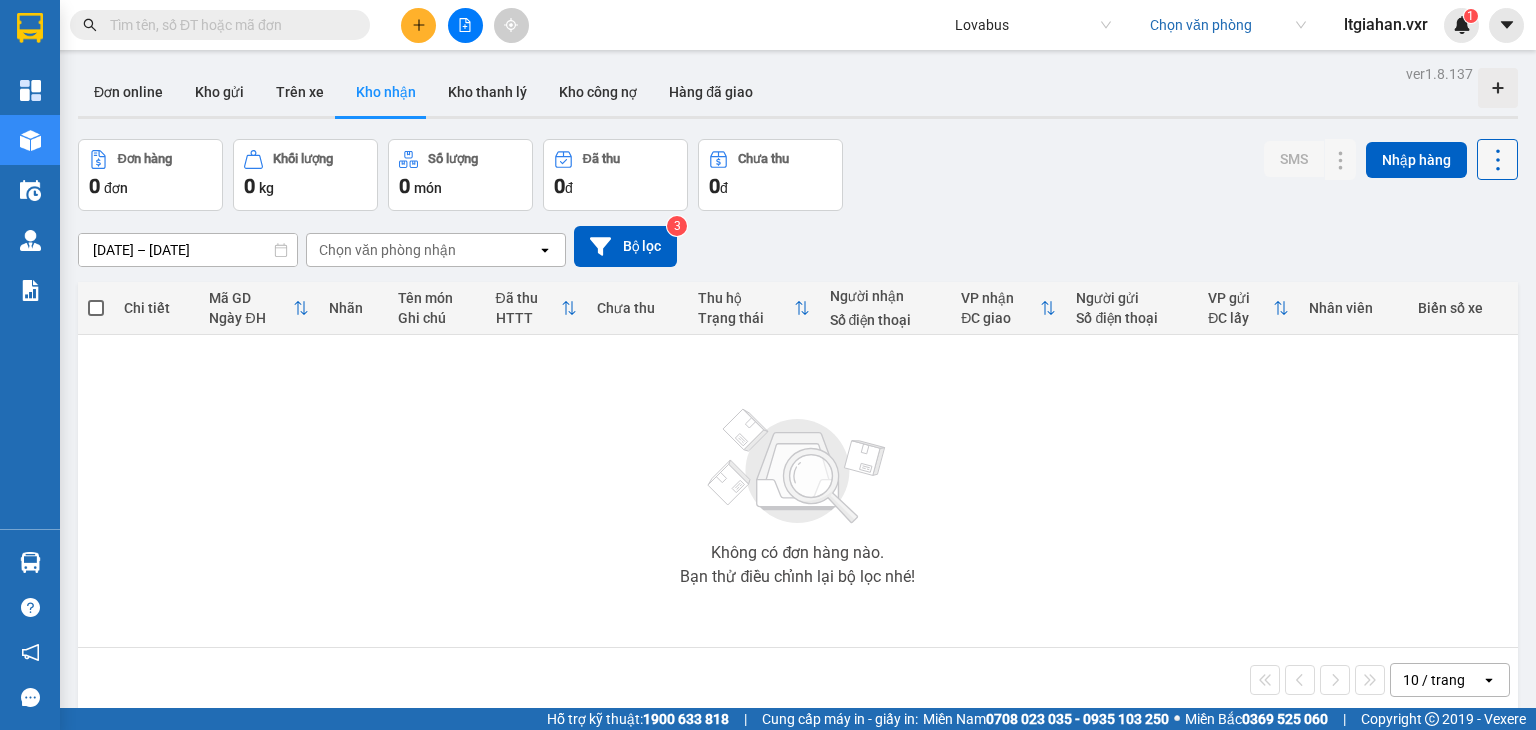 click 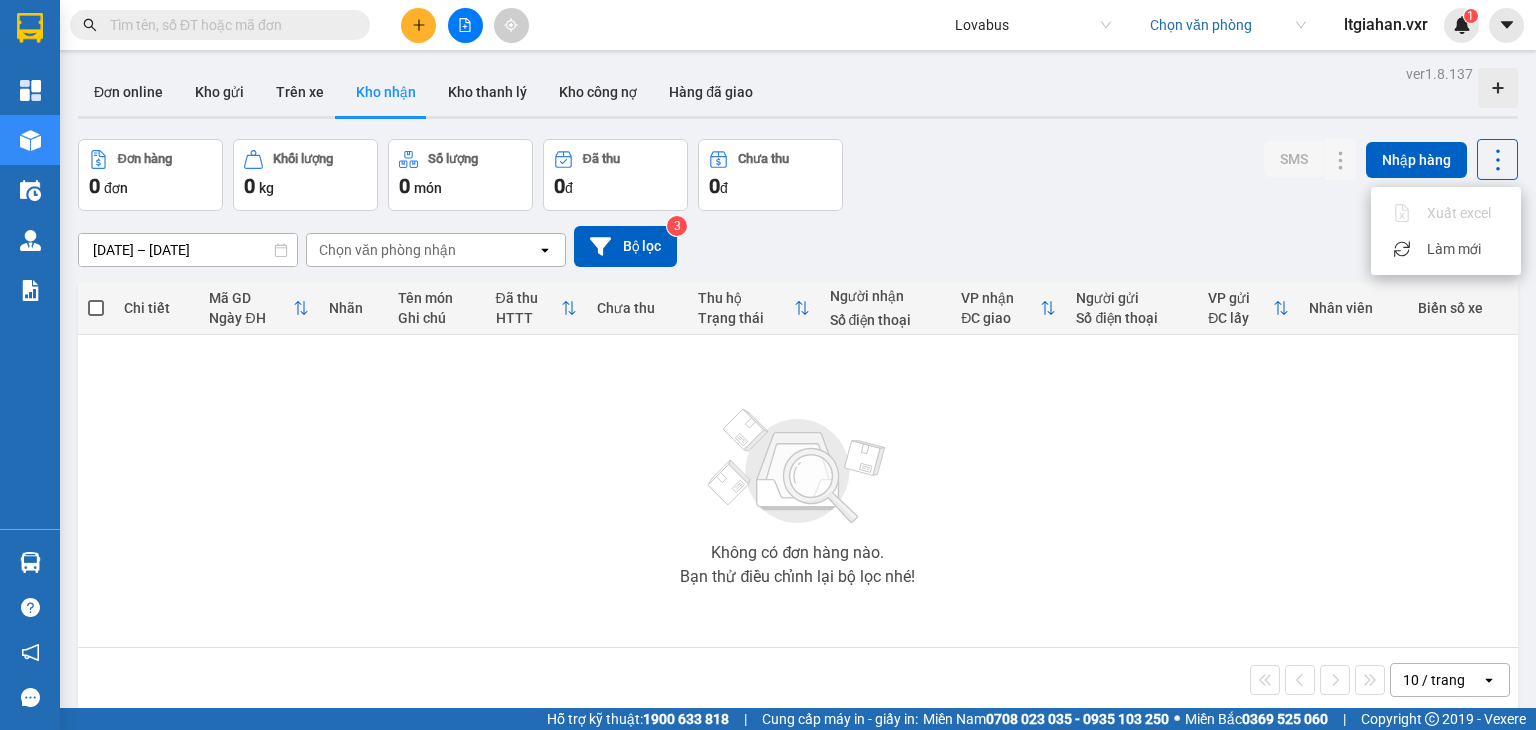 click on "[DATE] – [DATE] Press the down arrow key to interact with the calendar and select a date. Press the escape button to close the calendar. Selected date range is from [DATE] to [DATE]. Chọn văn phòng nhận open Bộ lọc 3" at bounding box center (798, 246) 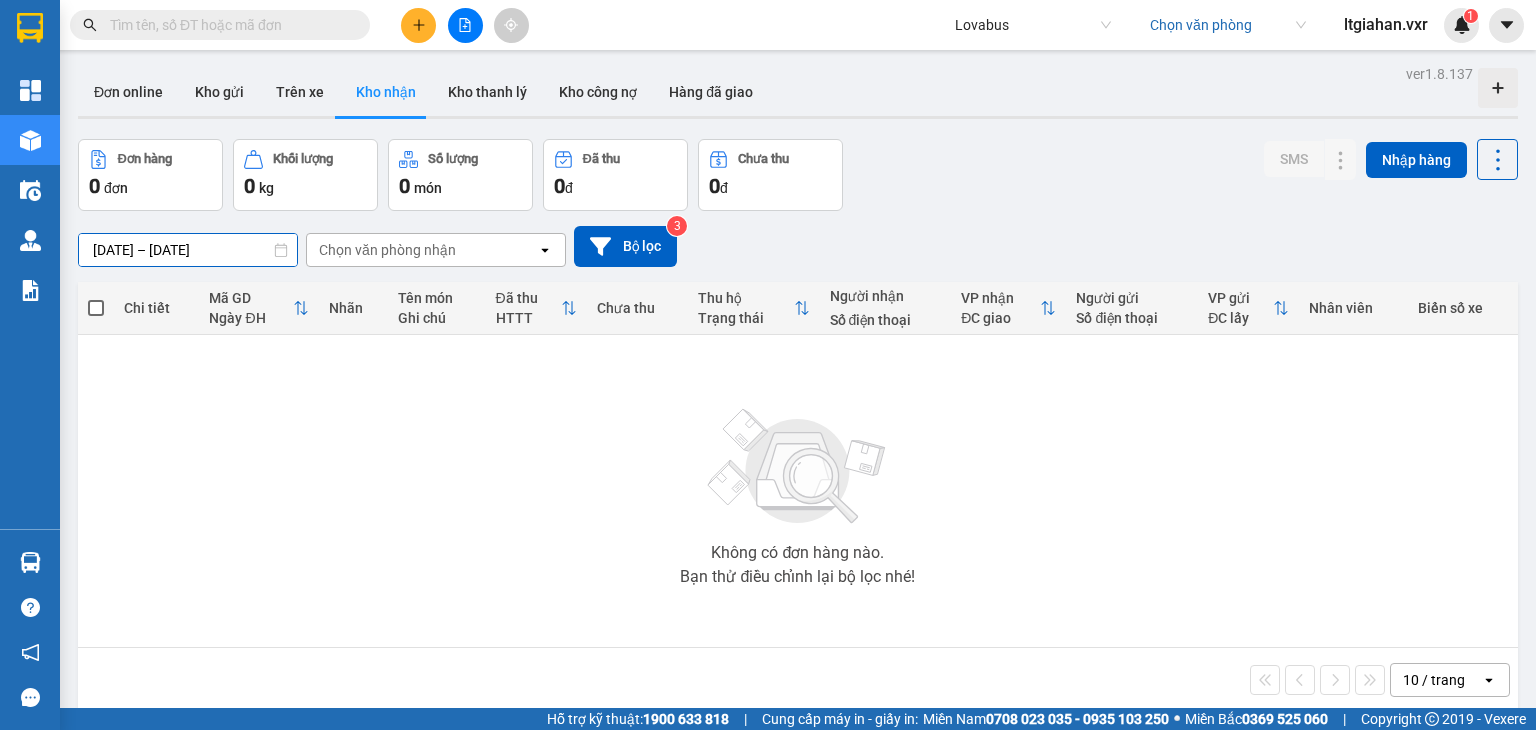 click on "[DATE] – [DATE]" at bounding box center (188, 250) 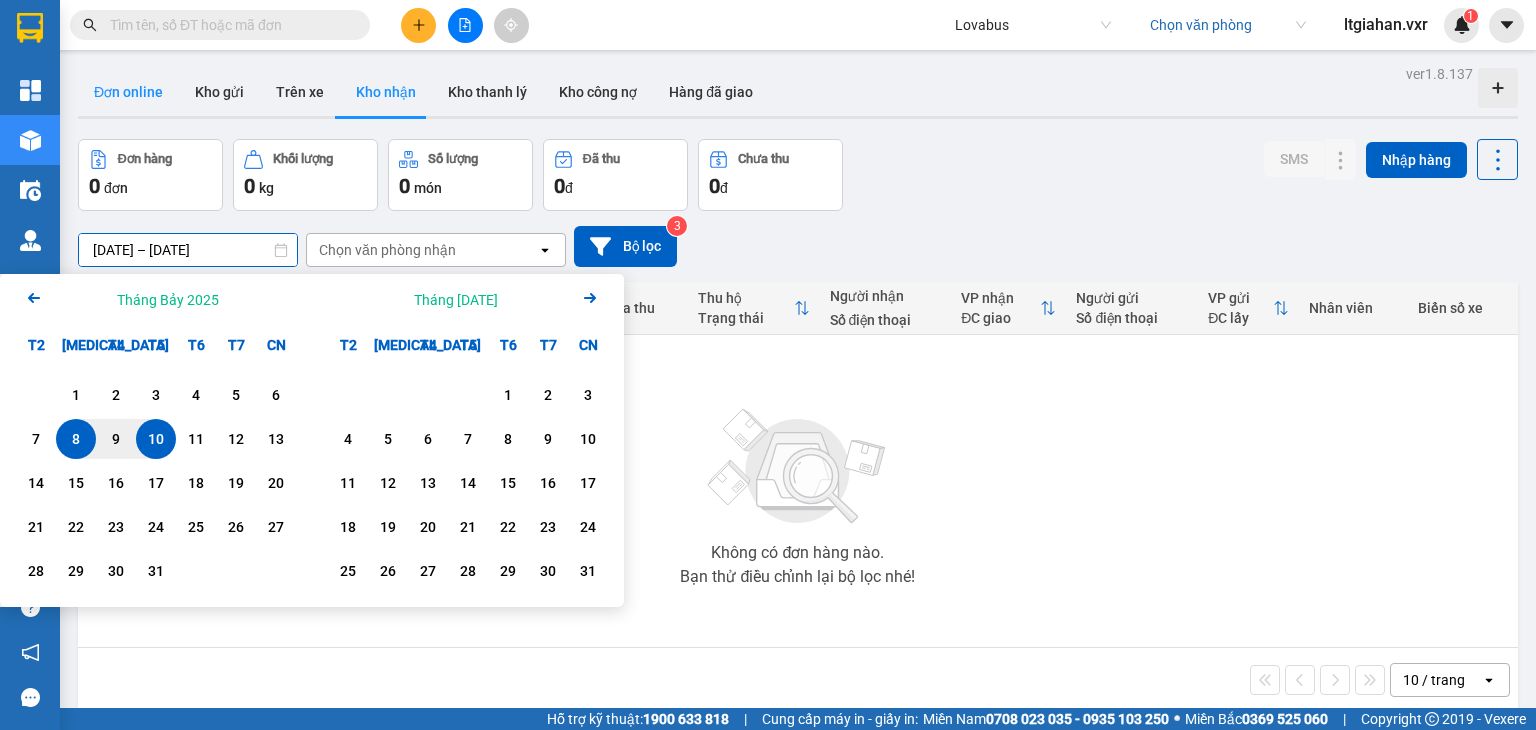 click on "Đơn online" at bounding box center (128, 92) 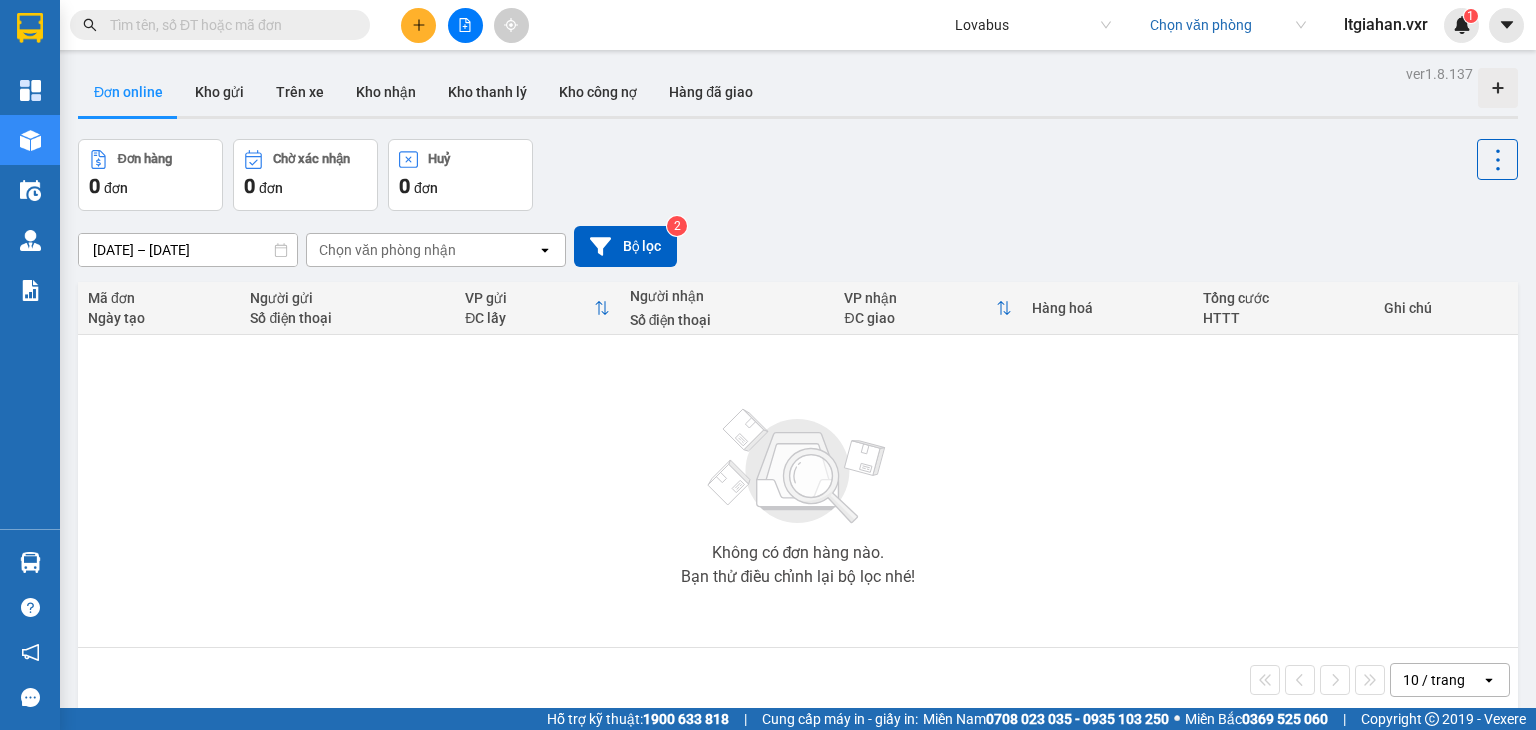 click on "ver  1.8.137 Đơn online Kho gửi Trên xe Kho nhận Kho thanh lý Kho công nợ Hàng đã giao Đơn hàng 0 đơn Chờ xác nhận 0 đơn Huỷ 0 đơn [DATE] – [DATE] Press the down arrow key to interact with the calendar and select a date. Press the escape button to close the calendar. Selected date range is from [DATE] to [DATE]. Chọn văn phòng nhận open Bộ lọc 2 Mã đơn Ngày tạo Người gửi Số điện thoại VP gửi ĐC lấy Người nhận Số điện thoại VP nhận ĐC giao Hàng hoá Tổng cước HTTT Ghi chú Không có đơn hàng nào. Bạn thử điều chỉnh lại bộ lọc nhé! 10 / trang open Đang tải dữ liệu" at bounding box center (798, 425) 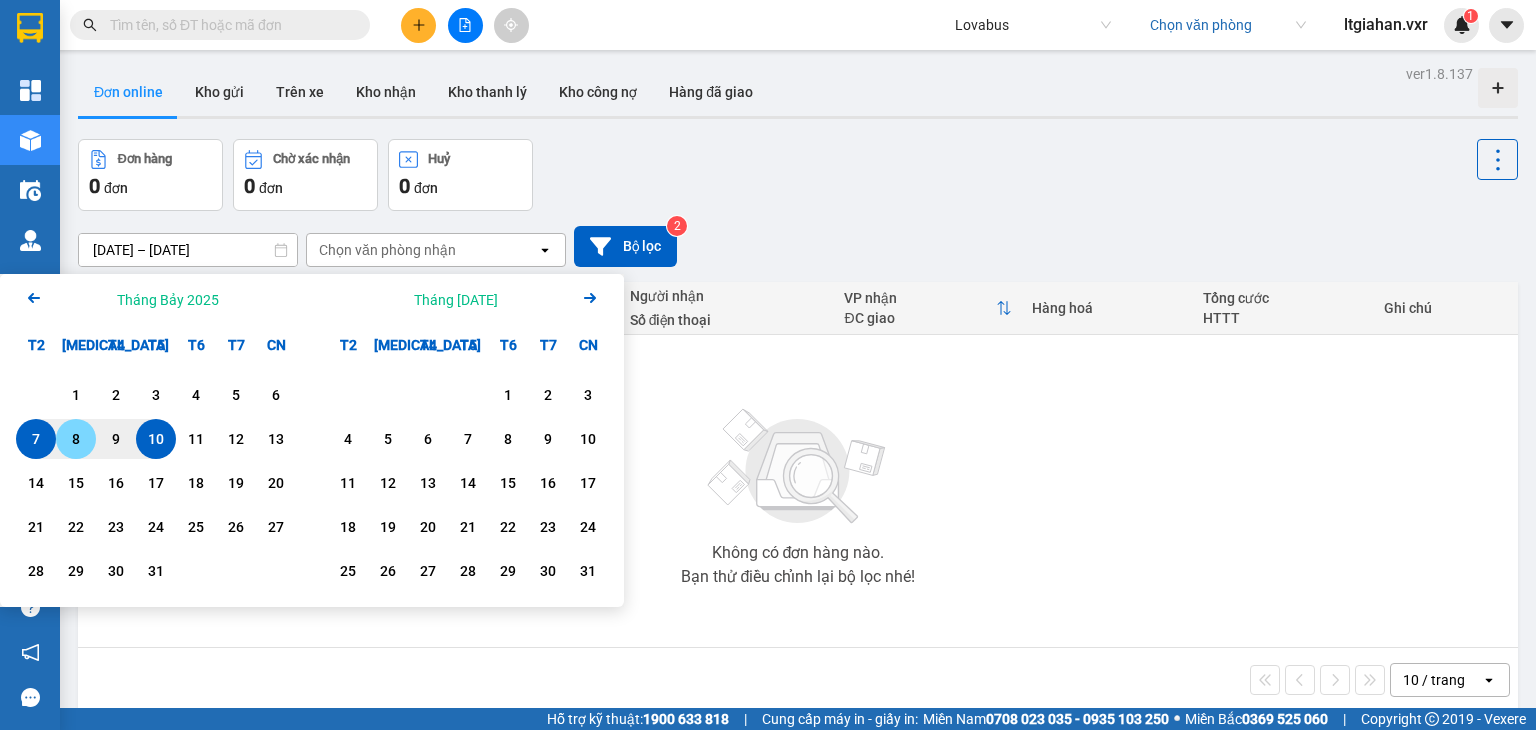 click on "8" at bounding box center (76, 439) 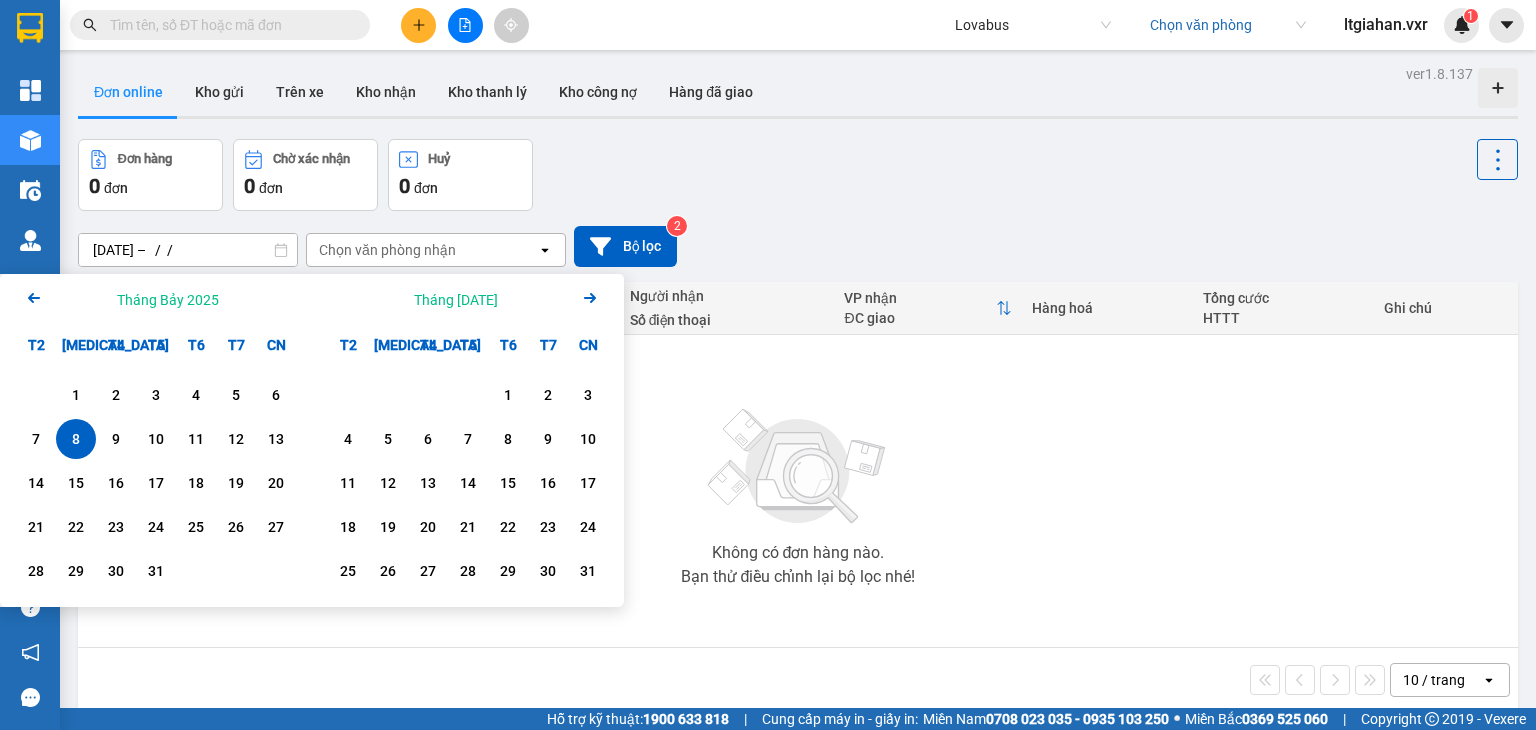 click on "[DATE] –   /  / Press the down arrow key to interact with the calendar and select a date. Press the escape button to close the calendar. Selected date is [DATE]. Select the second date. Chọn văn phòng nhận open Bộ lọc 2" at bounding box center [798, 246] 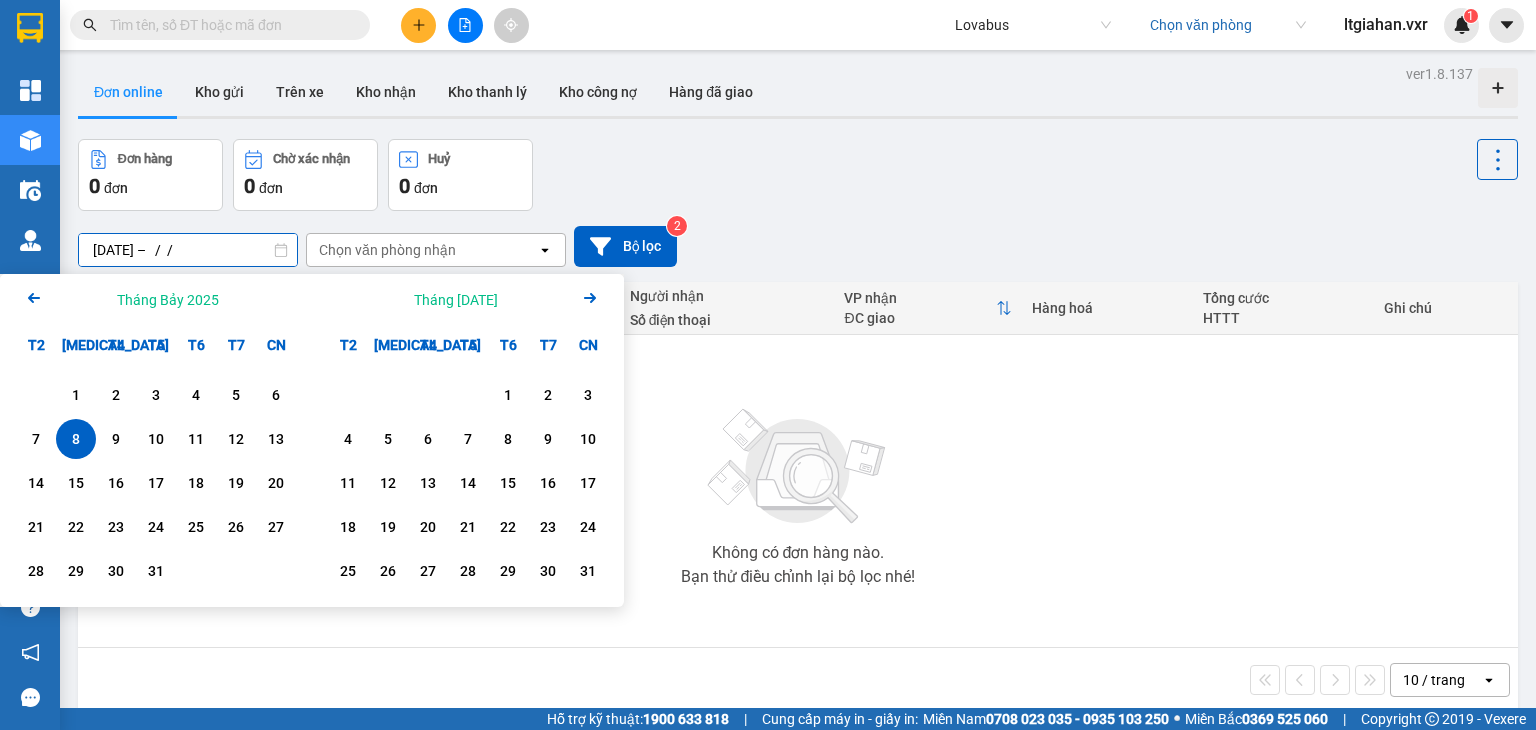 click on "[DATE] –   /  /" at bounding box center [188, 250] 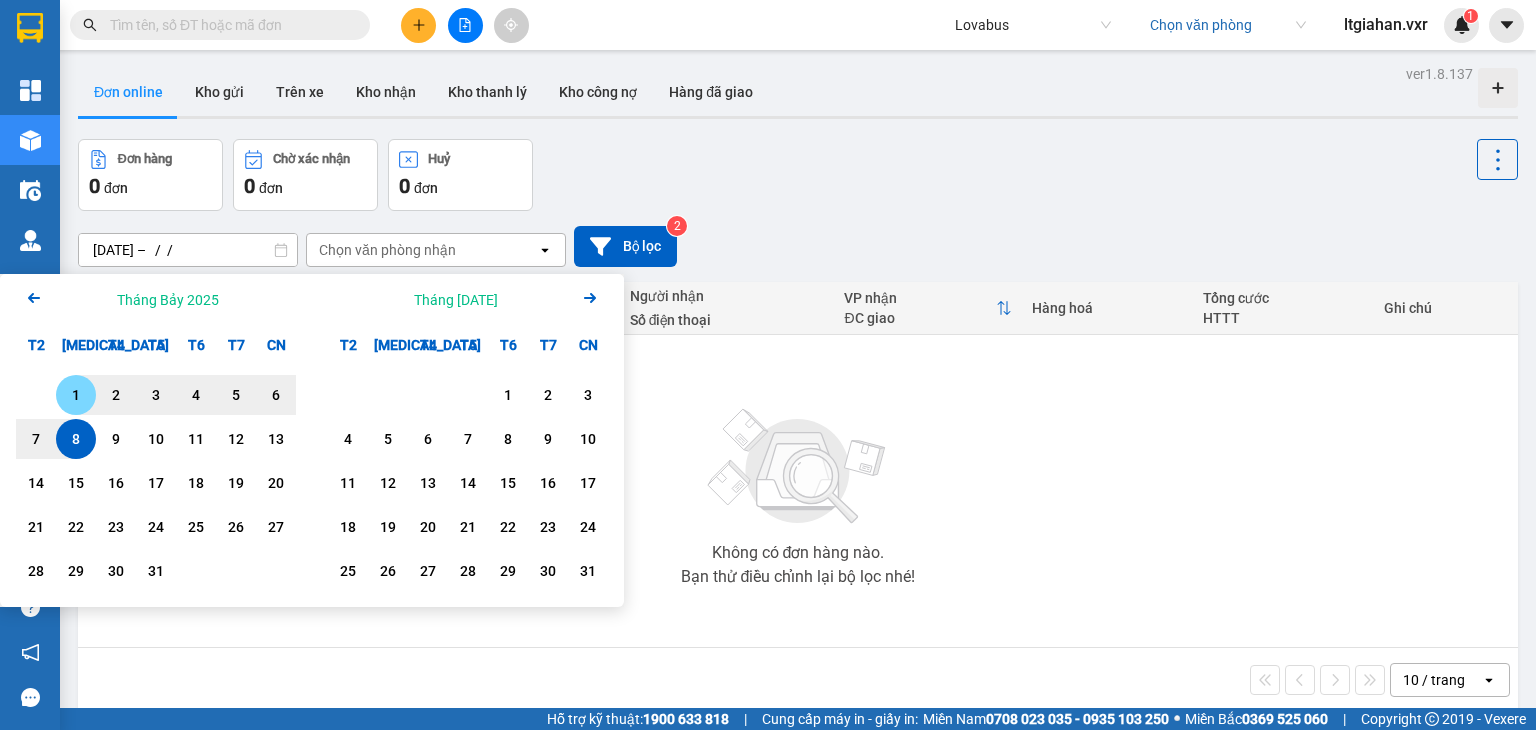click on "1" at bounding box center (76, 395) 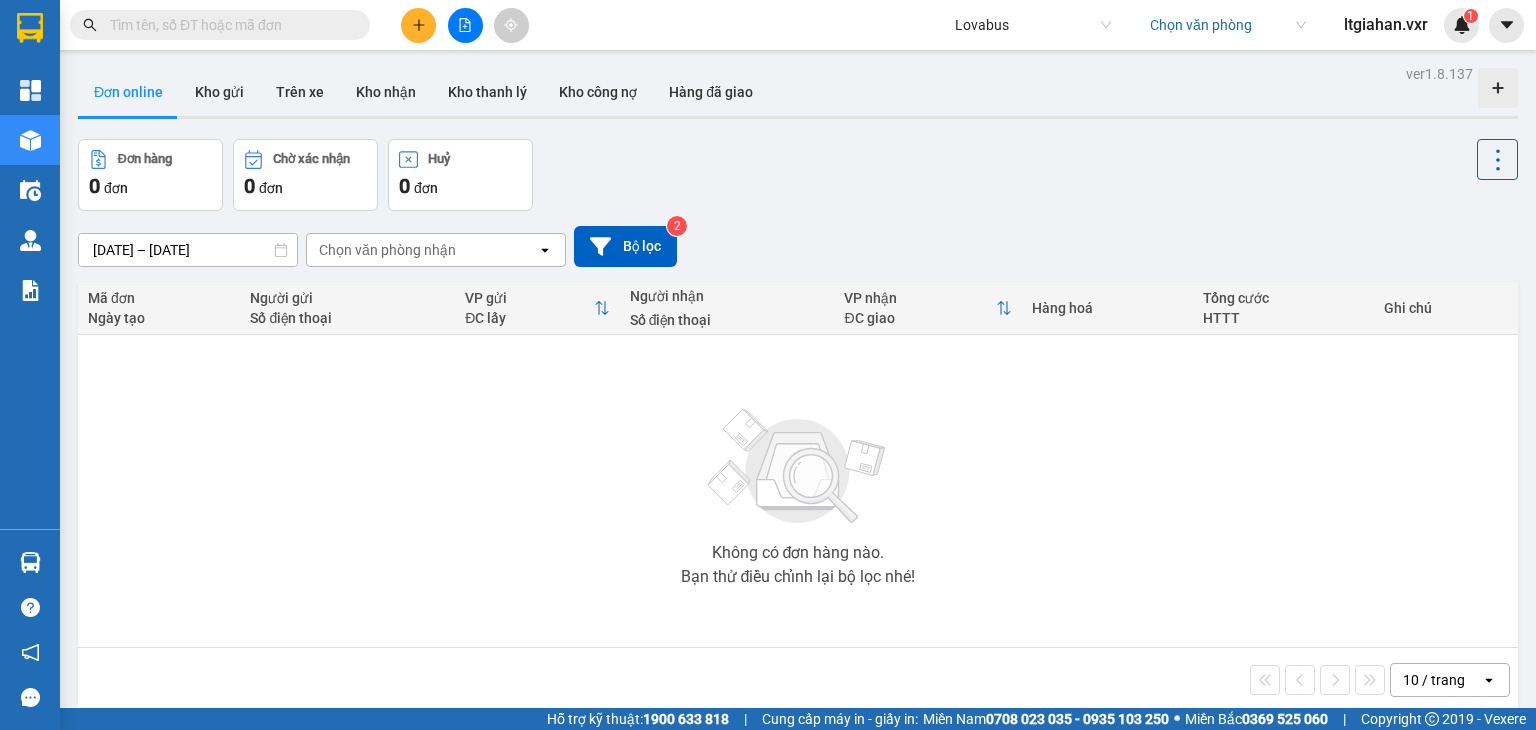 click on "[DATE] – [DATE]" at bounding box center (188, 250) 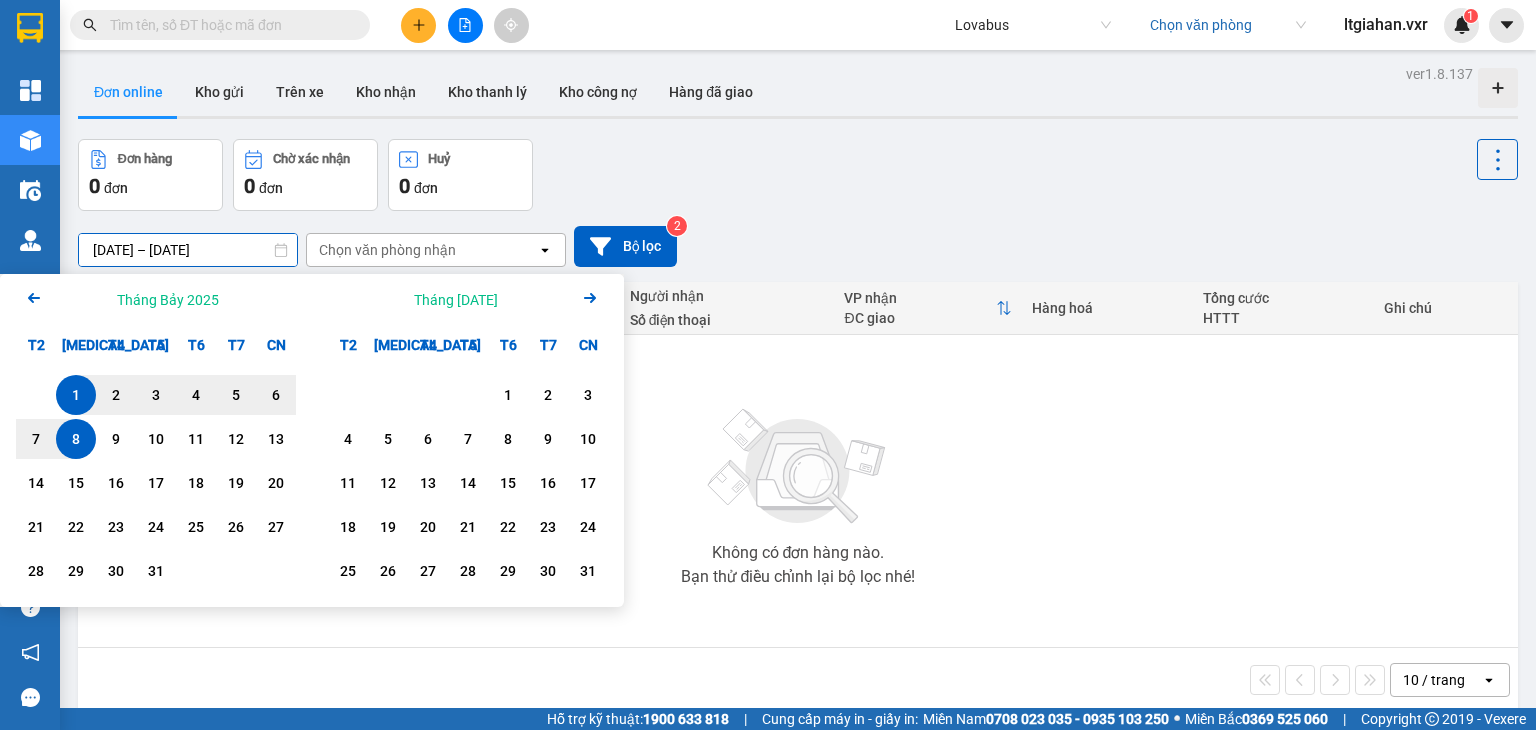 click at bounding box center (798, 467) 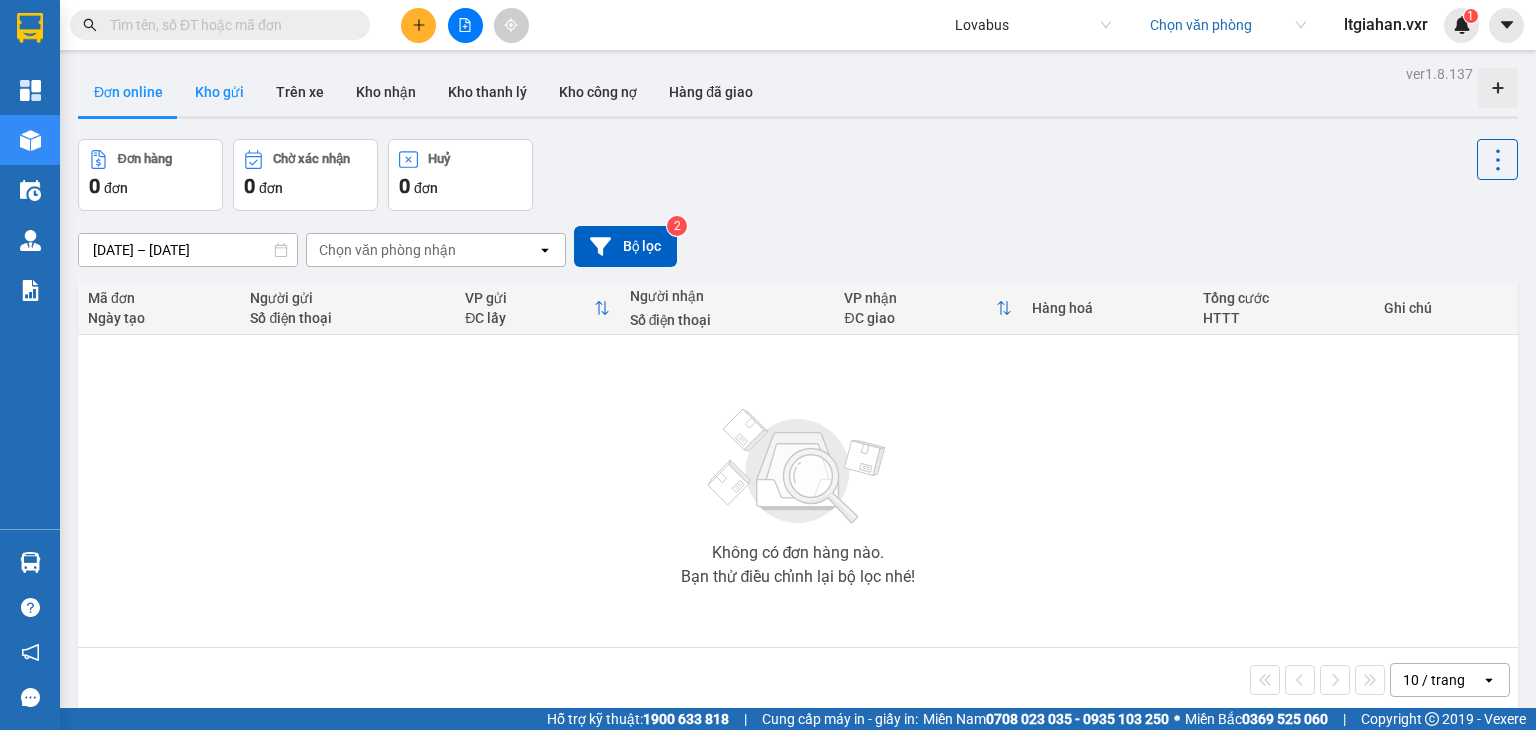 click on "Kho gửi" at bounding box center (219, 92) 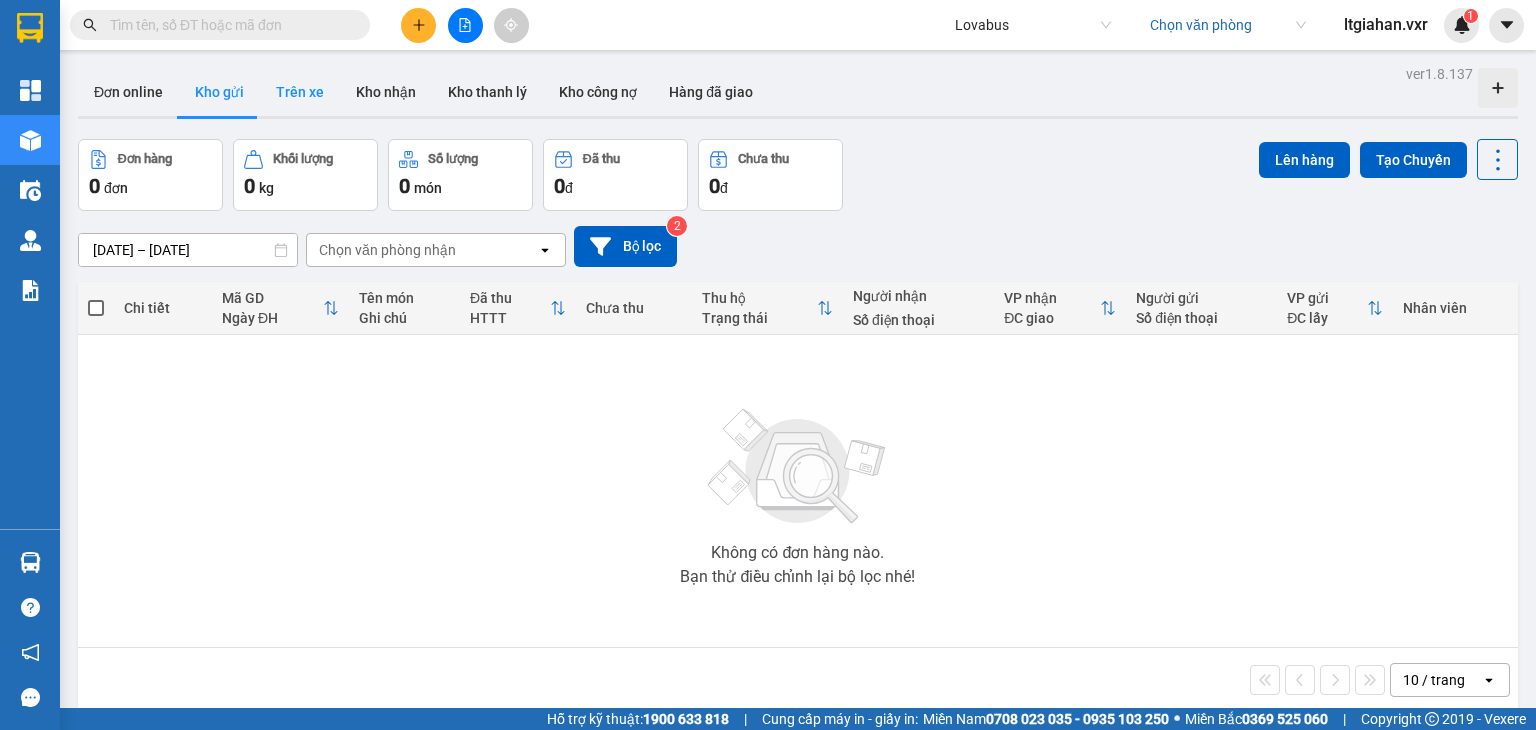 click on "Trên xe" at bounding box center [300, 92] 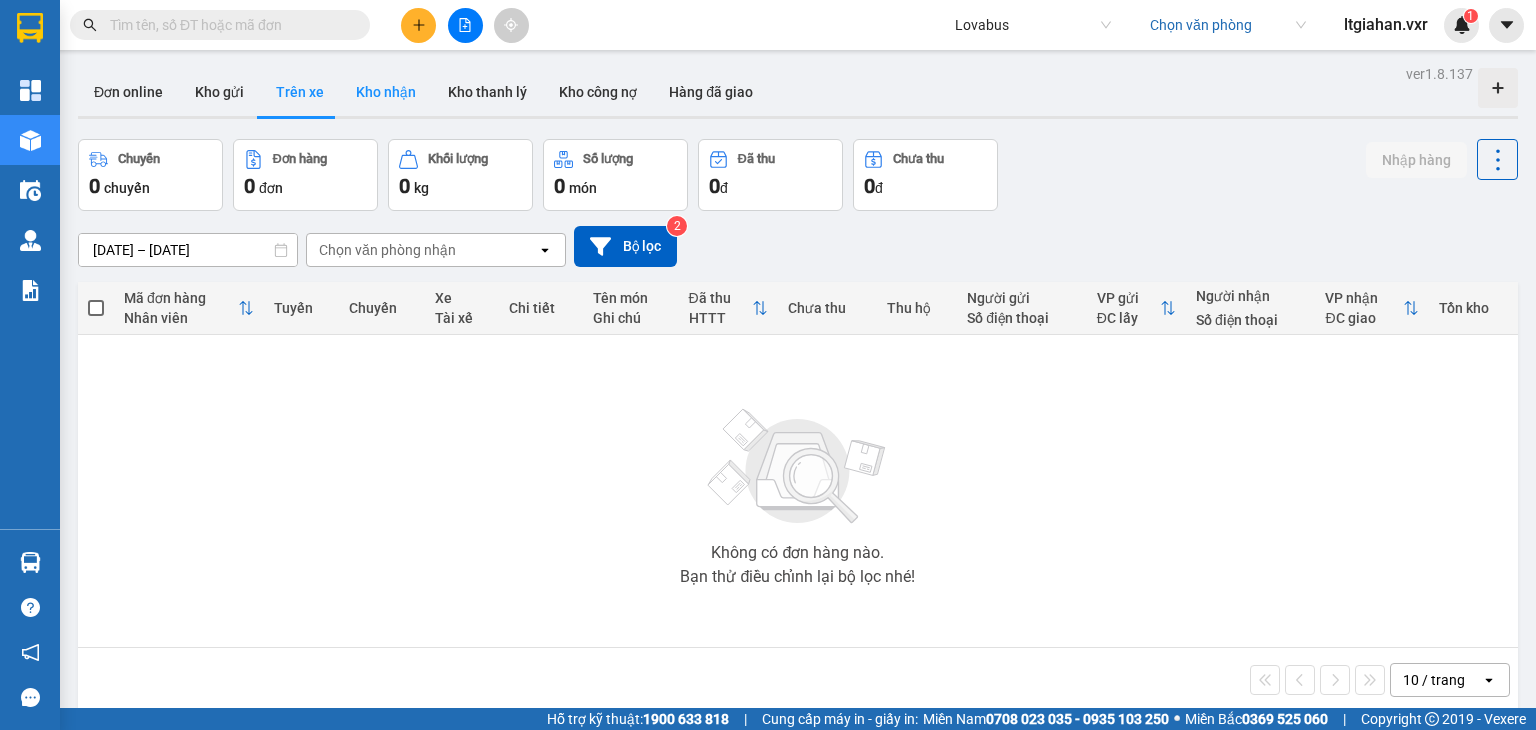 click on "Kho nhận" at bounding box center [386, 92] 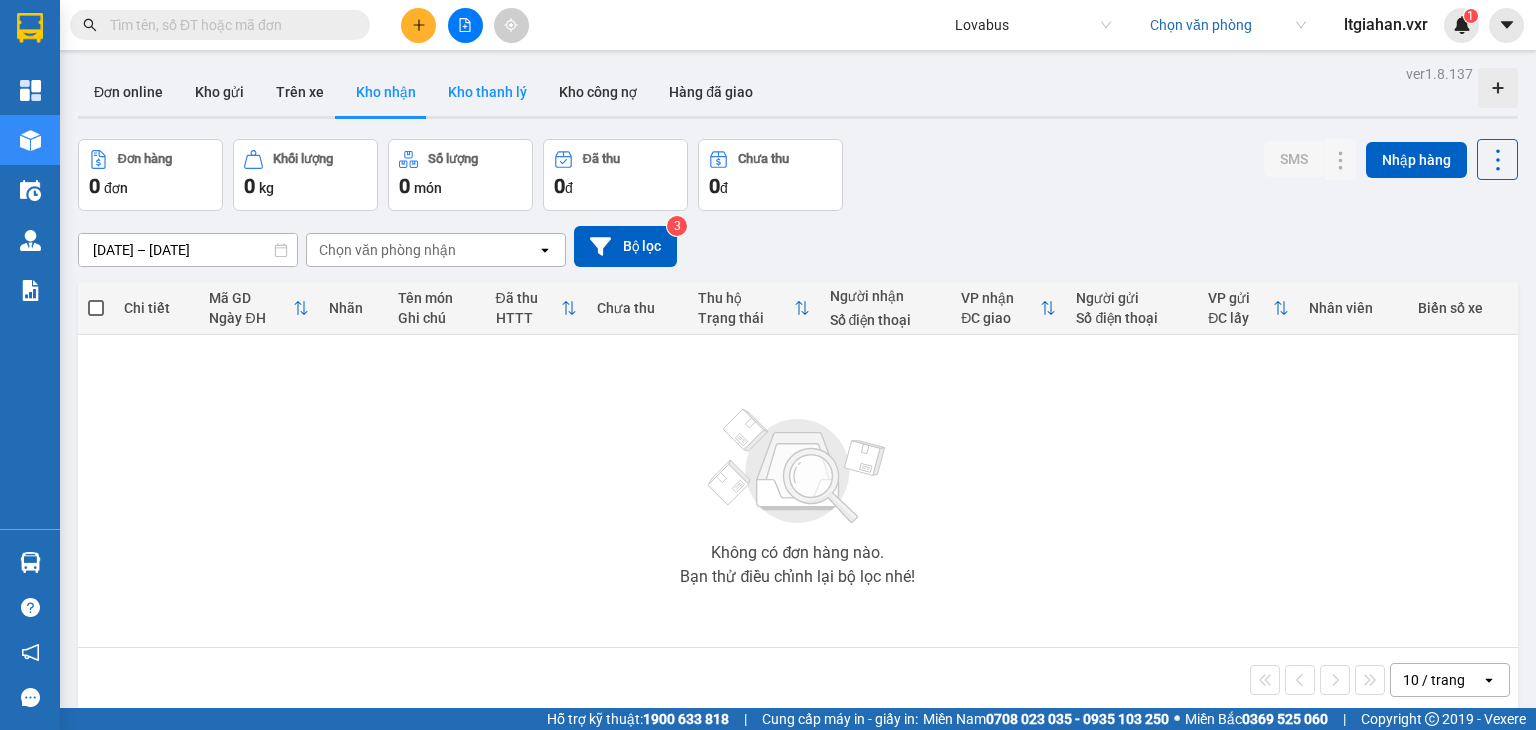 click on "Kho thanh lý" at bounding box center [487, 92] 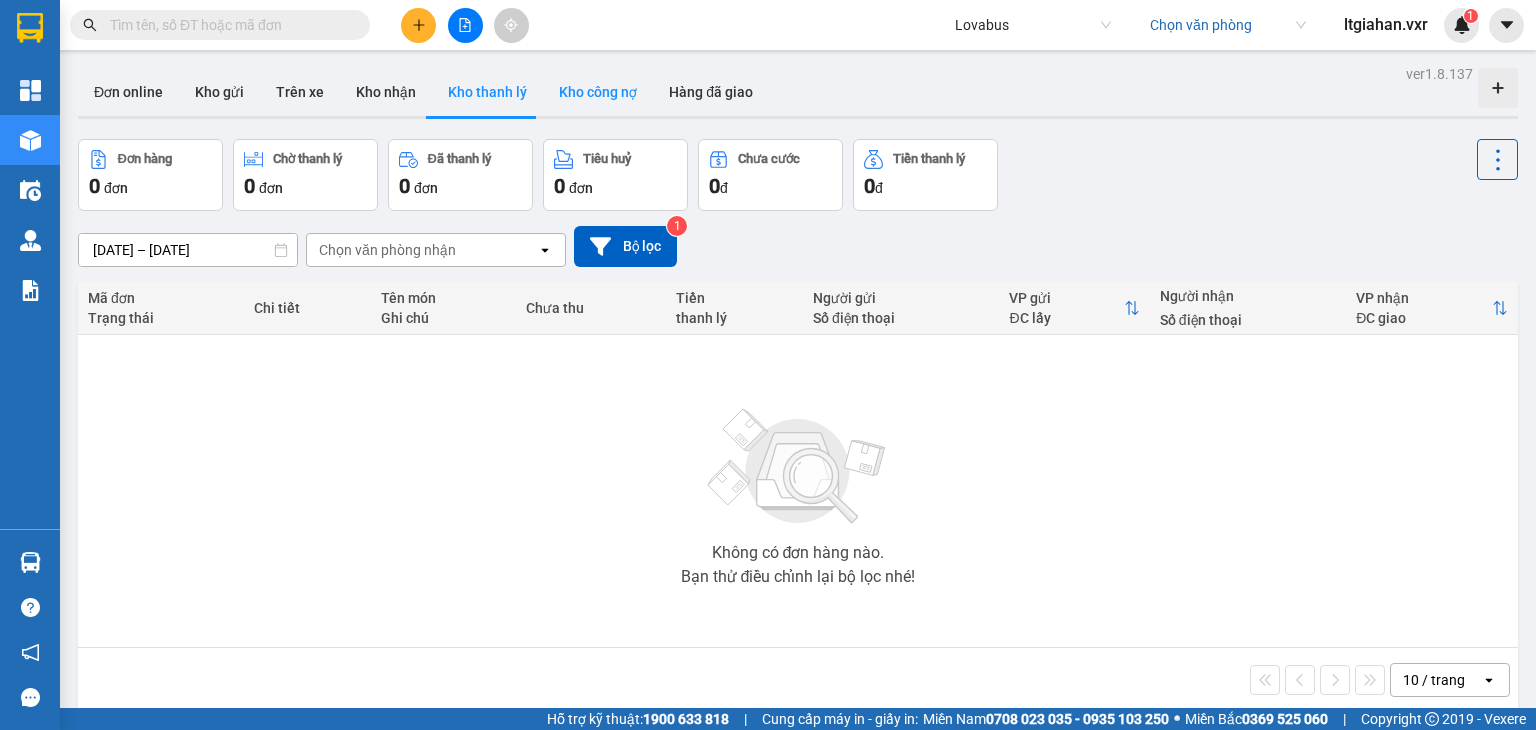 click on "Kho công nợ" at bounding box center [598, 92] 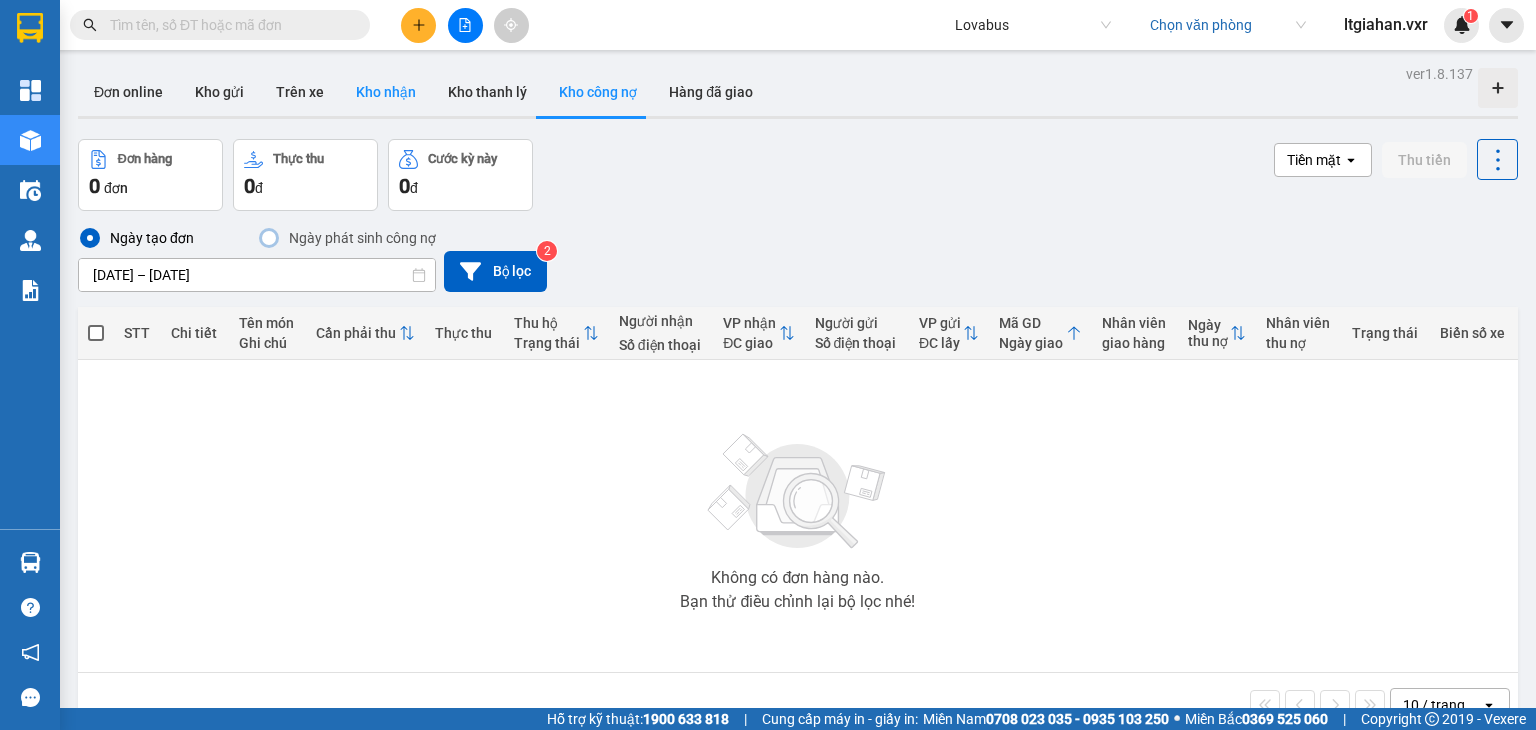 click on "Kho nhận" at bounding box center [386, 92] 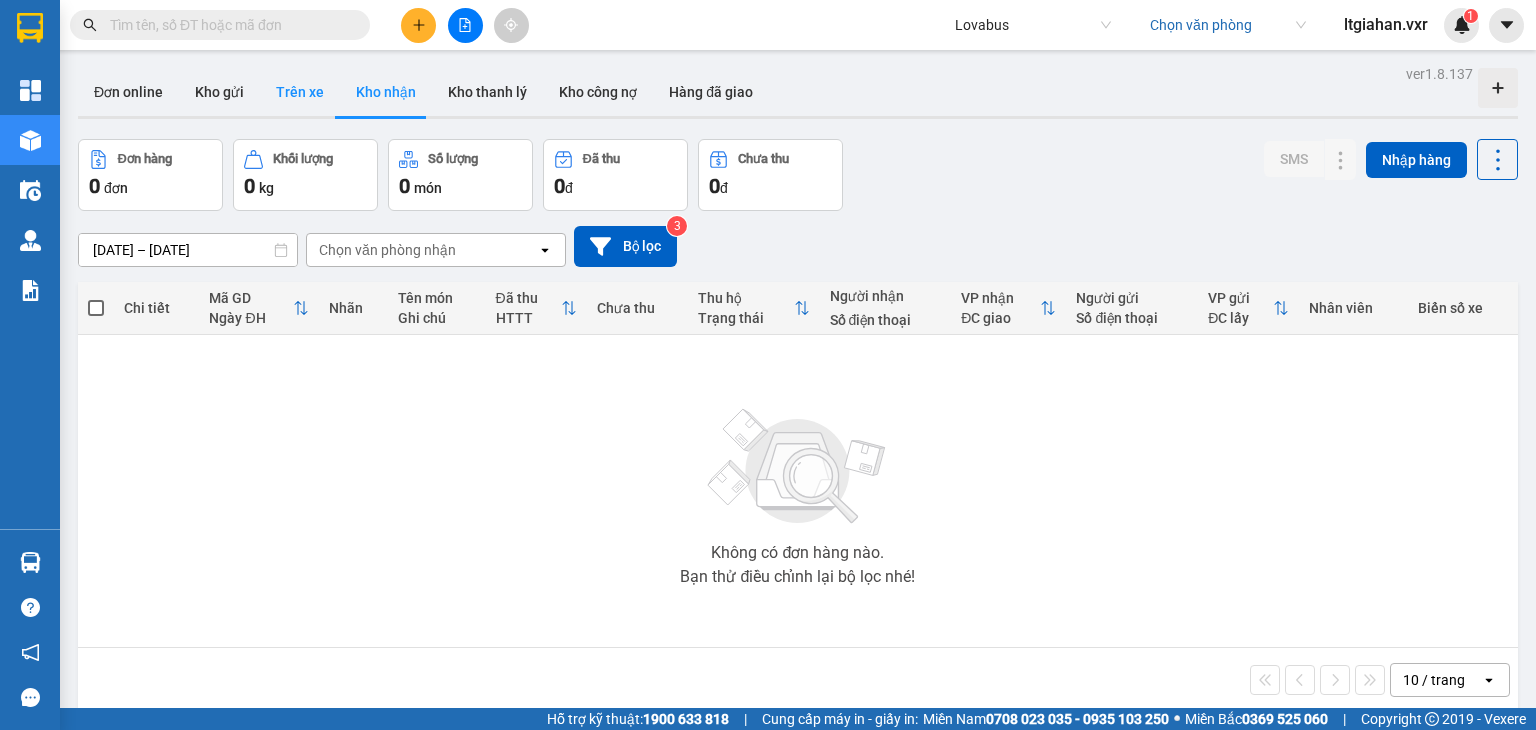 click on "Trên xe" at bounding box center (300, 92) 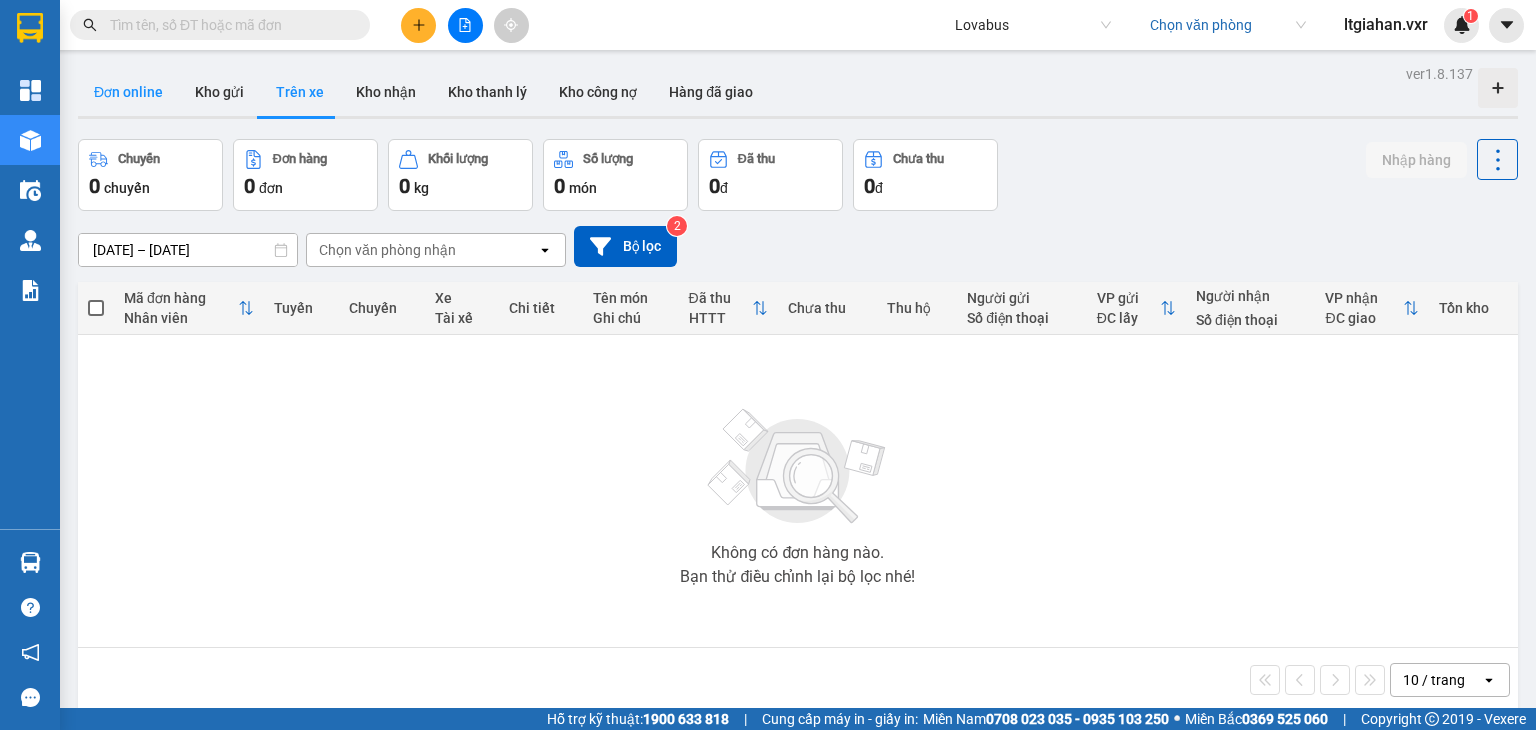 click on "Đơn online" at bounding box center (128, 92) 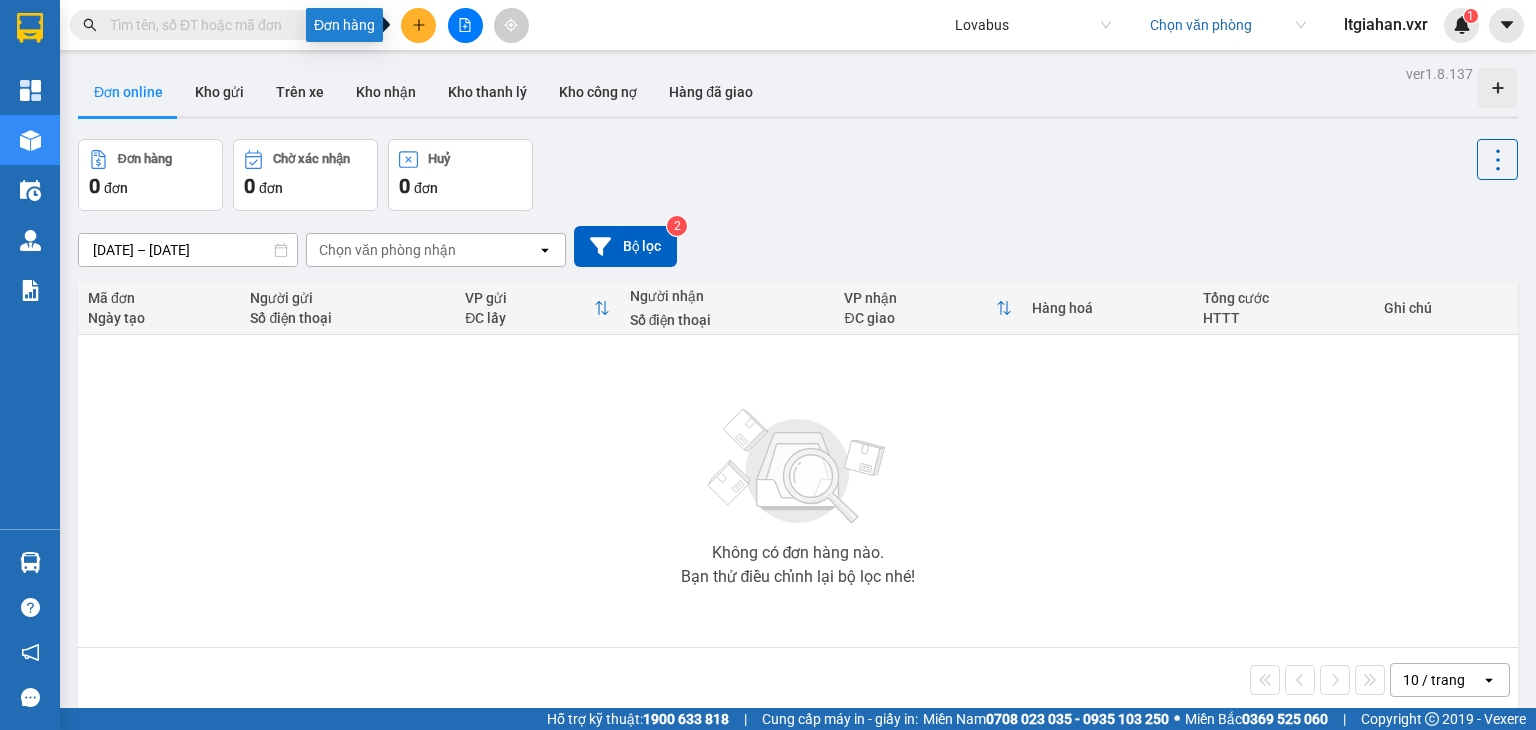 click 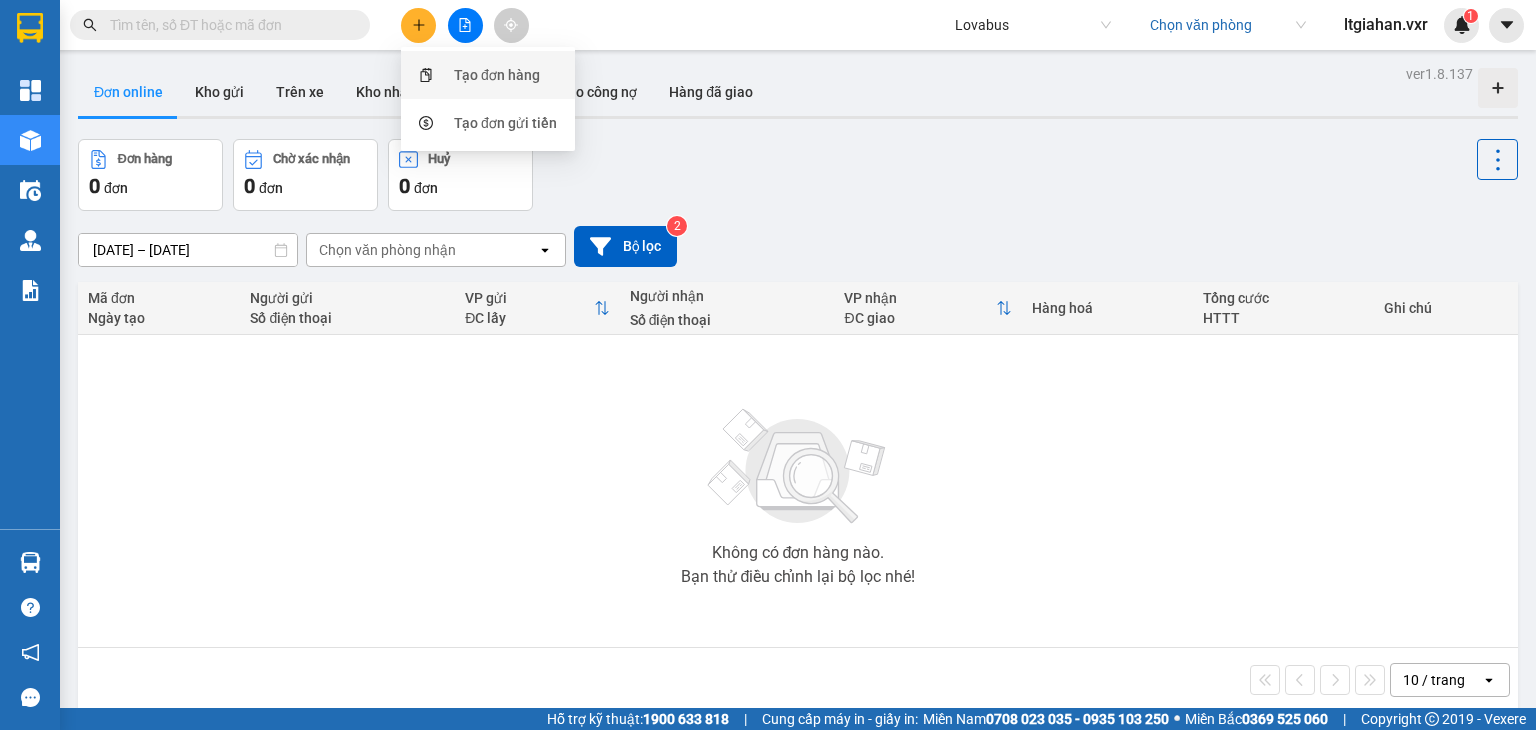 click on "Tạo đơn hàng" at bounding box center [497, 75] 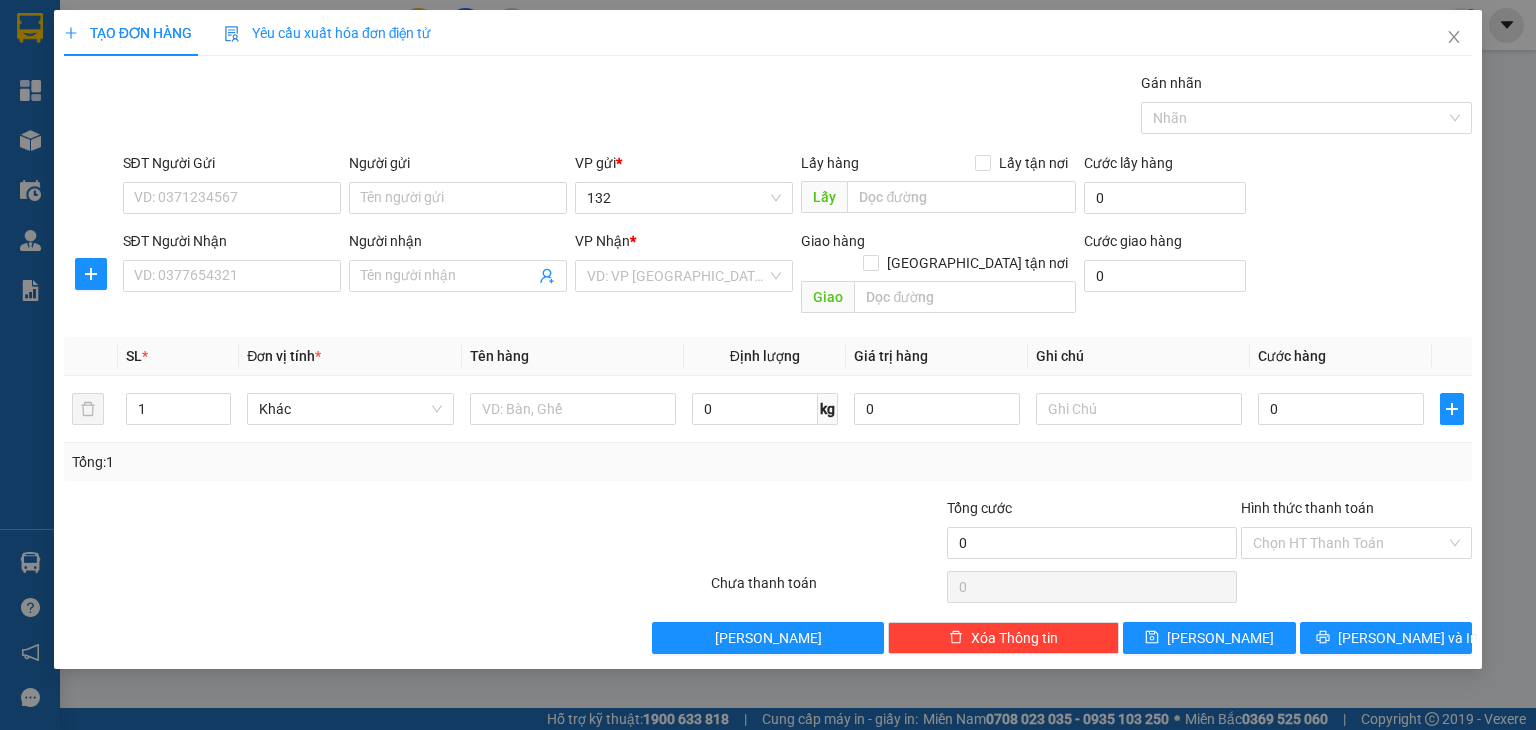 click on "Yêu cầu xuất hóa đơn điện tử" at bounding box center [328, 33] 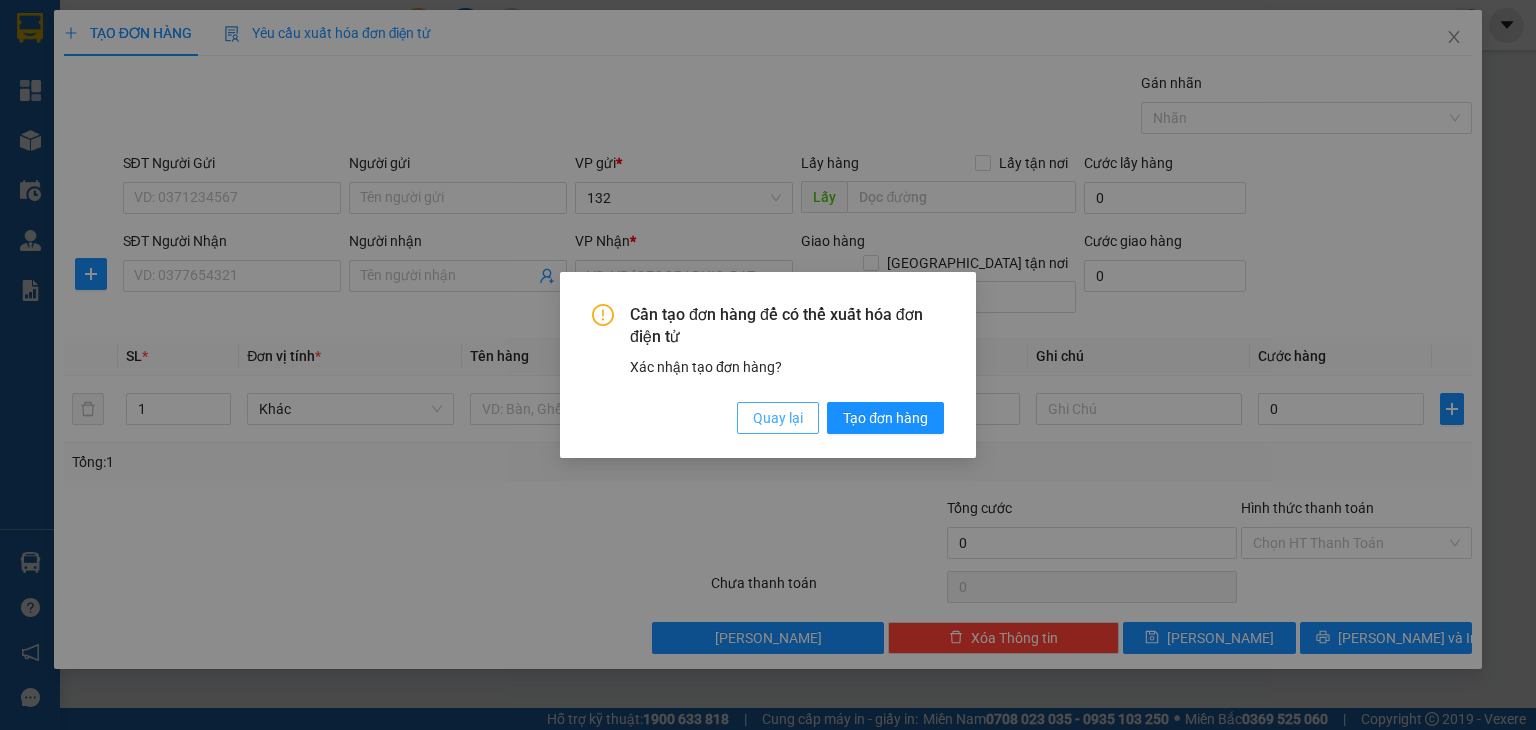 click on "Quay lại" at bounding box center [778, 418] 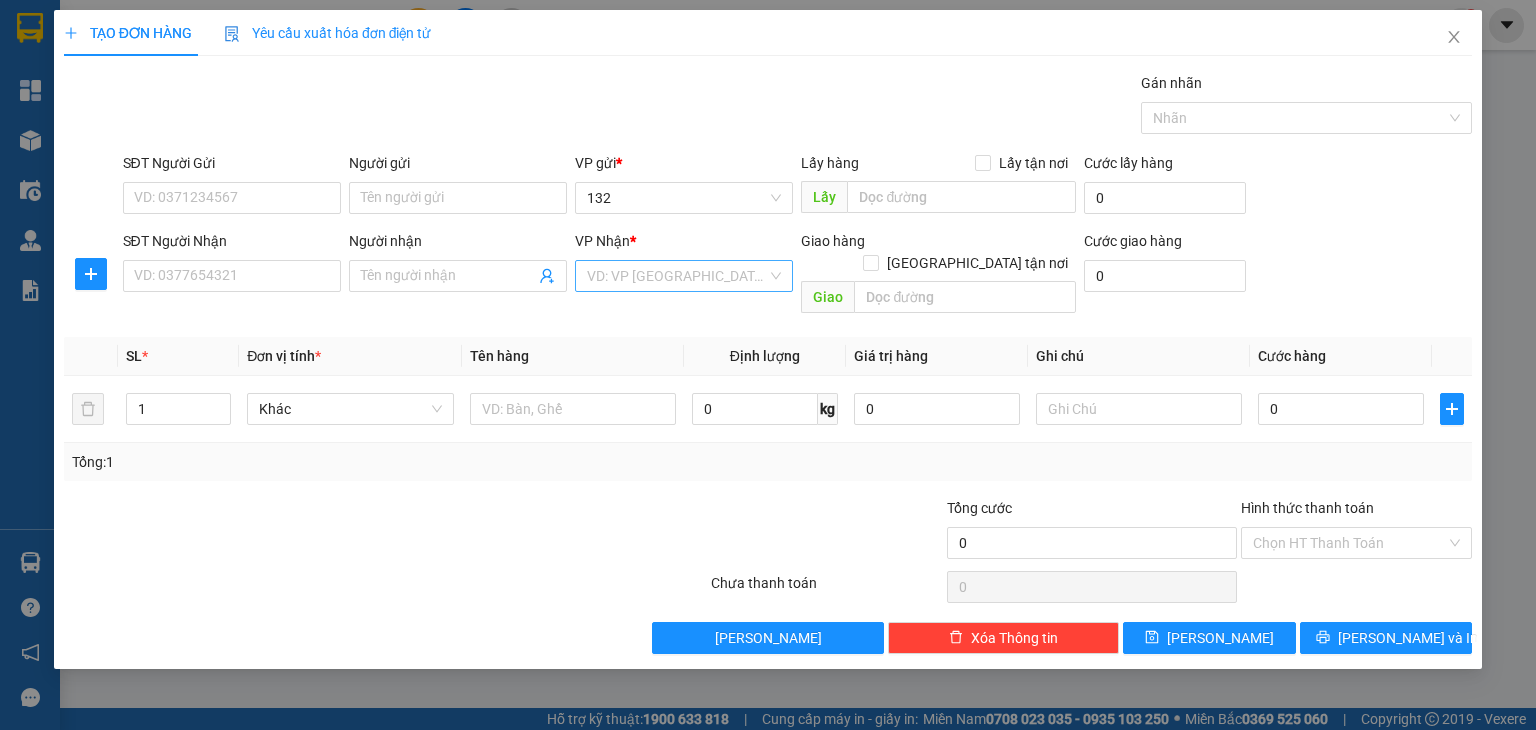 click at bounding box center (677, 276) 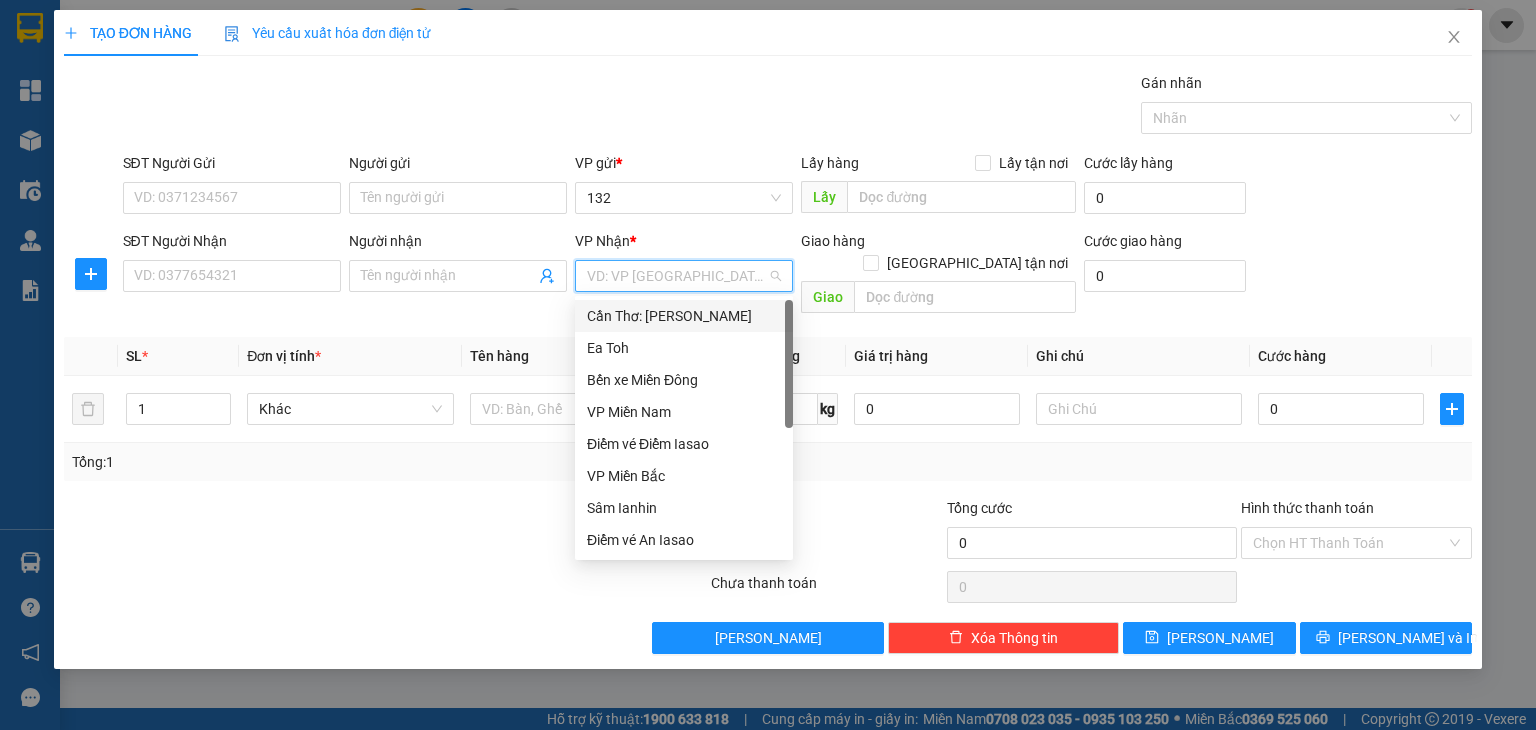 click at bounding box center [677, 276] 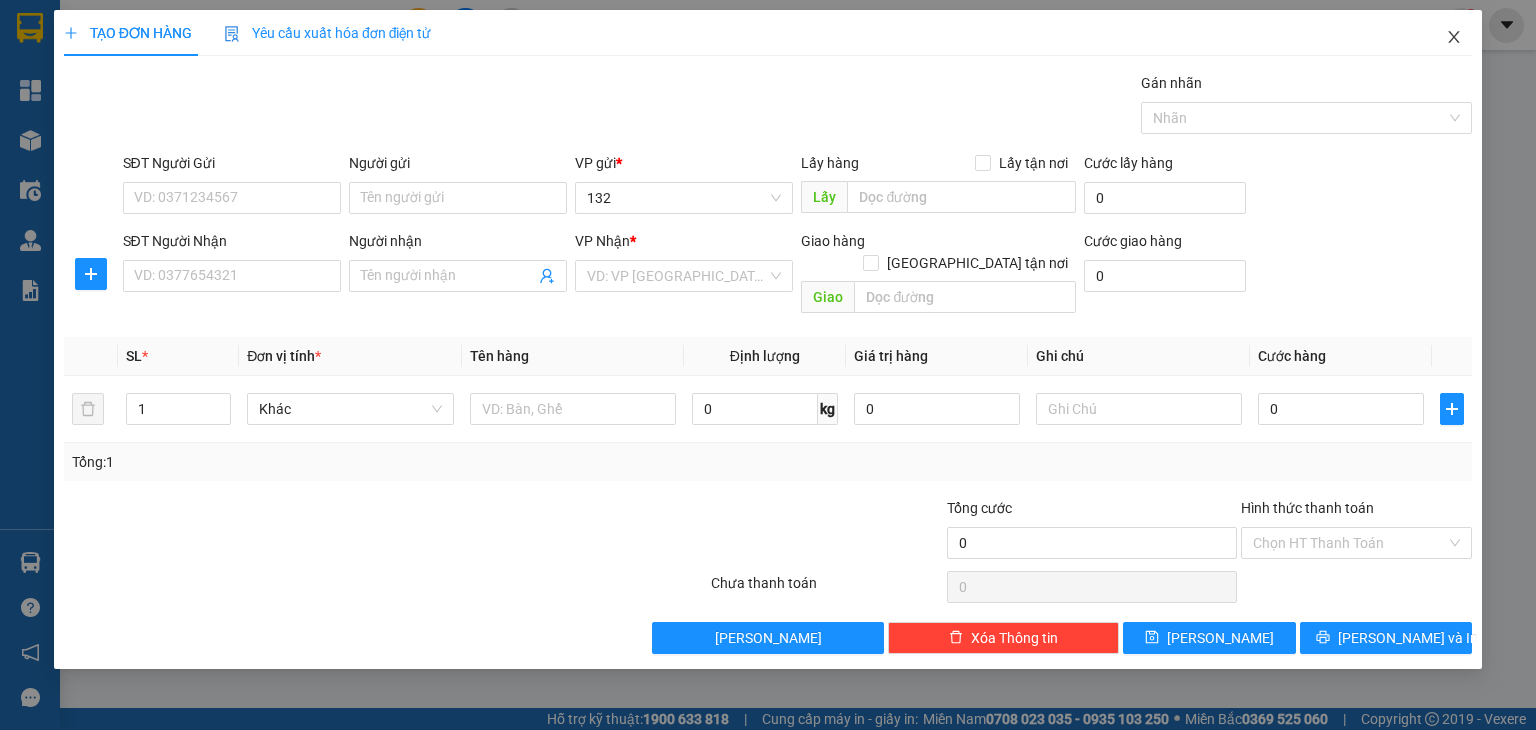 click at bounding box center [1454, 38] 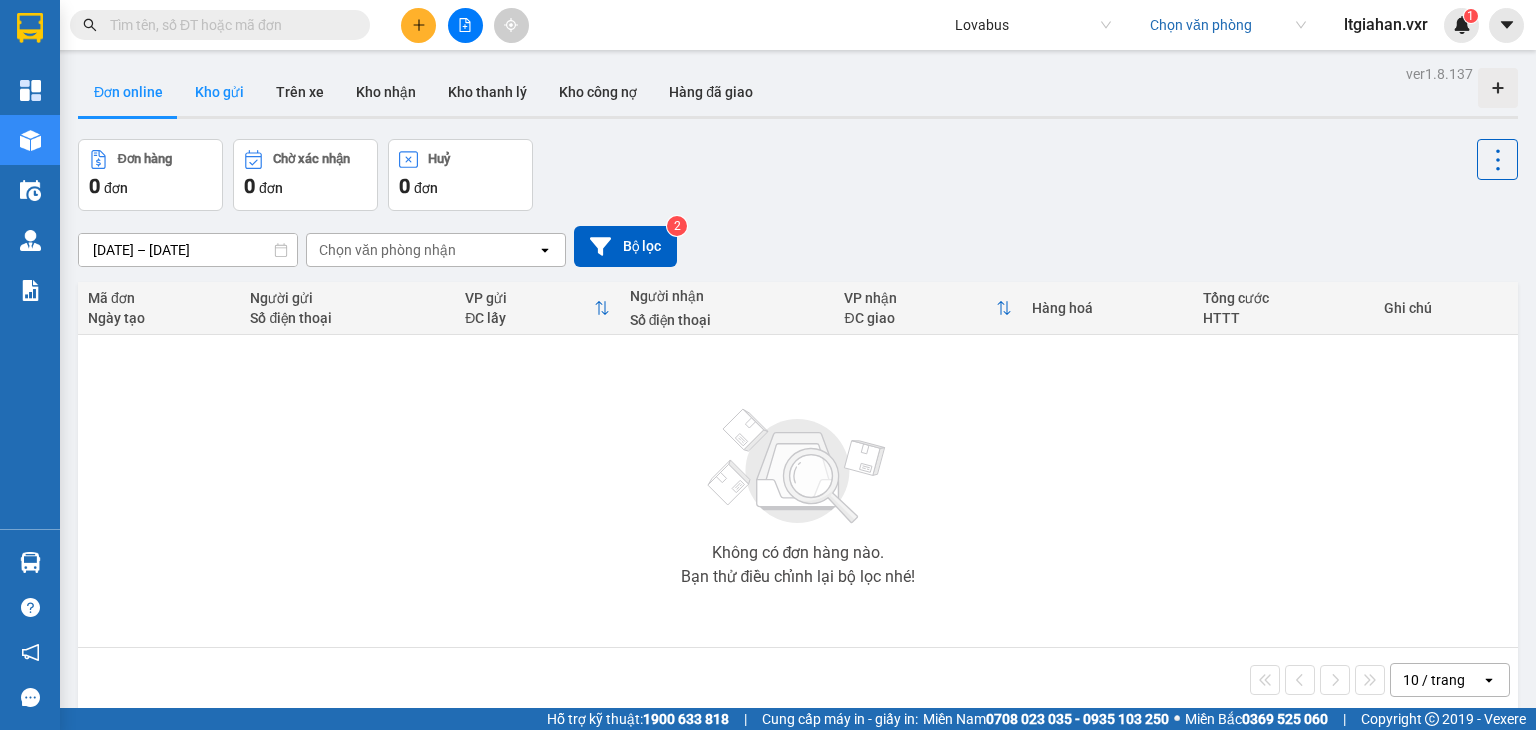 click on "Kho gửi" at bounding box center (219, 92) 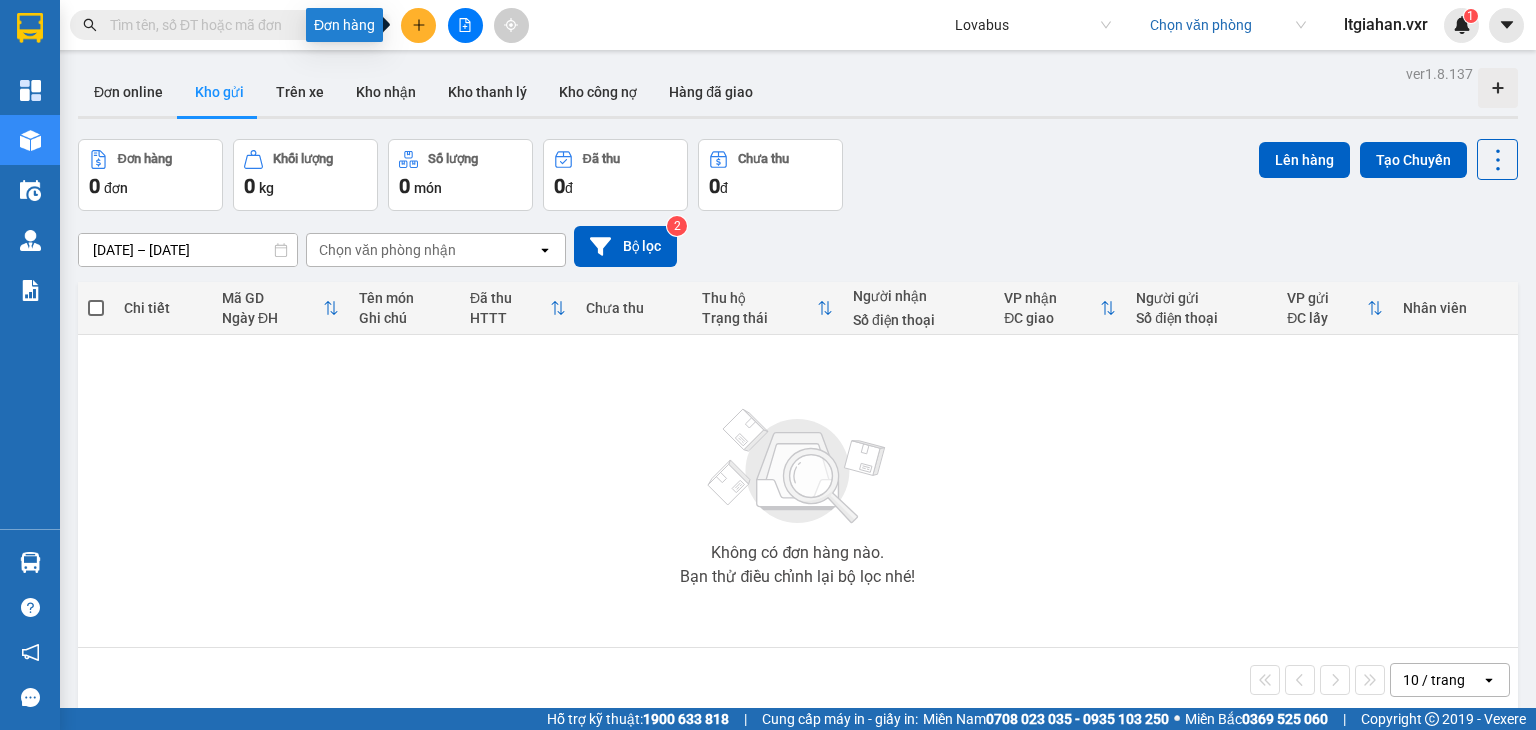 click at bounding box center (418, 25) 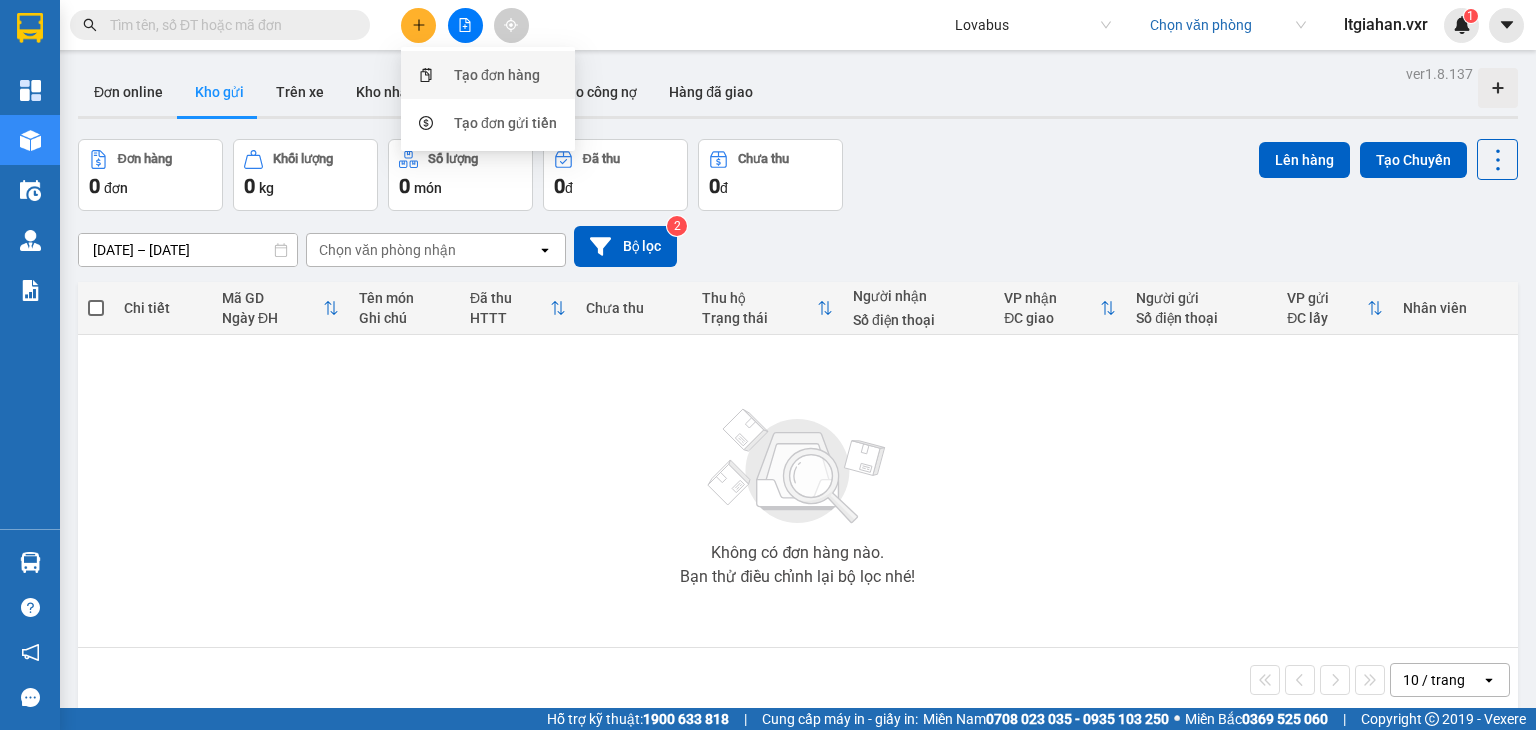 click on "Tạo đơn hàng" at bounding box center [497, 75] 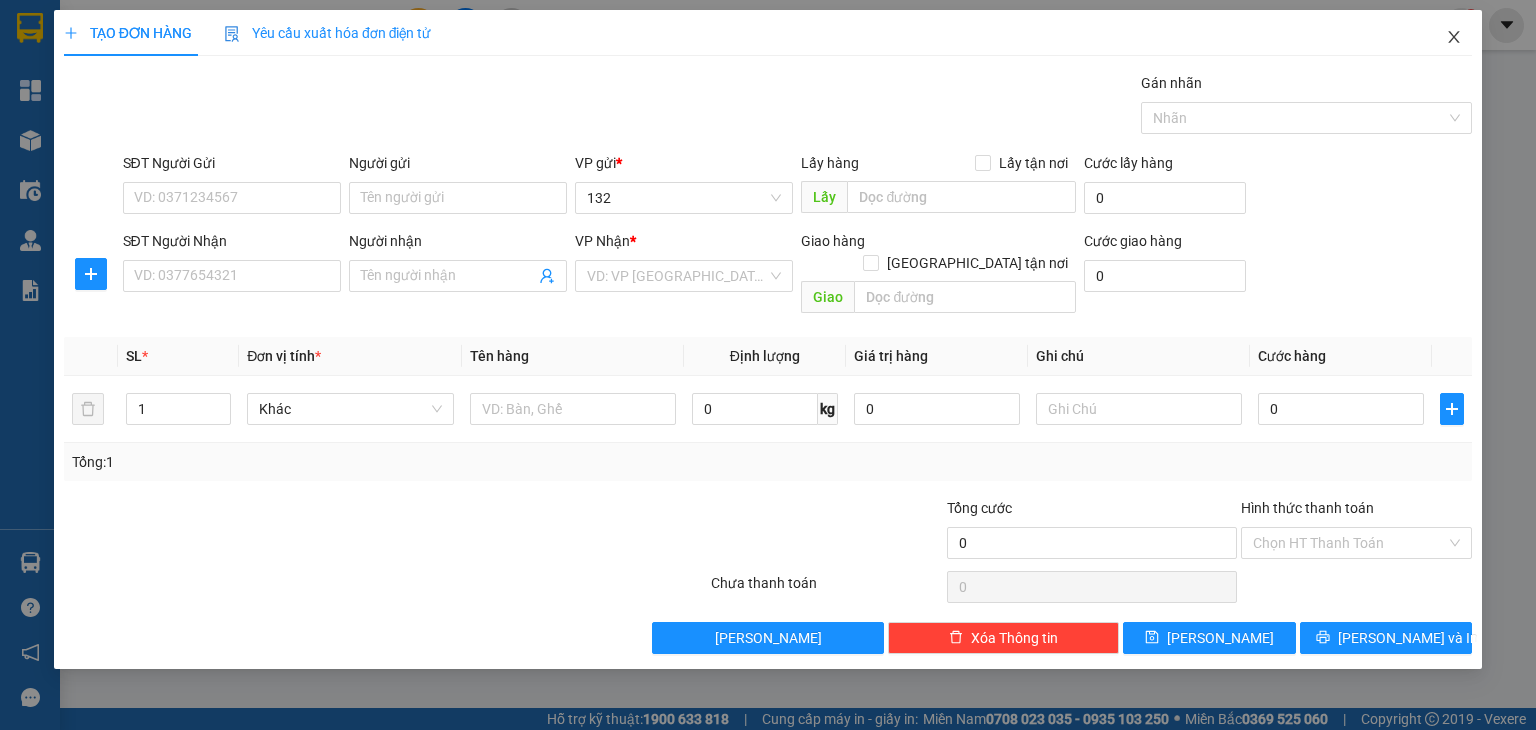 click 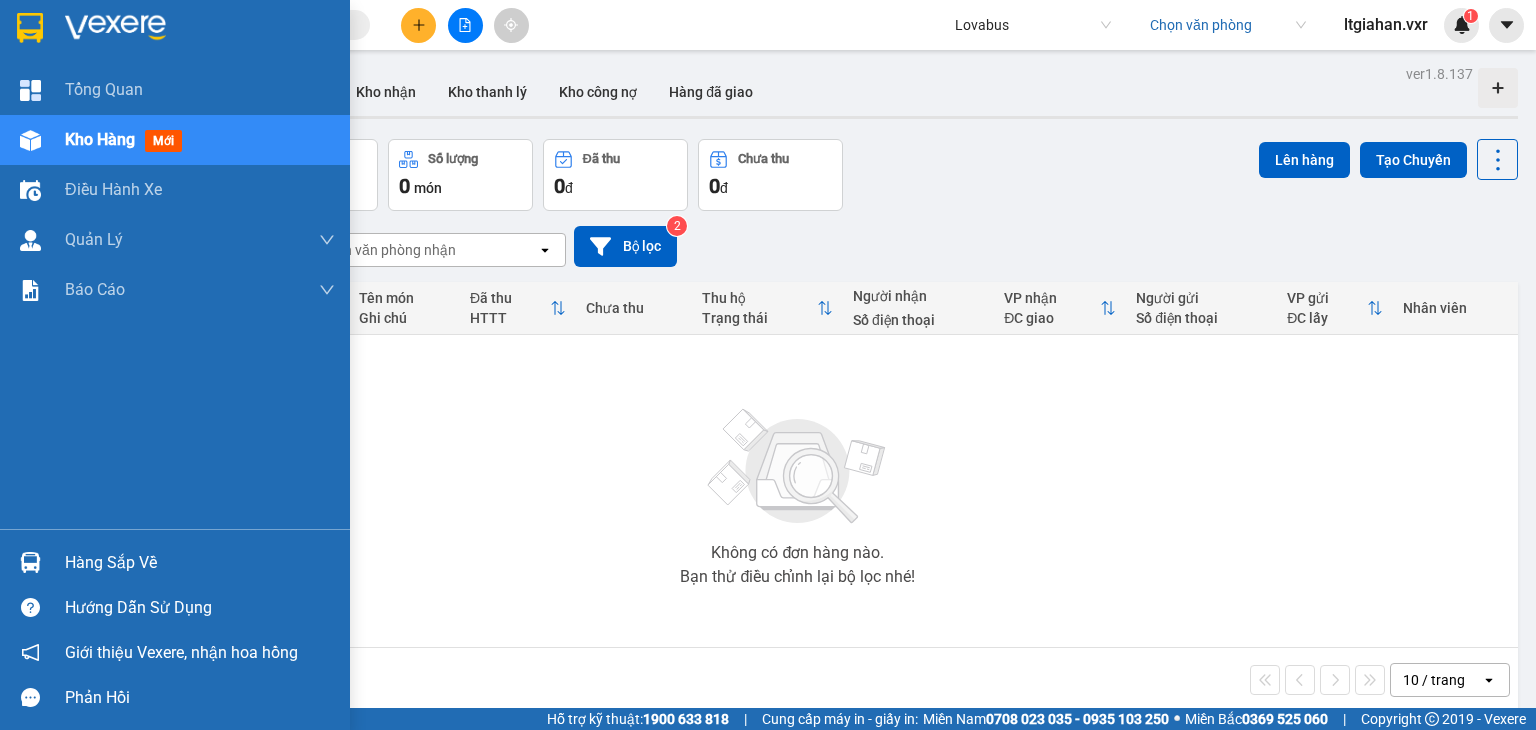 click on "Hàng sắp về" at bounding box center [200, 563] 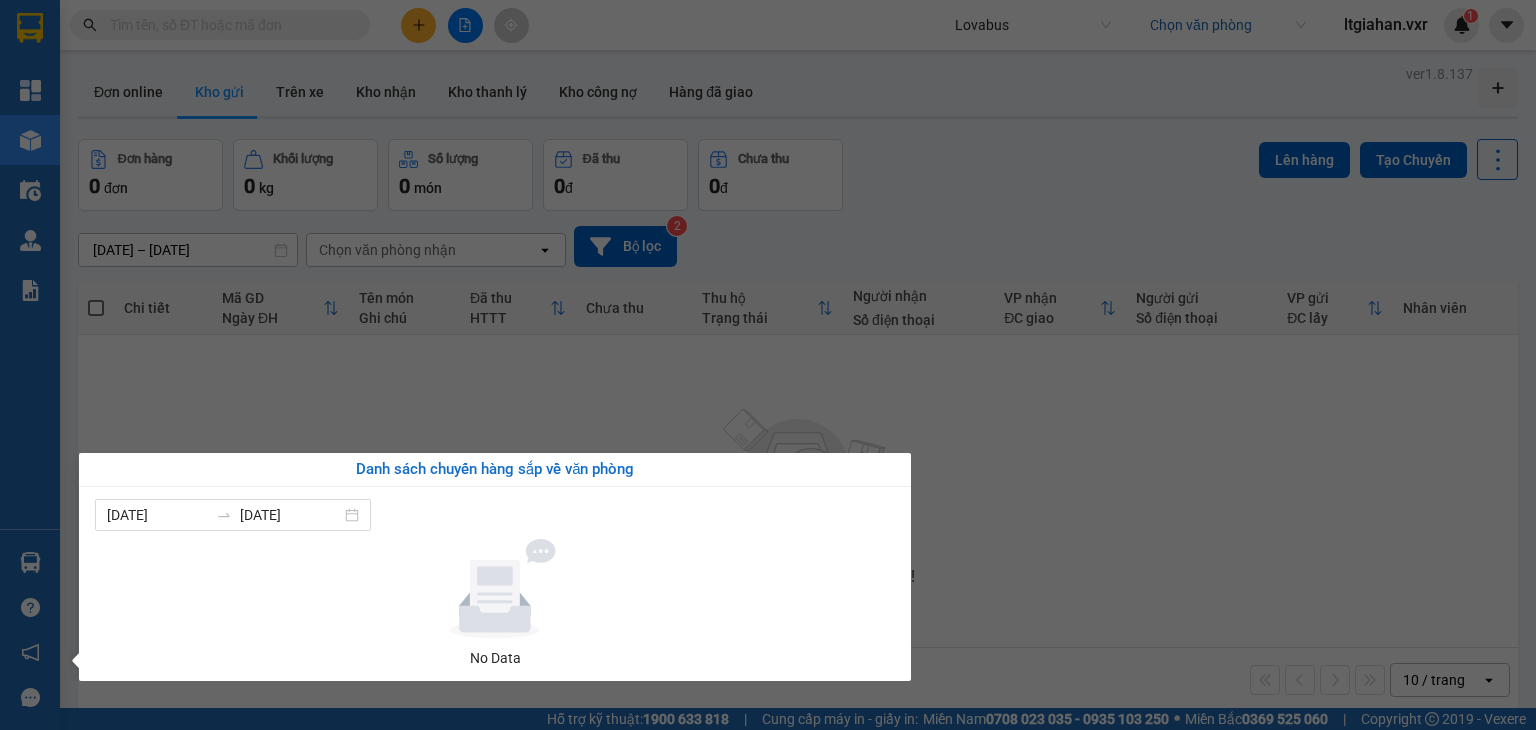 click on "Kết quả tìm kiếm ( 0 )  Bộ lọc  No Data Lovabus Chọn văn phòng ltgiahan.vxr 1     Tổng Quan     Kho hàng mới     Điều hành xe     Quản [PERSON_NAME] lý đơn gửi tiền Quản lý thu hộ Quản lý chuyến Quản lý khách hàng Quản lý khách hàng mới Quản lý giao nhận mới Quản lý kiểm kho     Báo cáo 3. Doanh Thu theo VP Gửi (mới) BC Doanh Số Theo VP Q.T BC Doanh Số Theo VP Q.T BC Doanh số theo Văn Phòng BC Doanh số theo nhân viên BC Dòng tiền 2.0 BC Dòng tiền 2.0 Báo cáo dòng tiền (nhà xe) Báo cáo dòng tiền (nhân viên) Báo cáo dòng tiền (trạm) Báo cáo toàn bộ Doanh Số theo VP Chủ xe Hiền Ân - Báo cáo dòng tiền theo nhân viên [PERSON_NAME] gửi tiền Doanh Thu Theo Đơn gửi tiền Doanh Thu Theo Đơn gửi tiền Doanh Thu Theo Đơn gửi tiền Doanh số tạo đơn theo VP gửi (nhà xe) Doanh số tạo đơn theo VP gửi (nhân viên) Hàng sắp về Hướng dẫn sử dụng" at bounding box center (768, 365) 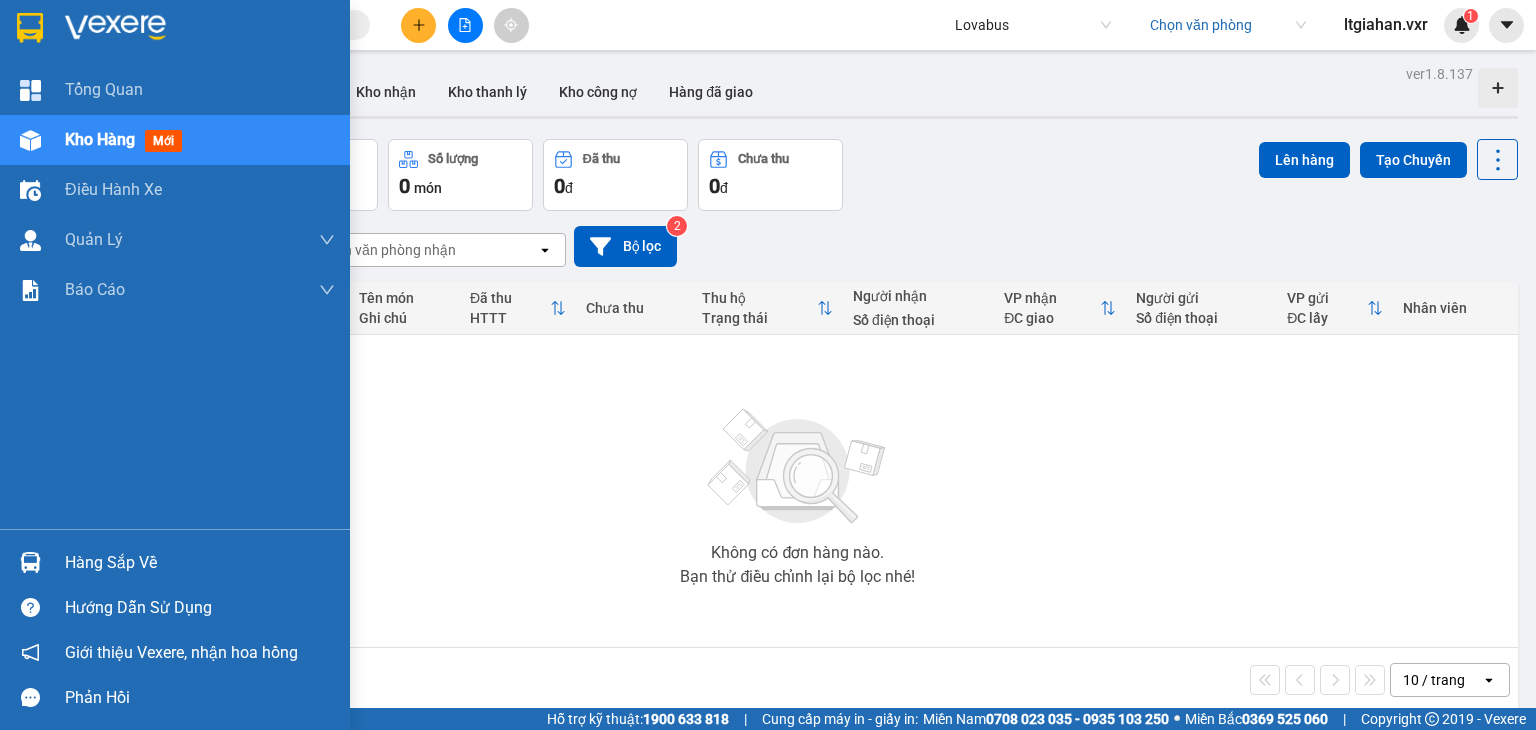 click on "Kho hàng" at bounding box center (100, 139) 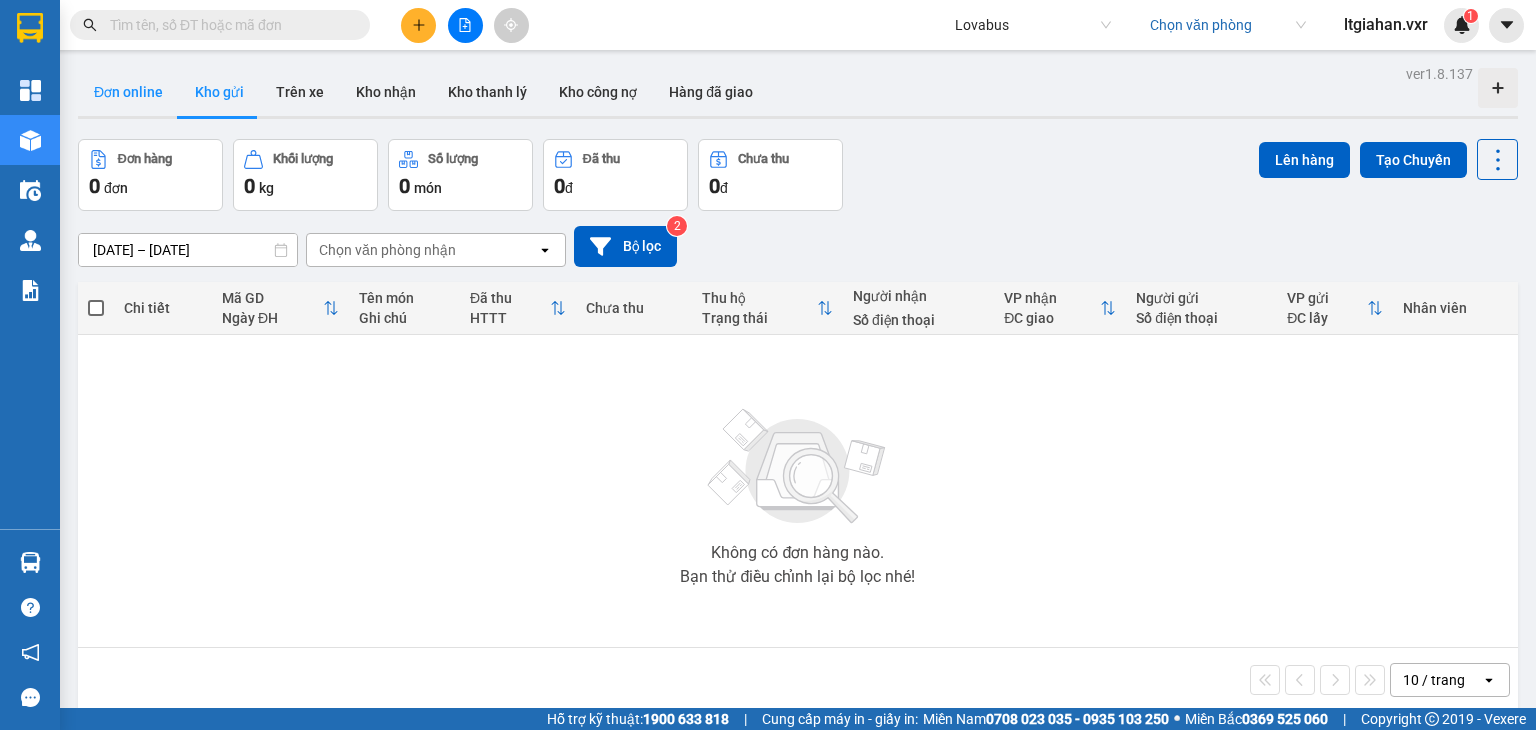 click on "Đơn online" at bounding box center (128, 92) 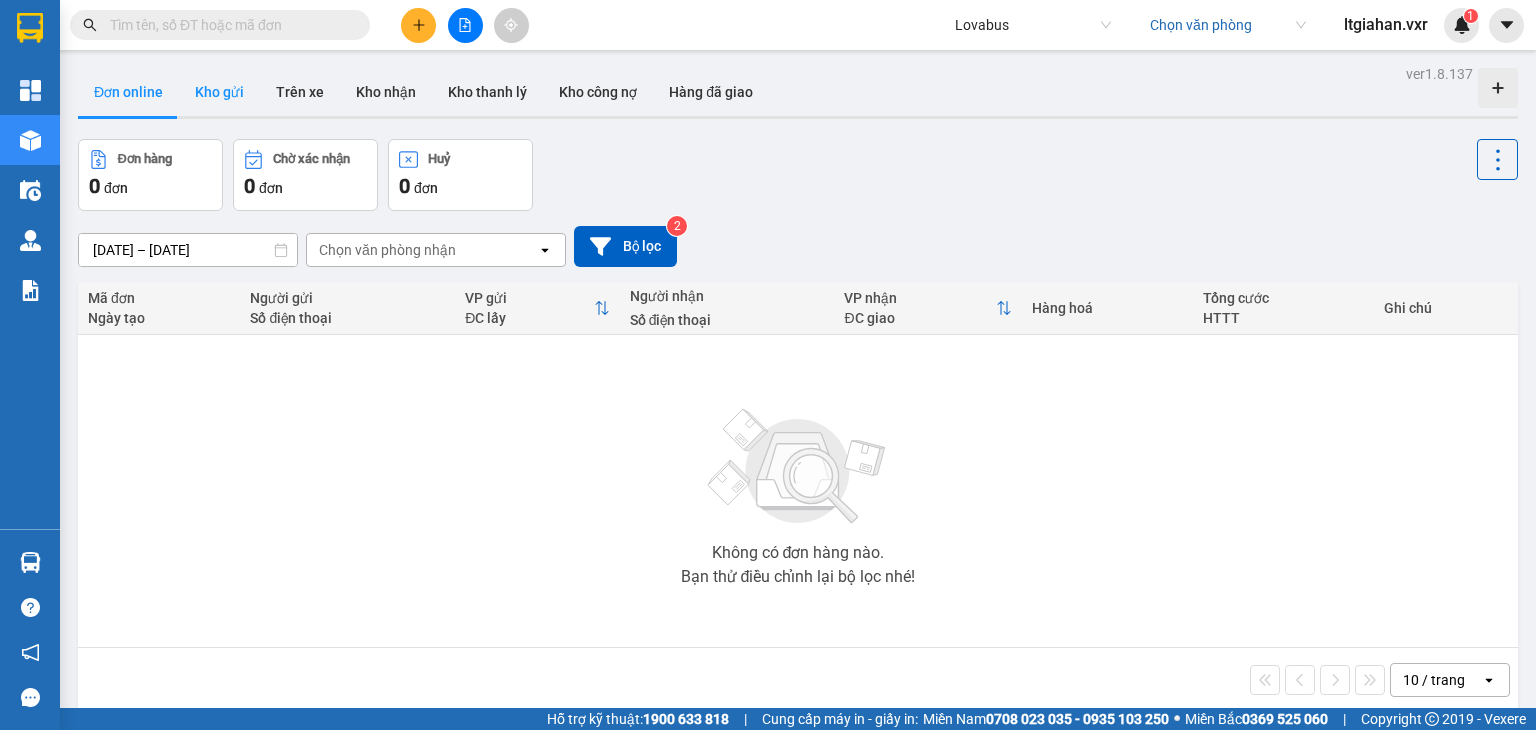 click on "Kho gửi" at bounding box center [219, 92] 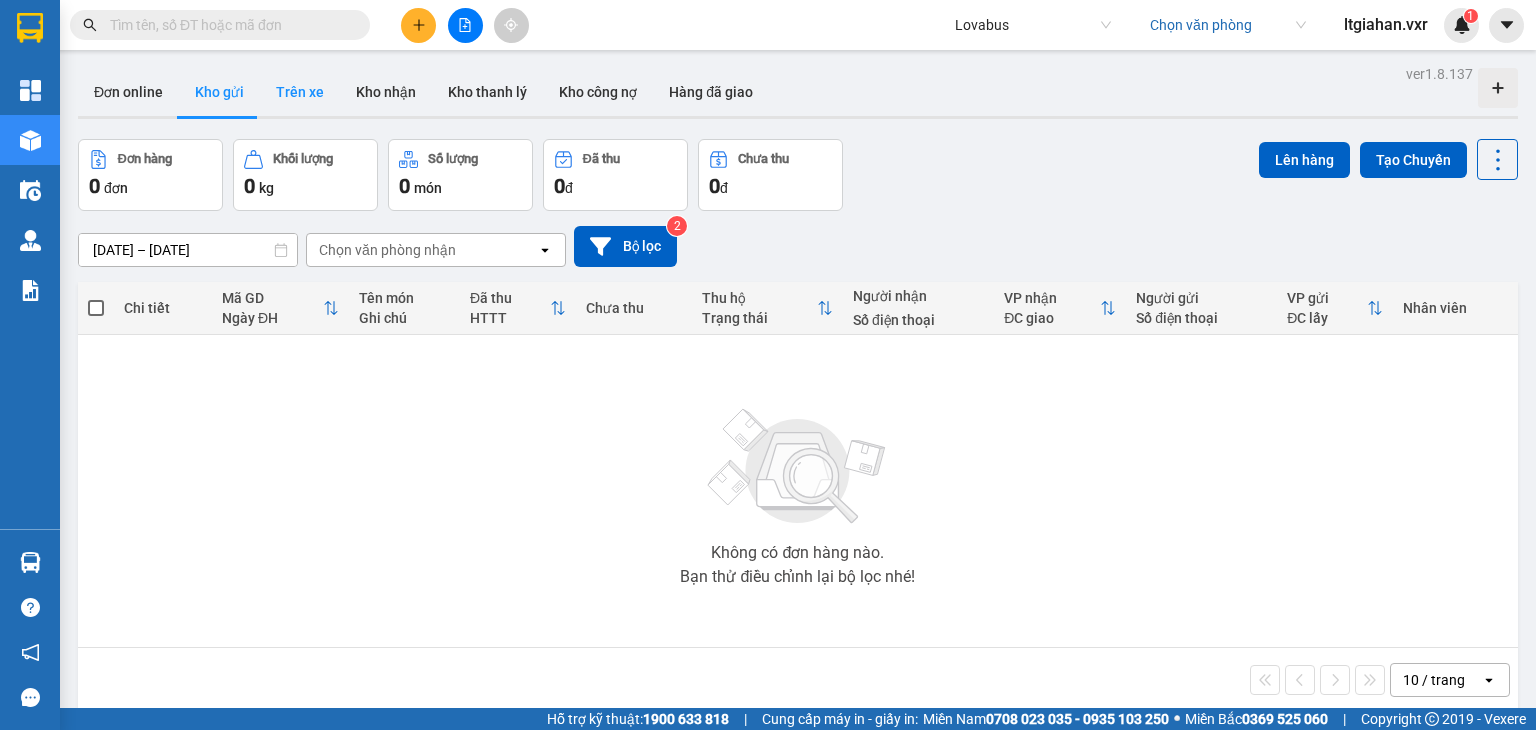 click on "Trên xe" at bounding box center [300, 92] 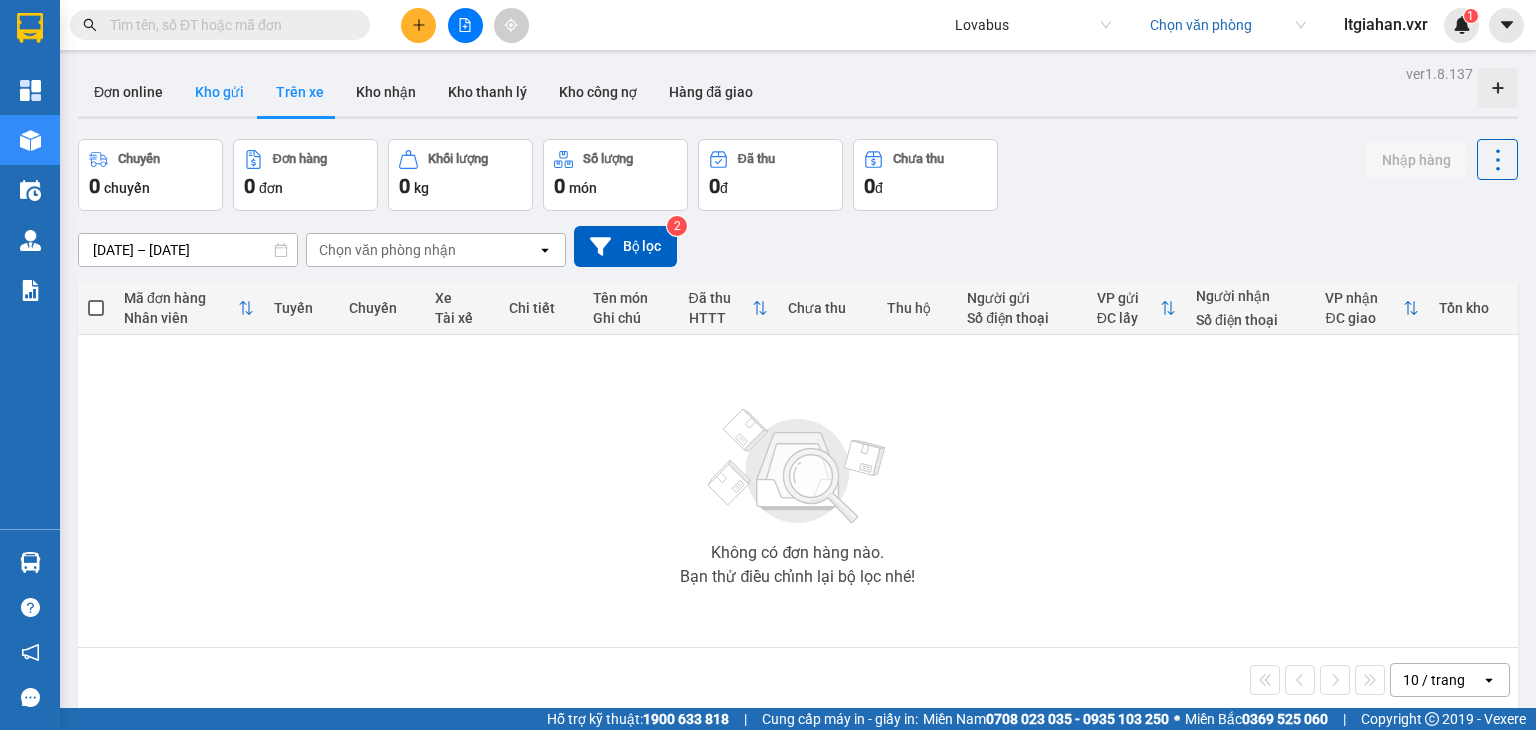 click on "Kho gửi" at bounding box center [219, 92] 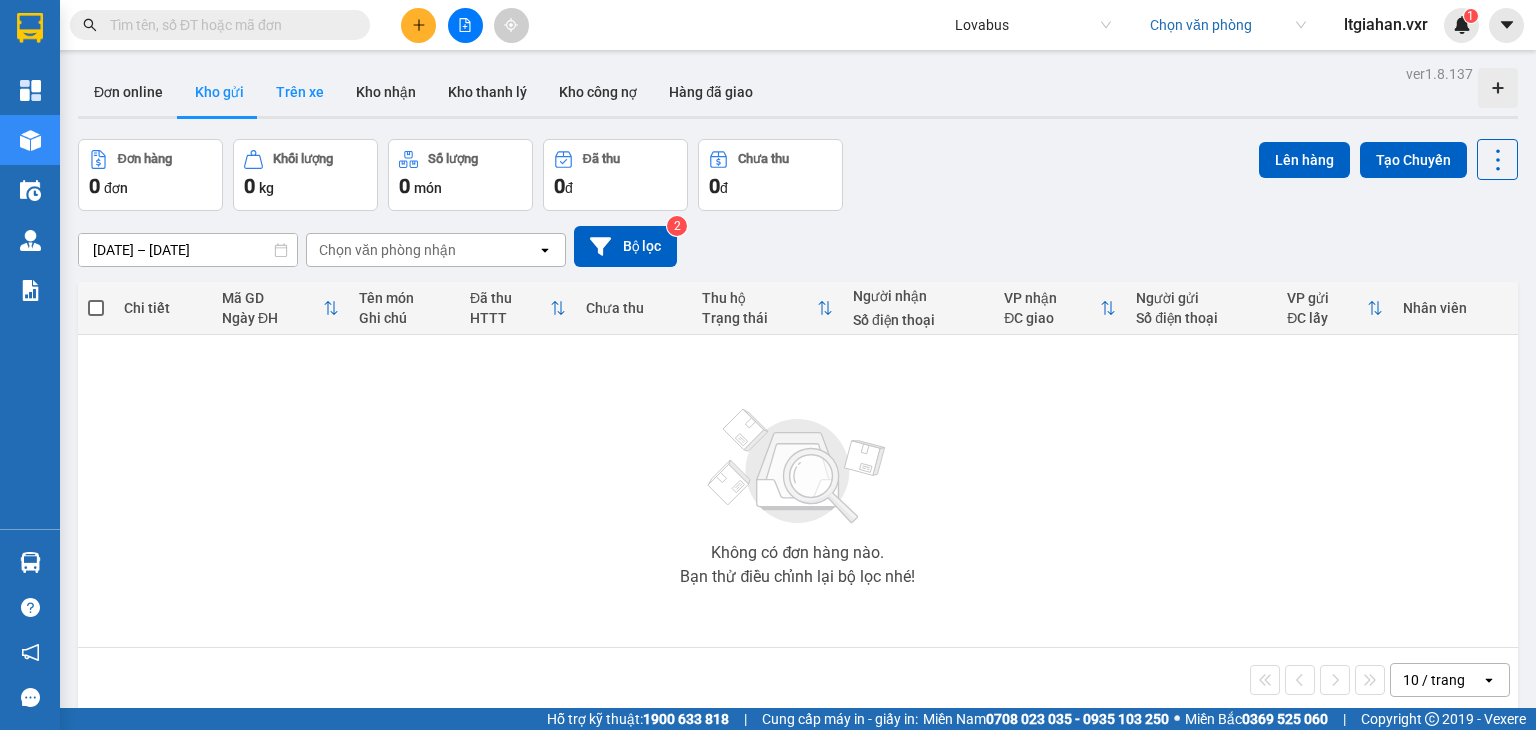 click on "Trên xe" at bounding box center (300, 92) 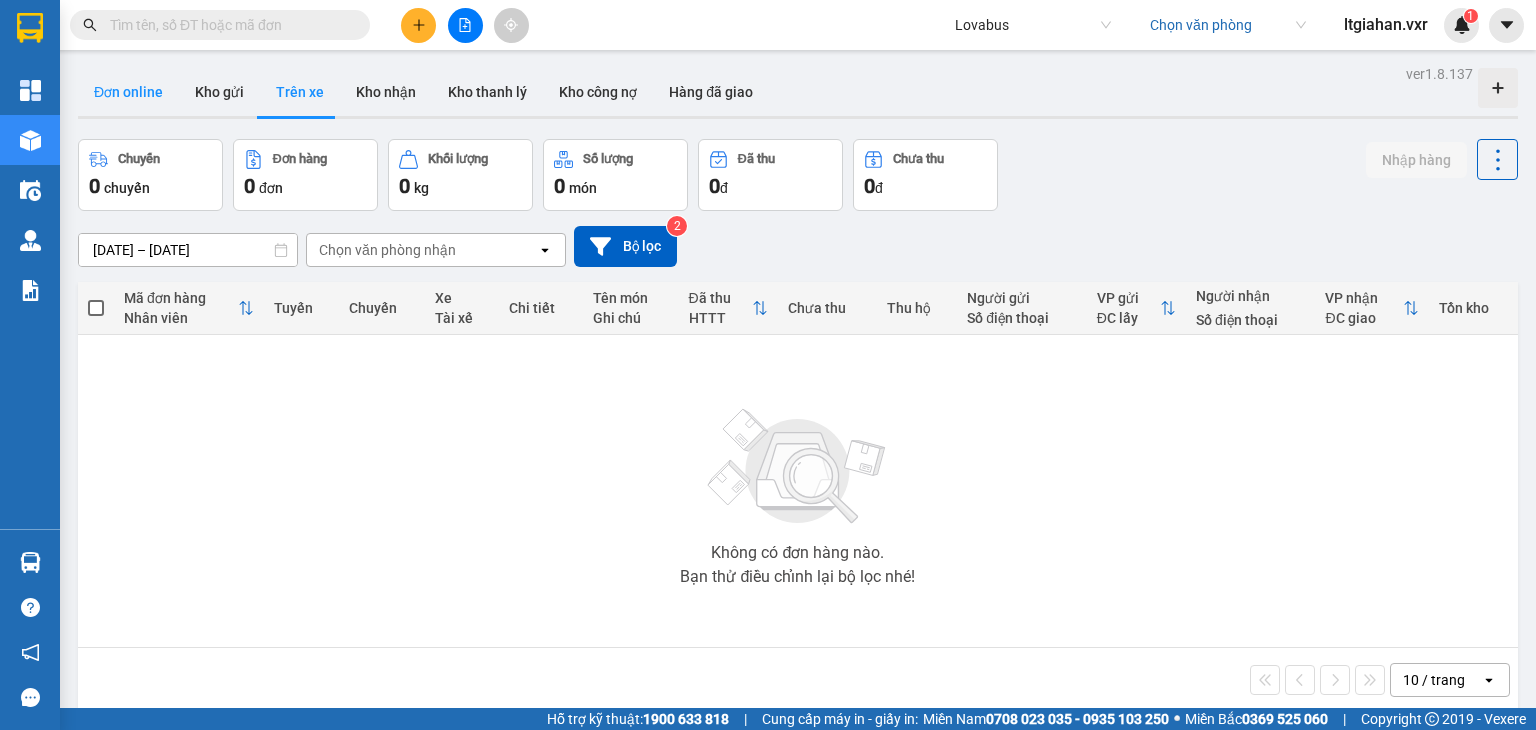 click on "Đơn online" at bounding box center [128, 92] 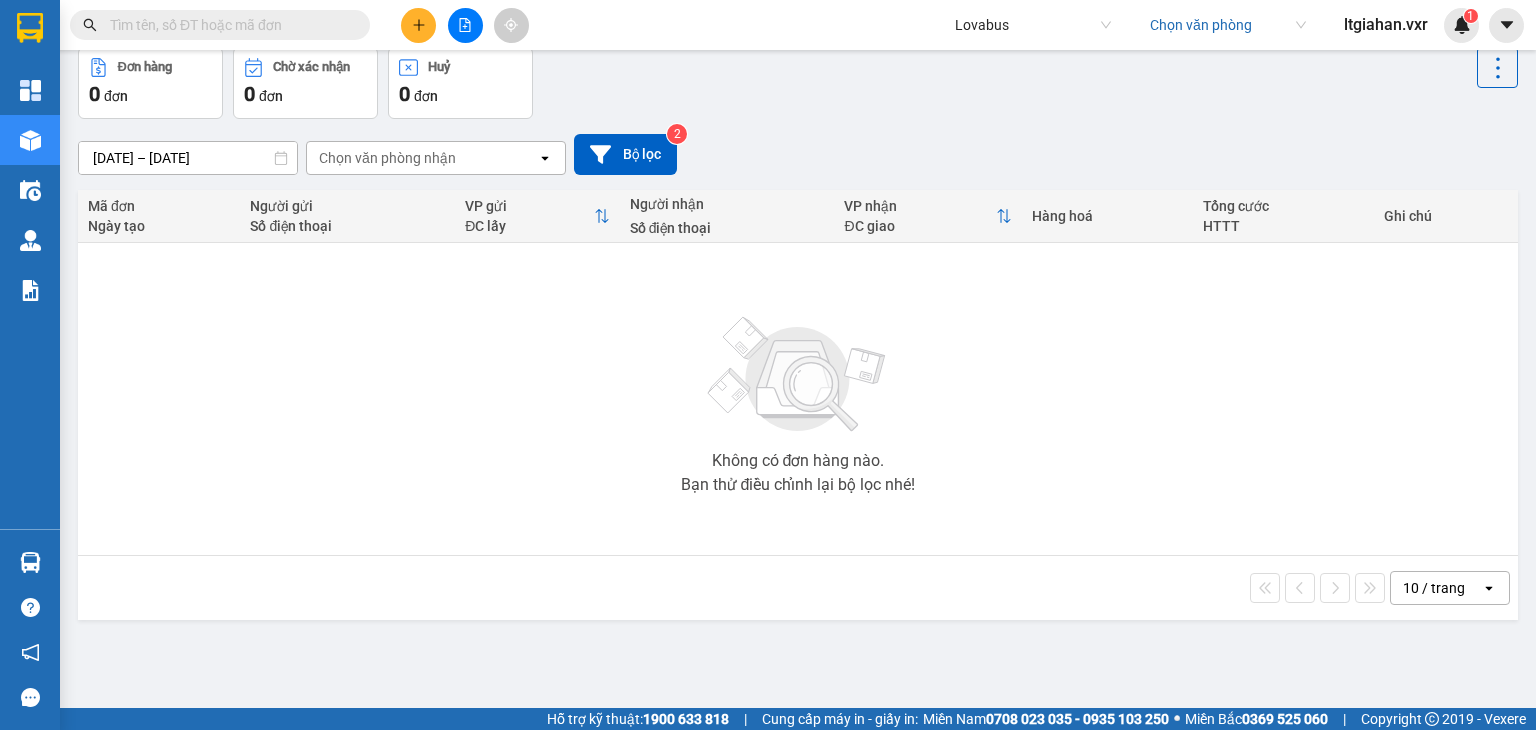scroll, scrollTop: 0, scrollLeft: 0, axis: both 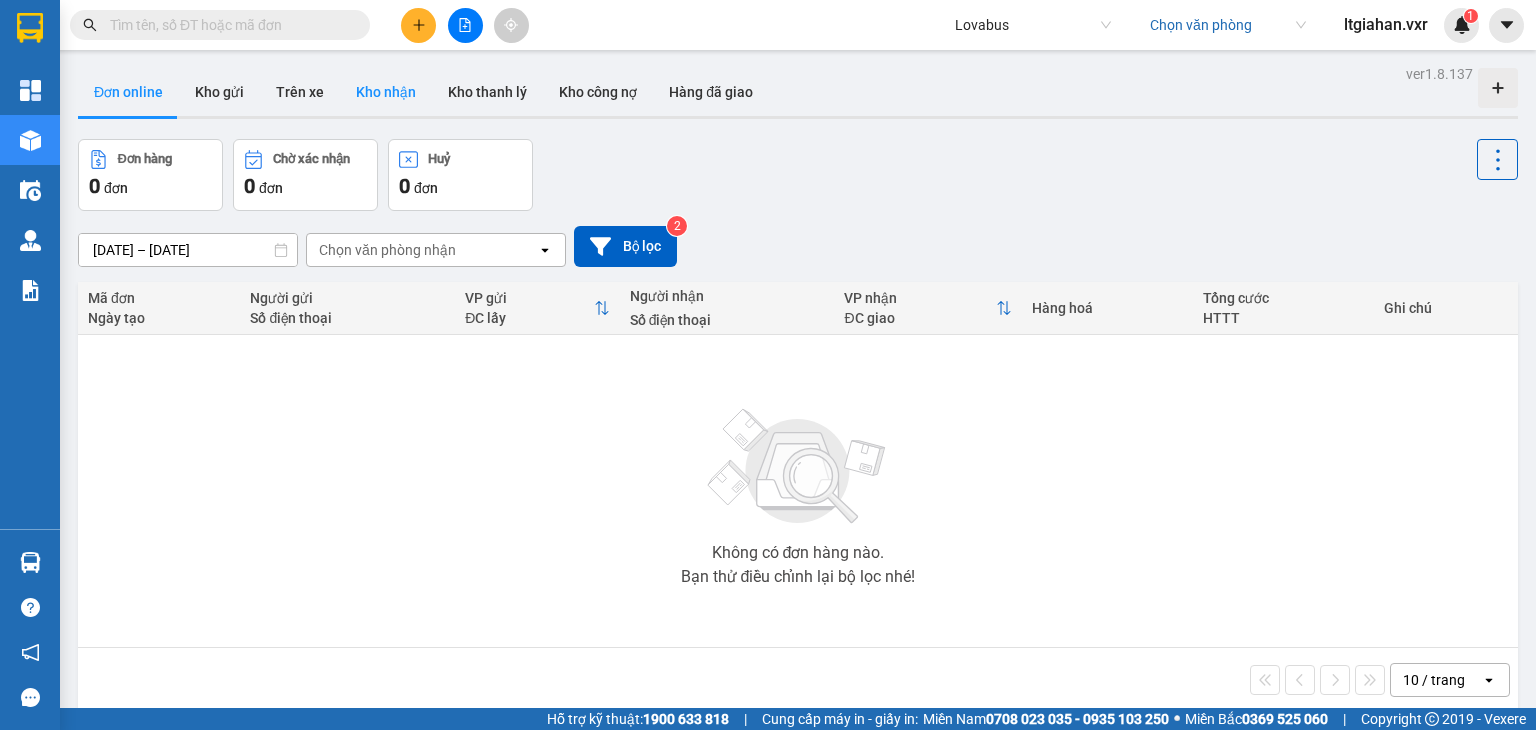 click on "Kho nhận" at bounding box center (386, 92) 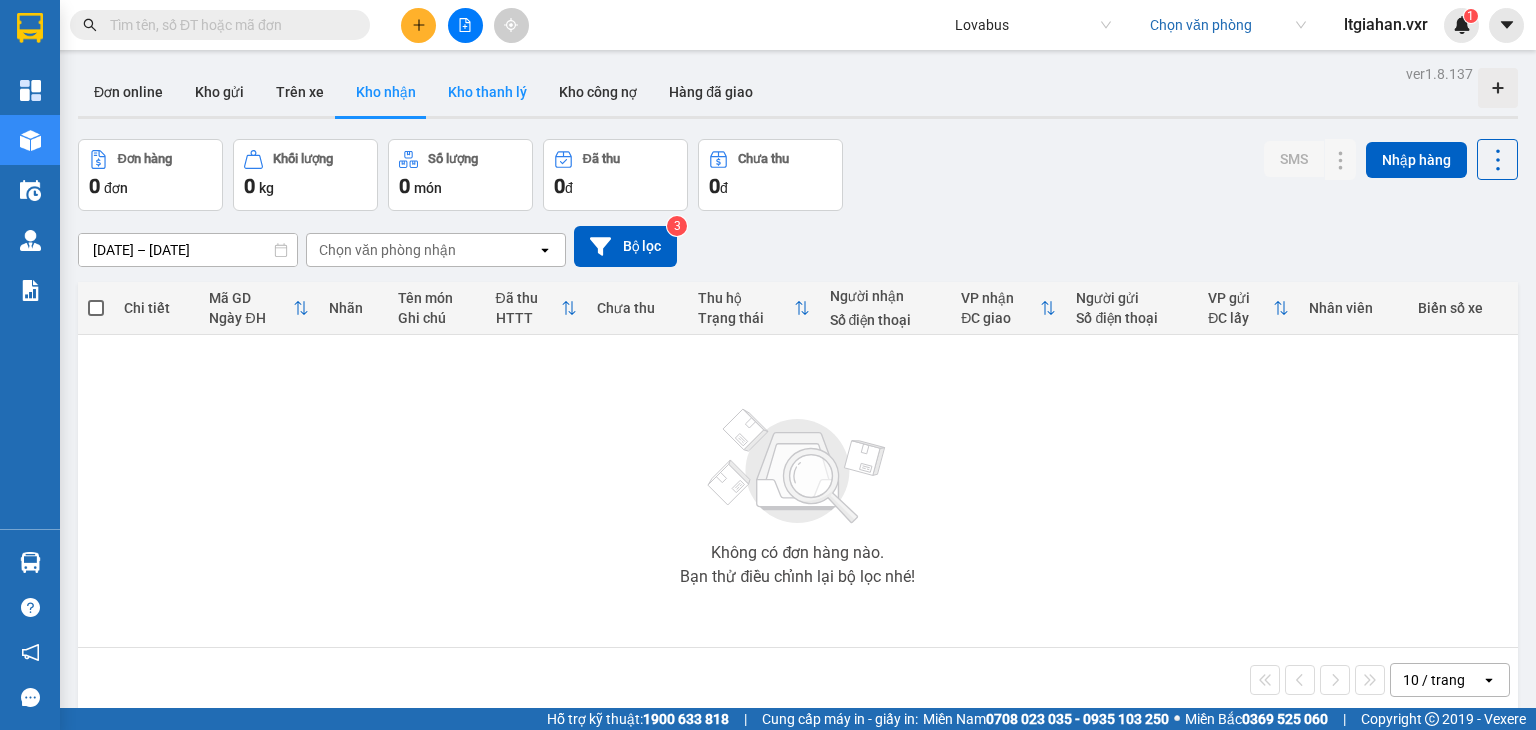 click on "Kho thanh lý" at bounding box center [487, 92] 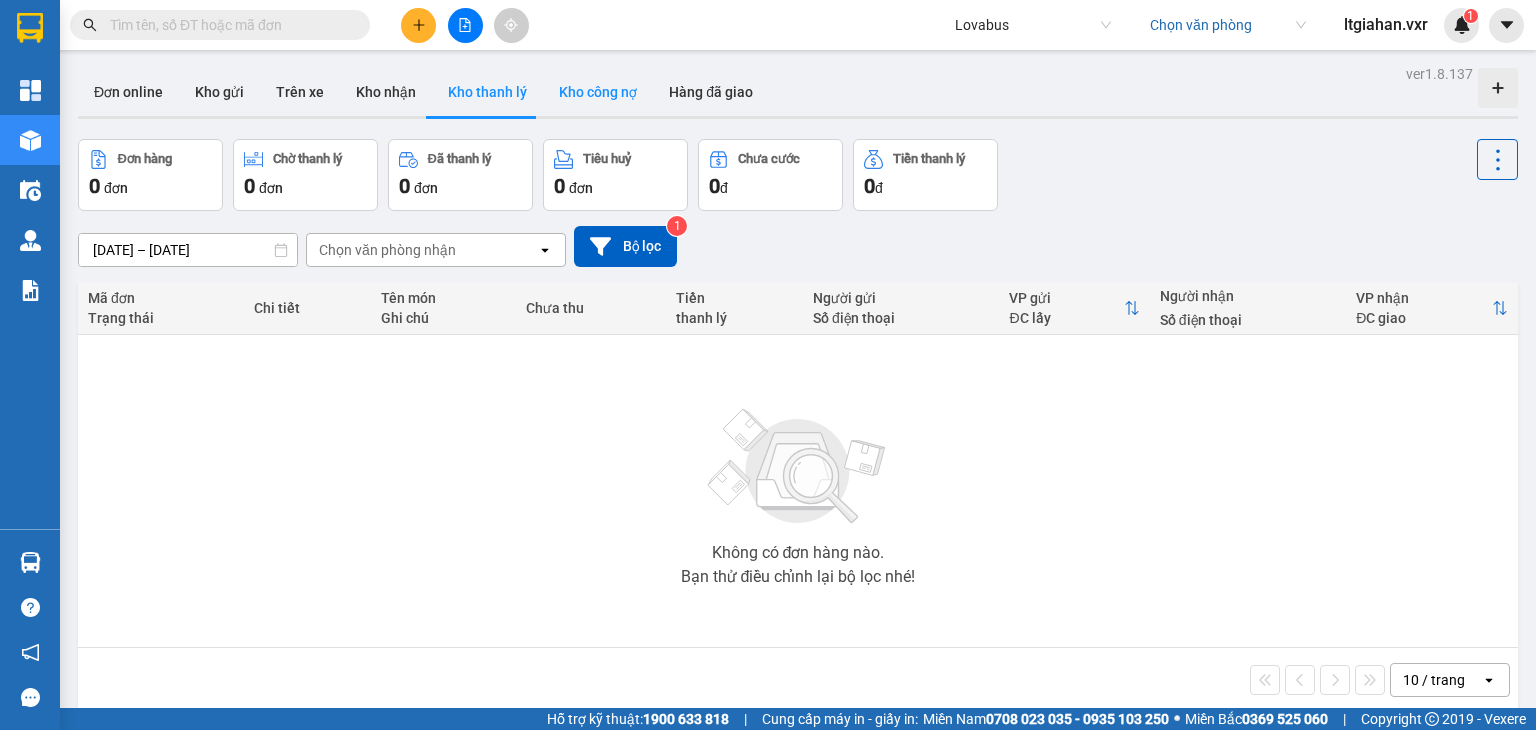 click on "Kho công nợ" at bounding box center [598, 92] 